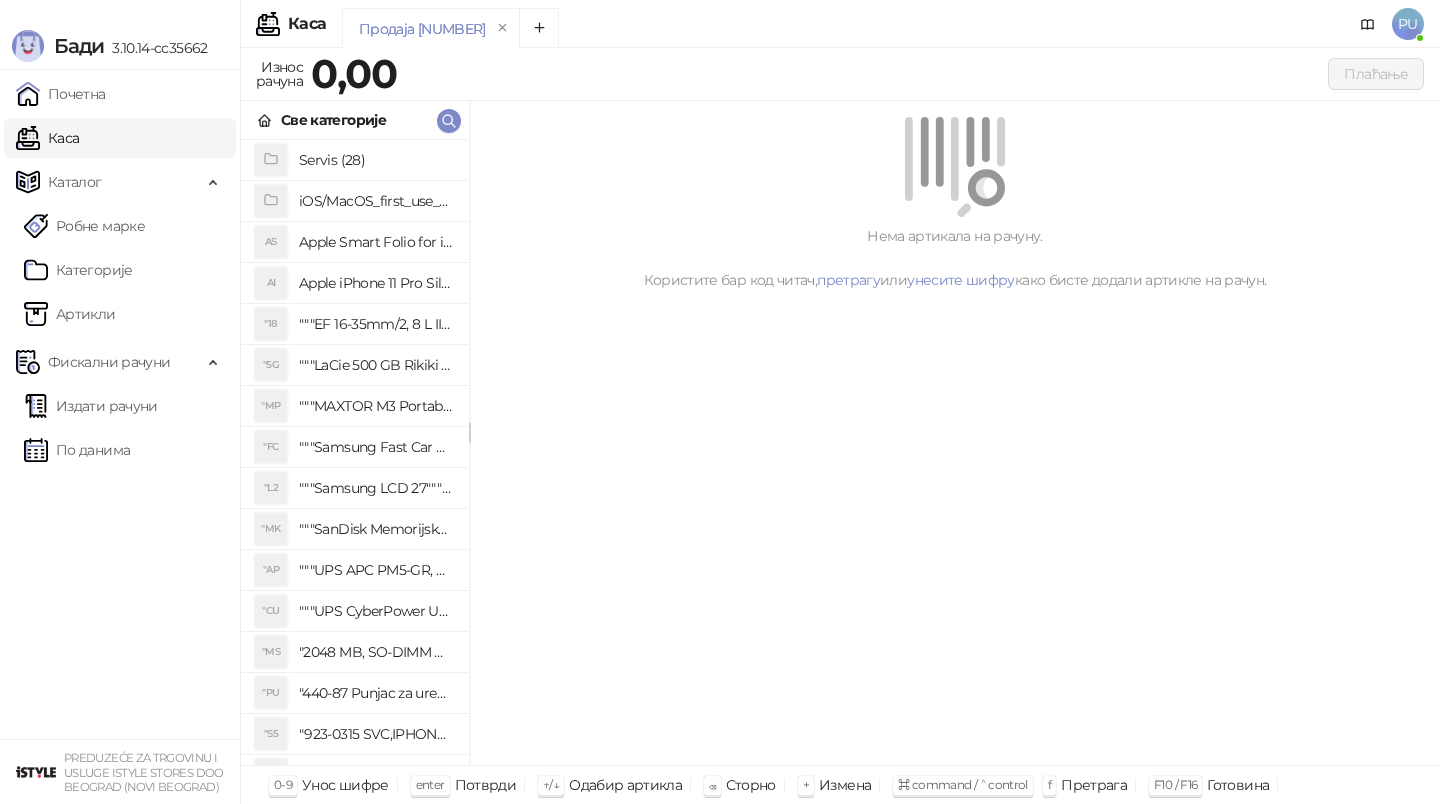 scroll, scrollTop: 0, scrollLeft: 0, axis: both 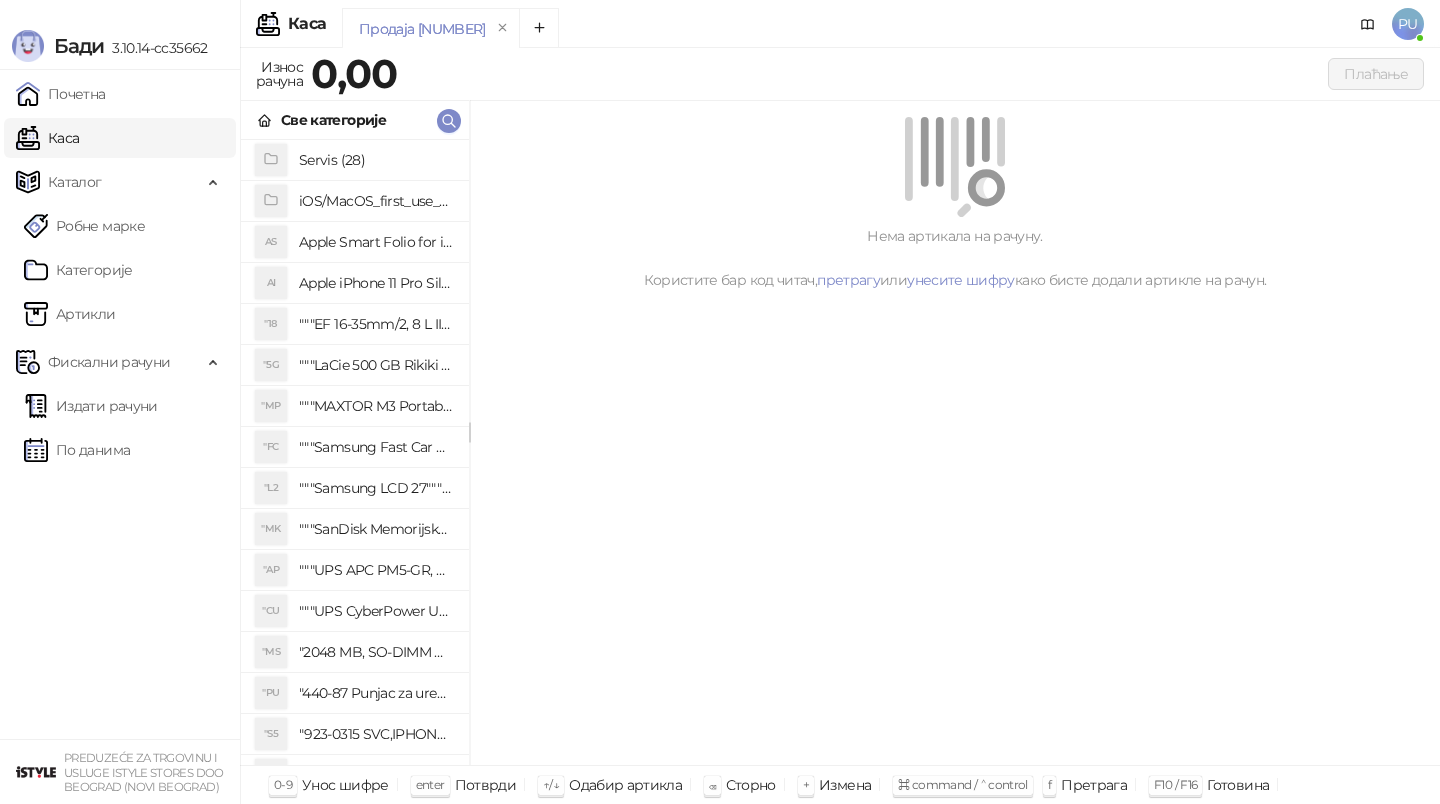 click on "Продаја [NUMBER]" at bounding box center [823, 31] 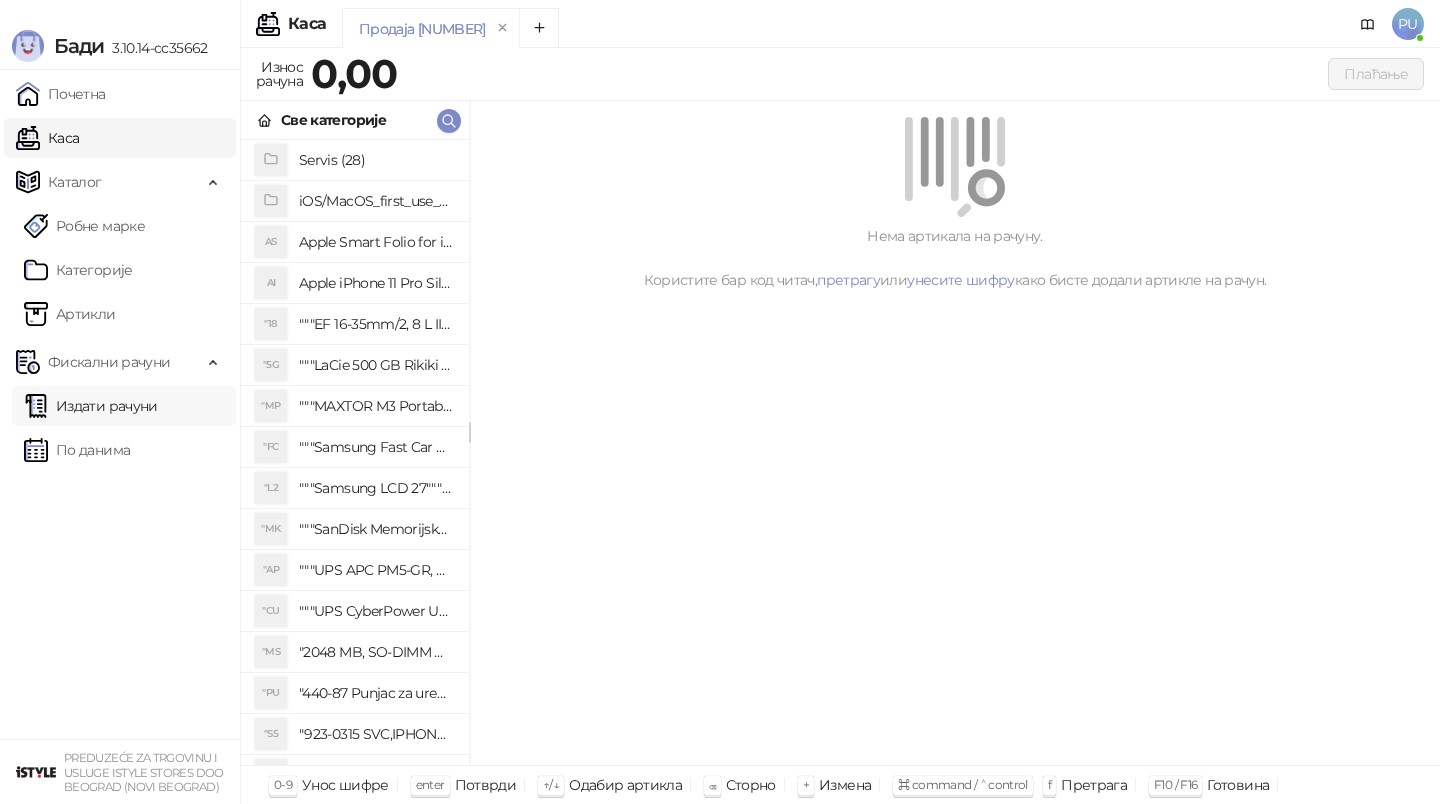 click on "Издати рачуни" at bounding box center [91, 406] 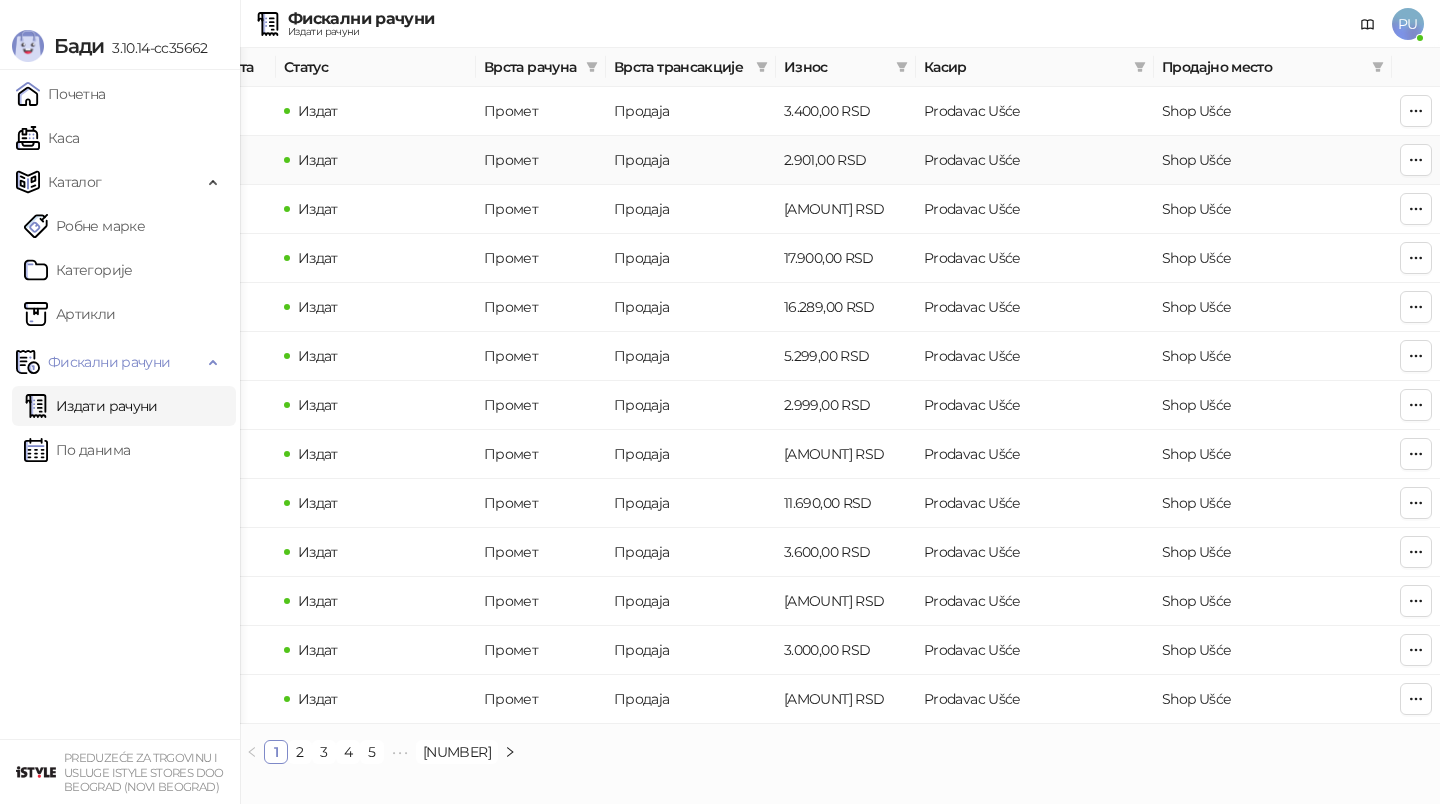 scroll, scrollTop: 0, scrollLeft: 0, axis: both 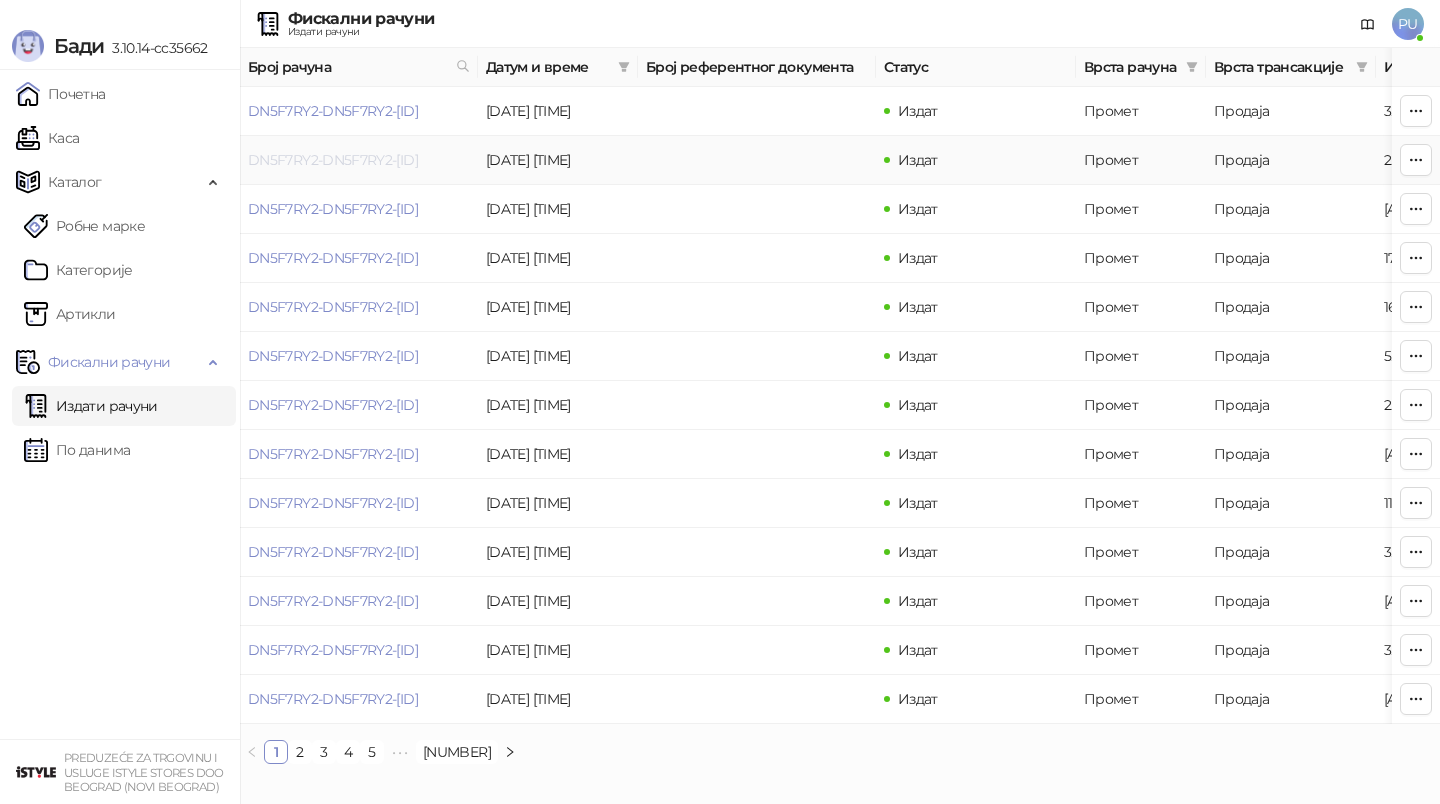 click on "DN5F7RY2-DN5F7RY2-[ID]" at bounding box center [333, 160] 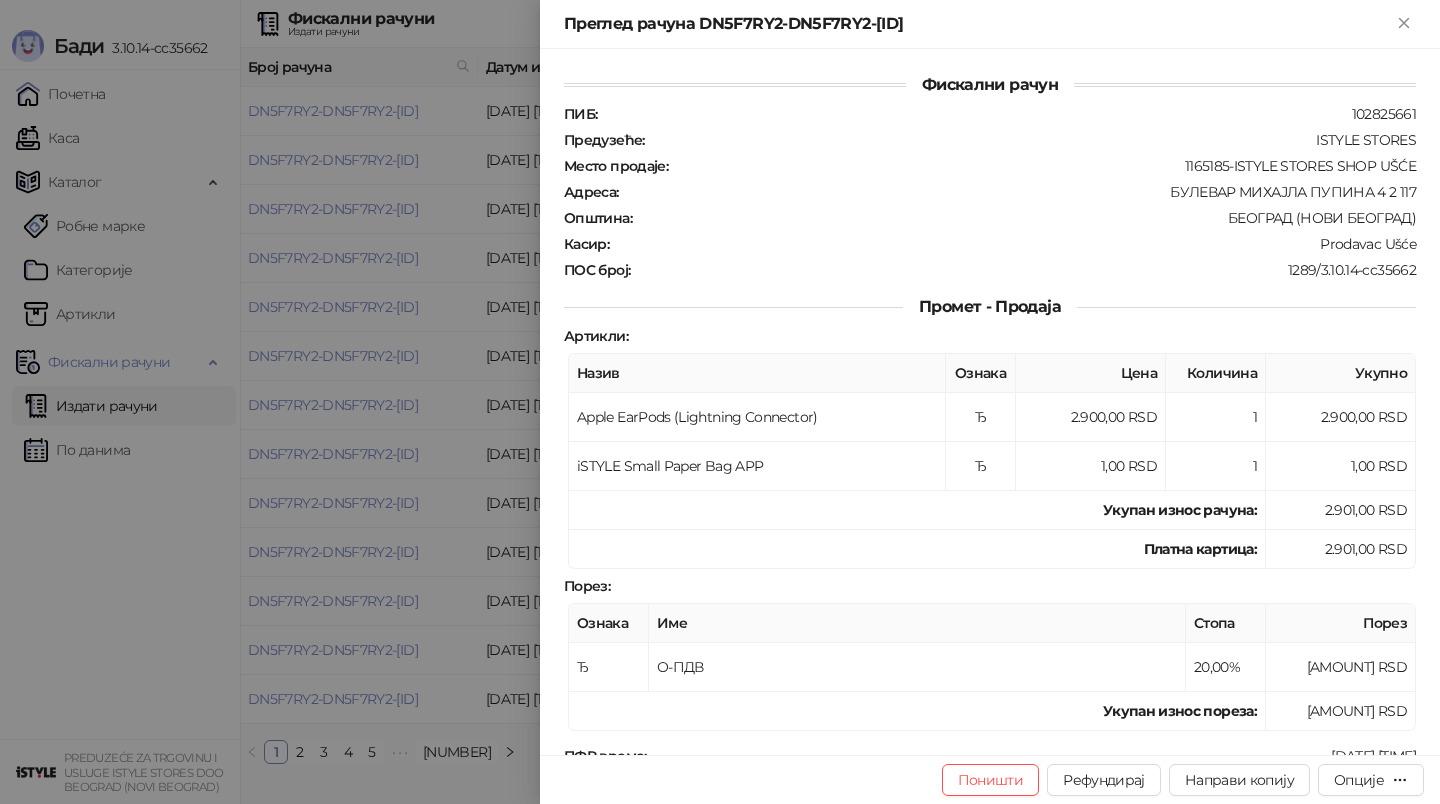 click at bounding box center (720, 402) 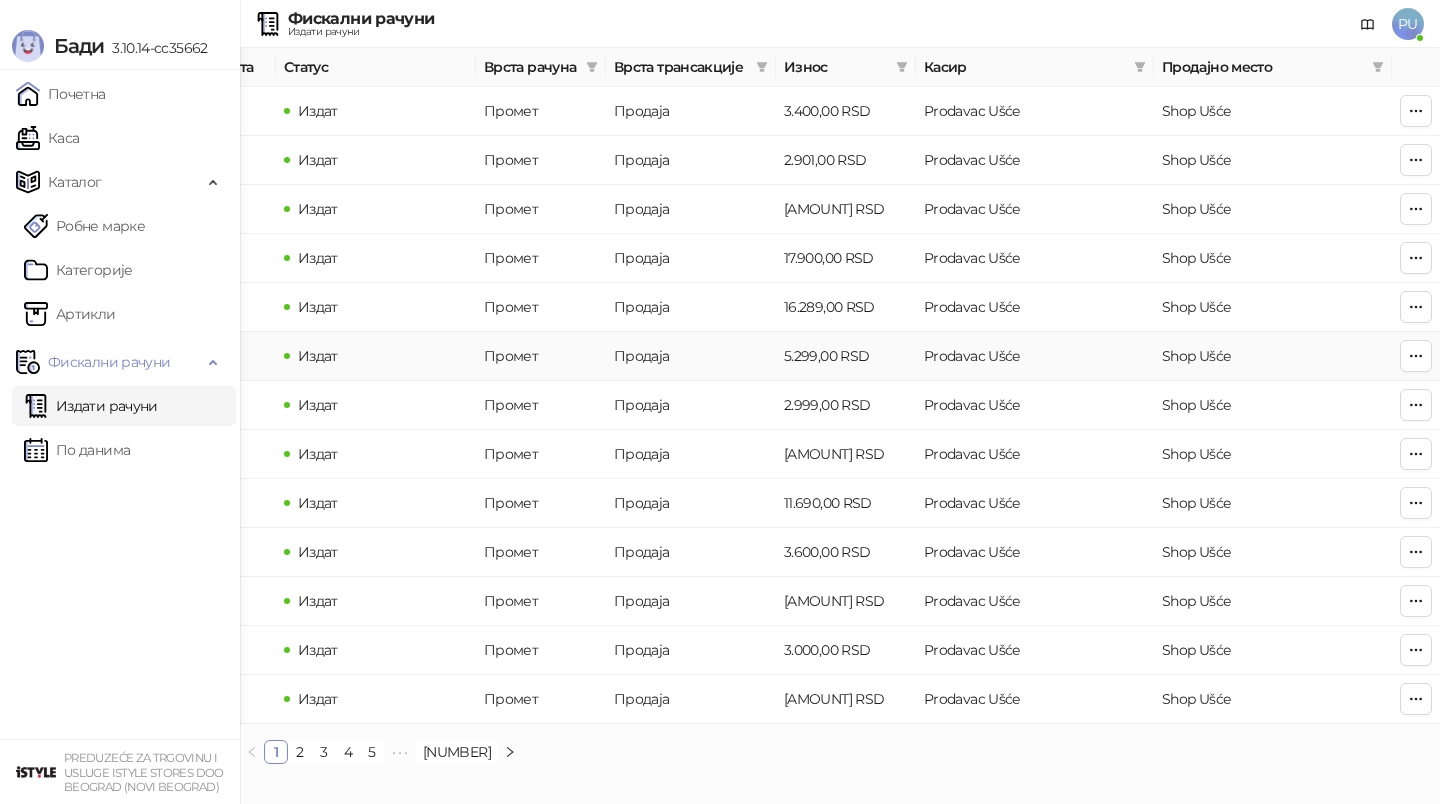 scroll, scrollTop: 0, scrollLeft: 0, axis: both 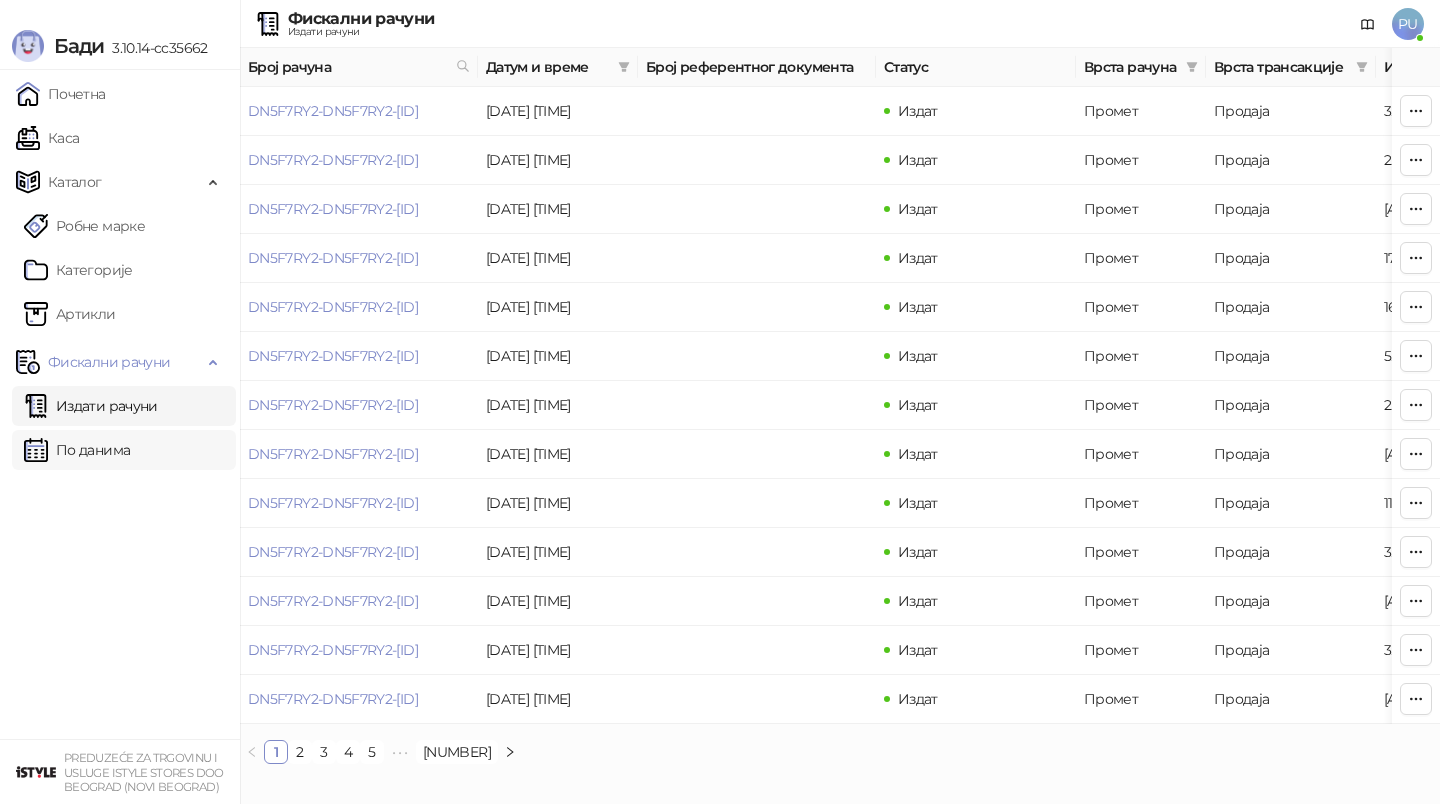click on "По данима" at bounding box center (77, 450) 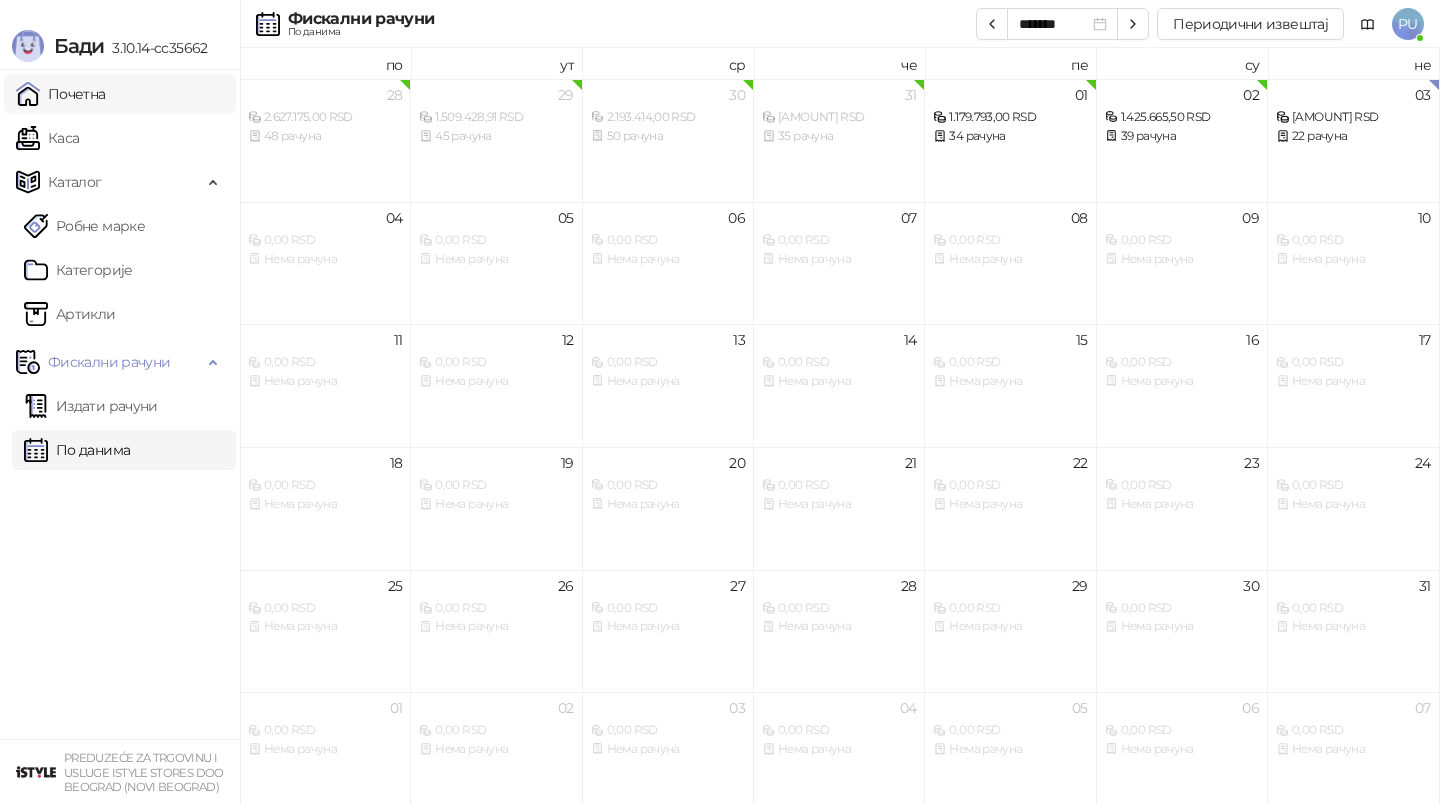 click on "Почетна" at bounding box center (61, 94) 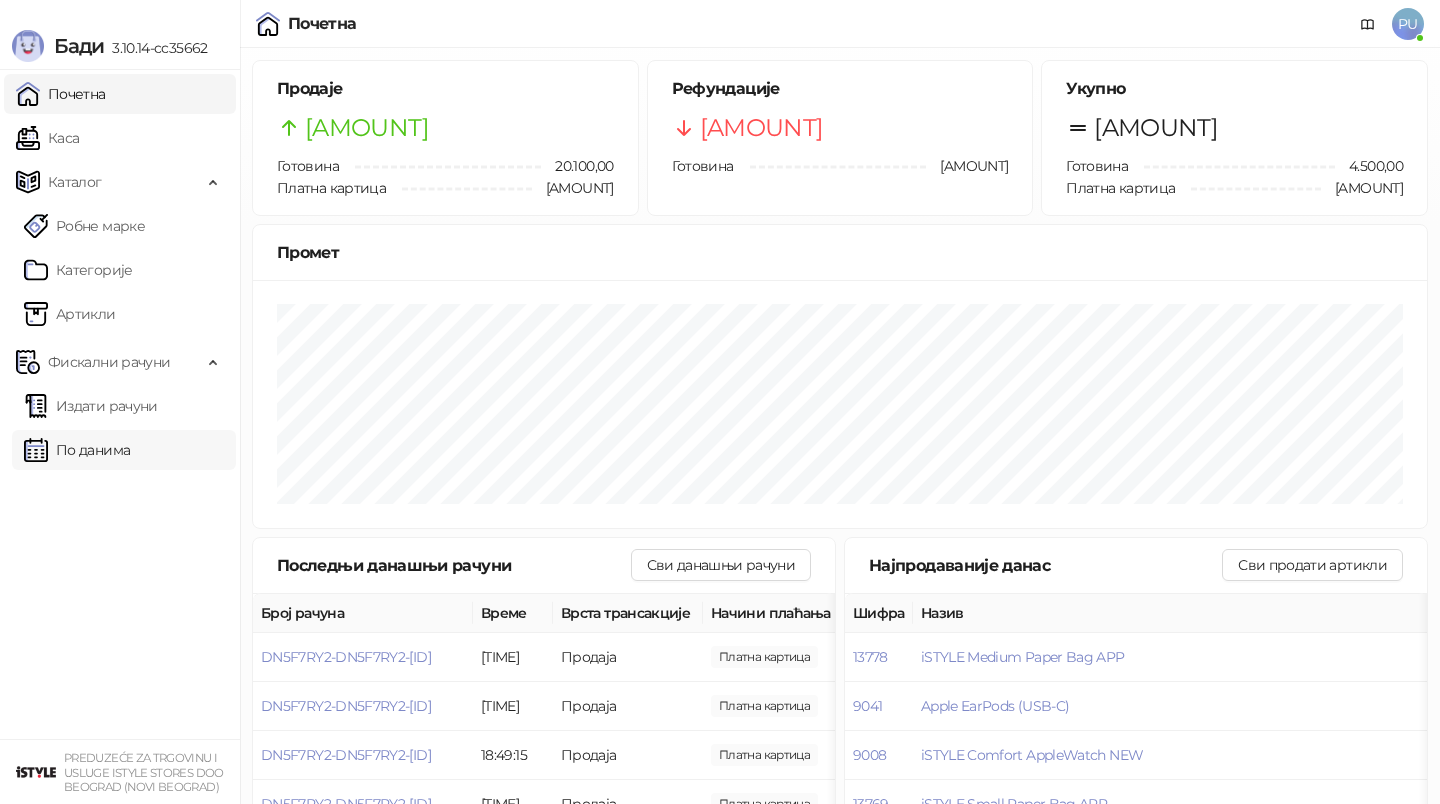 click on "По данима" at bounding box center (77, 450) 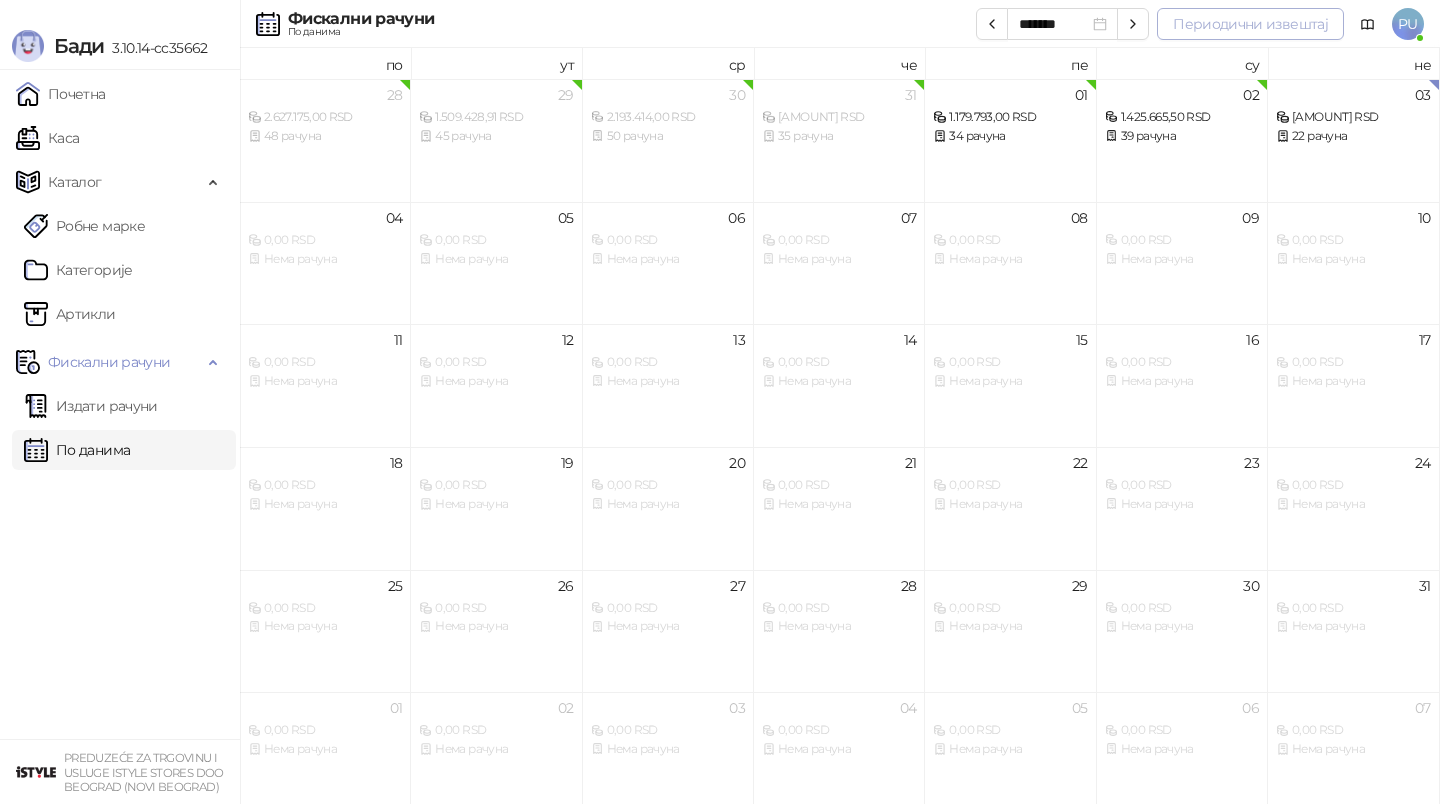 click on "Периодични извештај" at bounding box center (1250, 24) 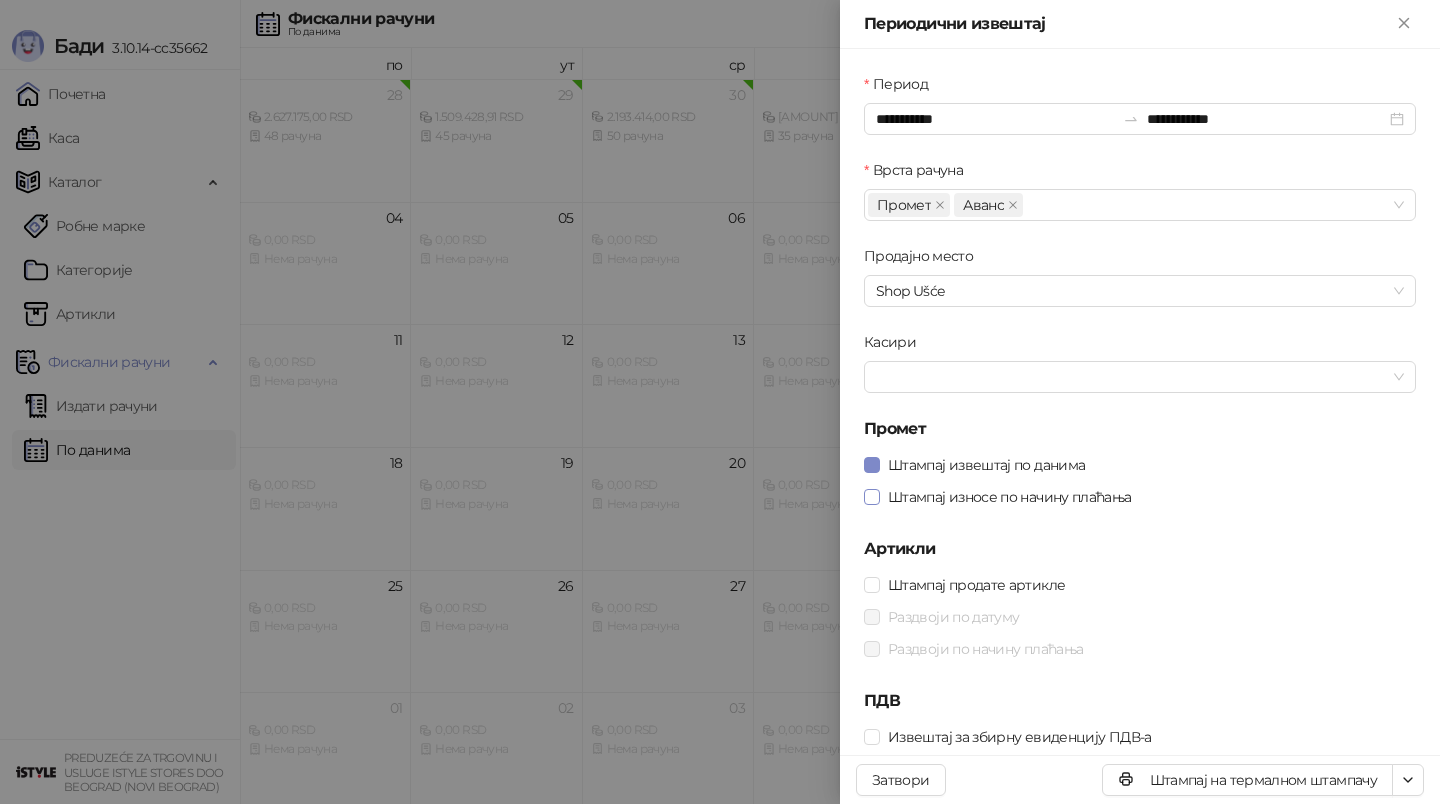 click on "Штампај износе по начину плаћања" at bounding box center (1010, 497) 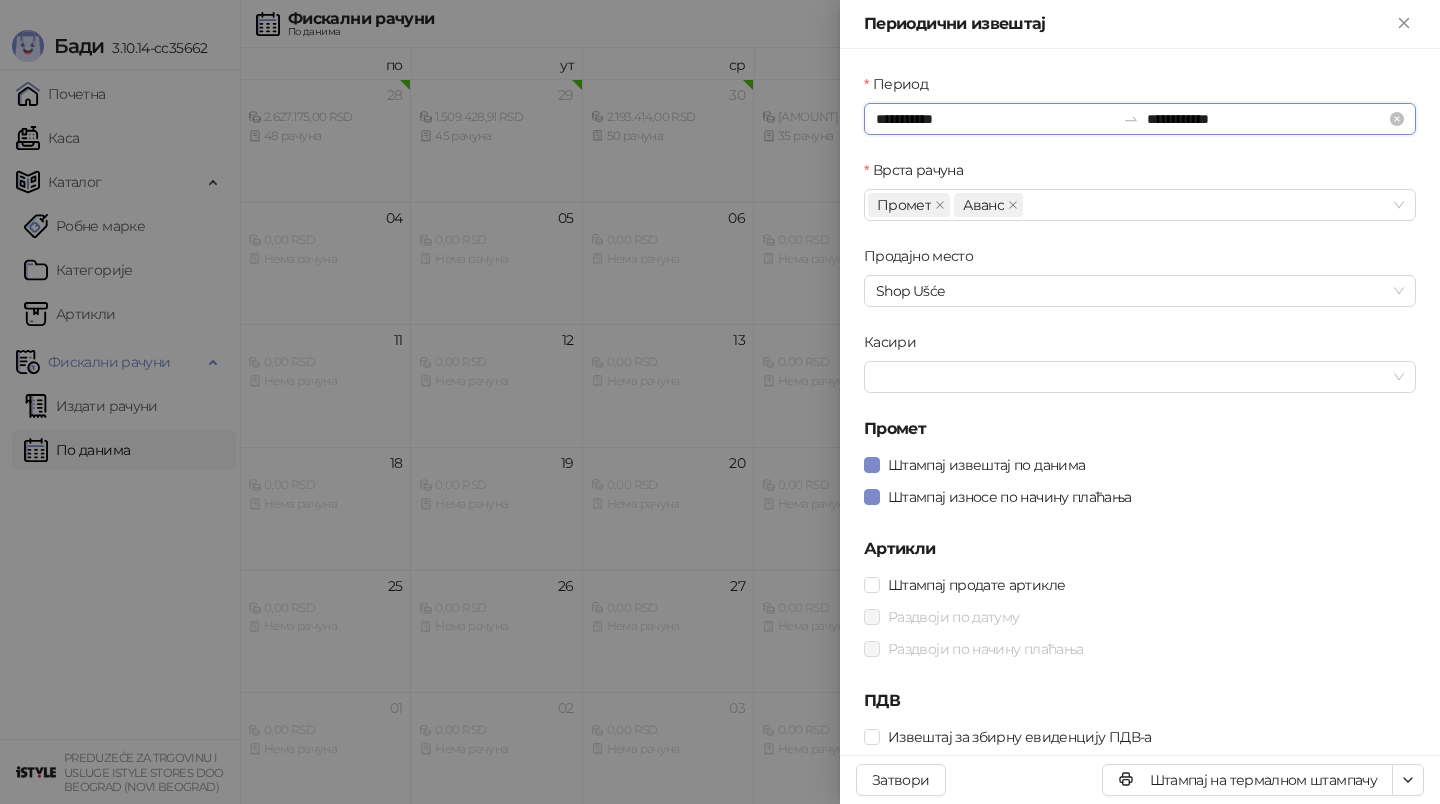 click on "**********" at bounding box center (995, 119) 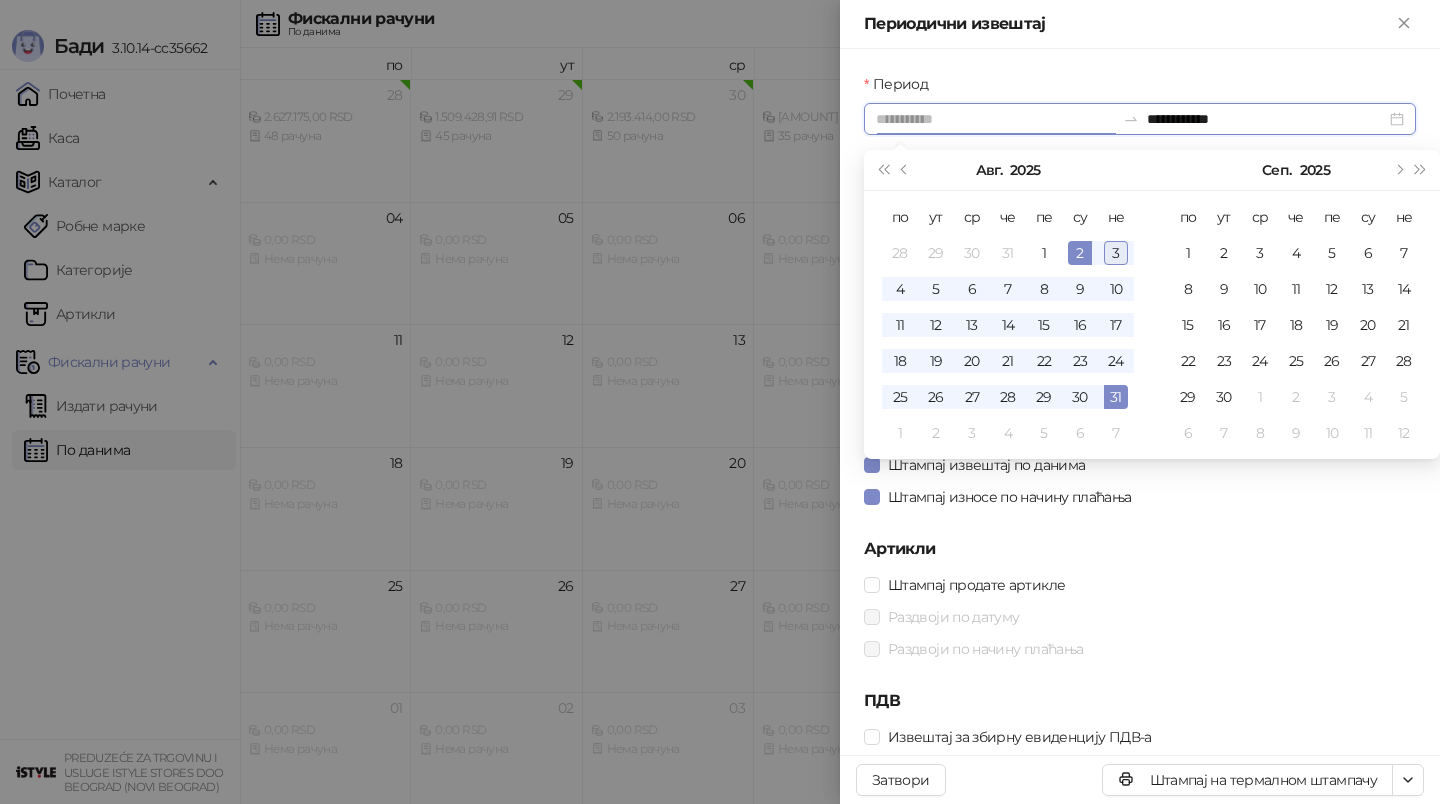 type on "**********" 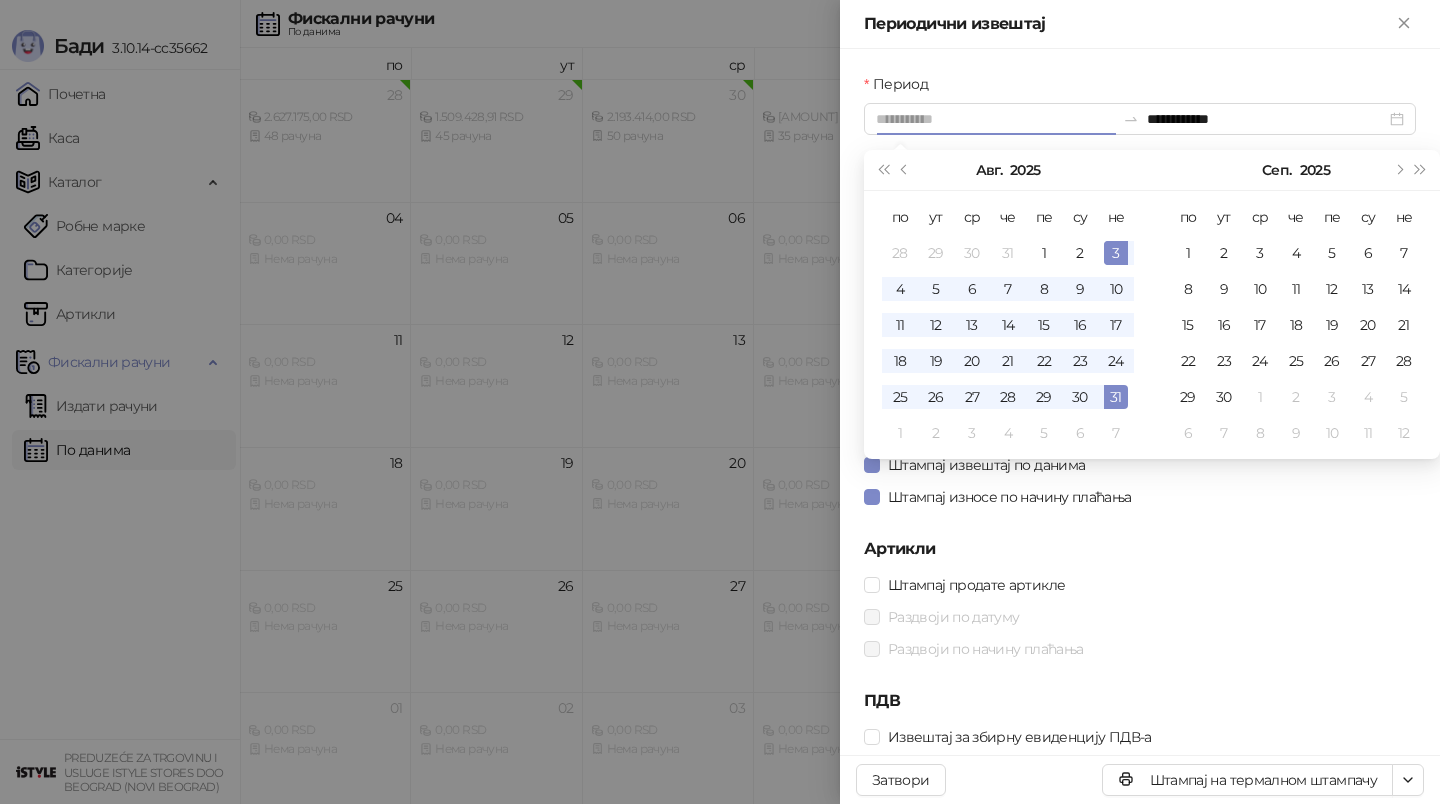 click on "3" at bounding box center [1116, 253] 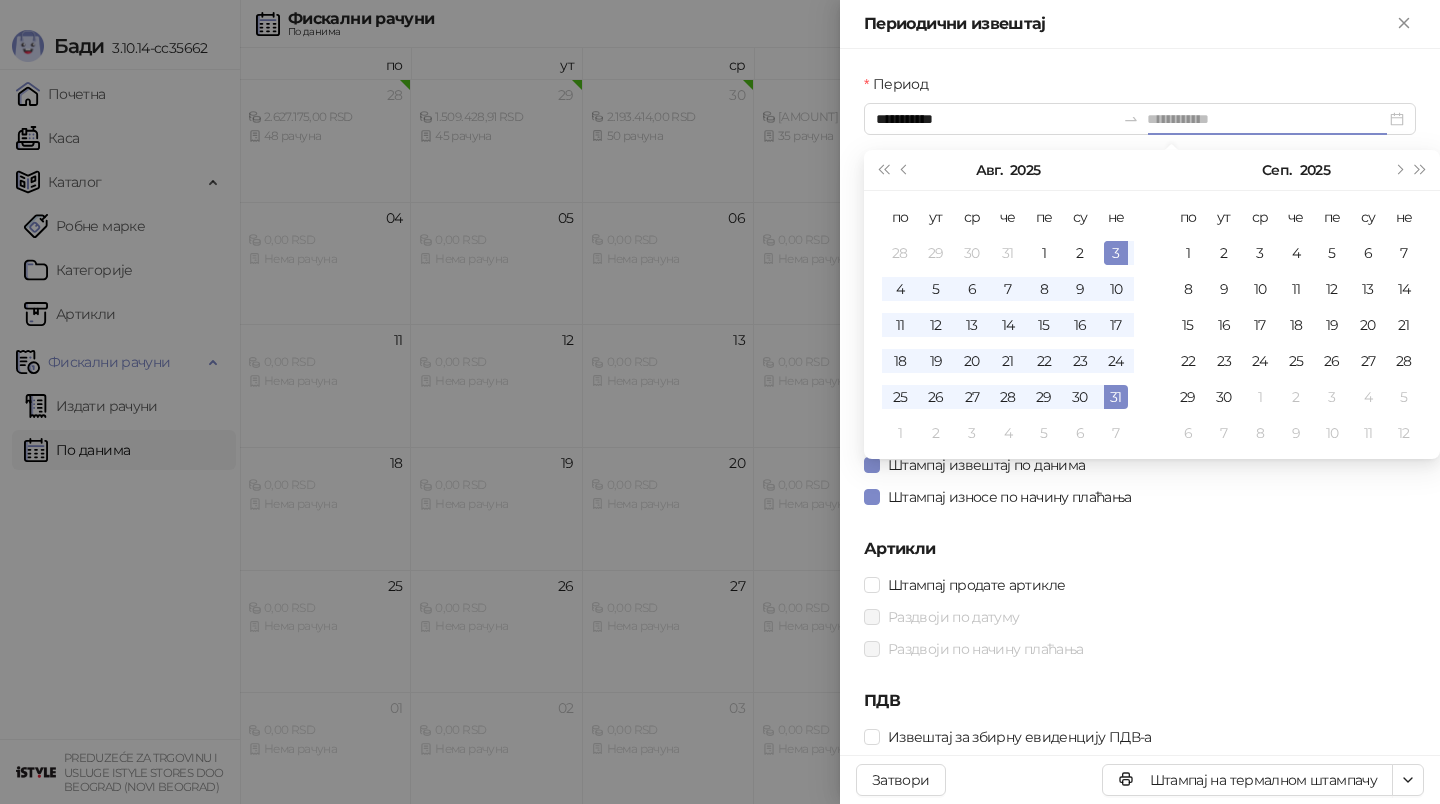 click on "3" at bounding box center [1116, 253] 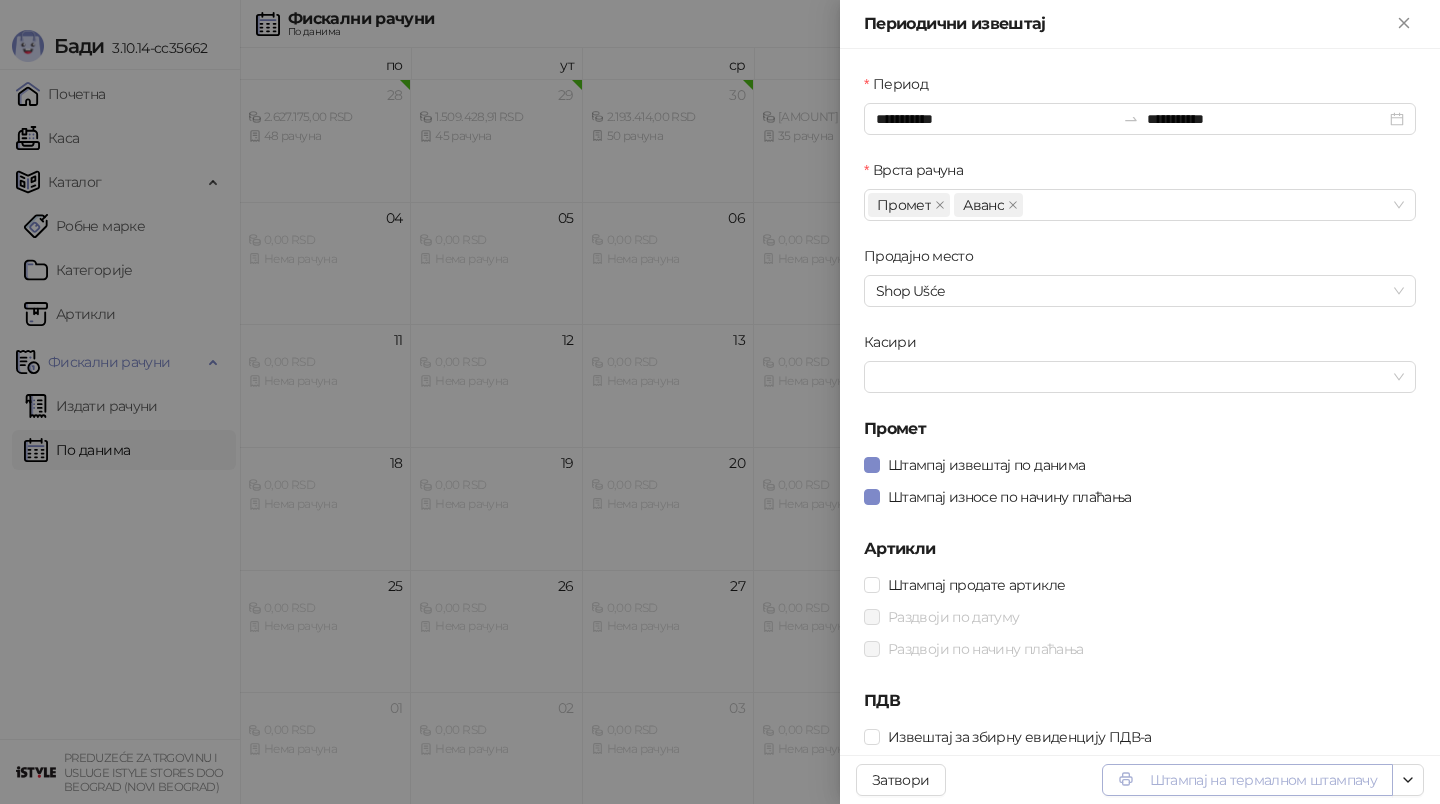 click on "Штампај на термалном штампачу" at bounding box center [1247, 780] 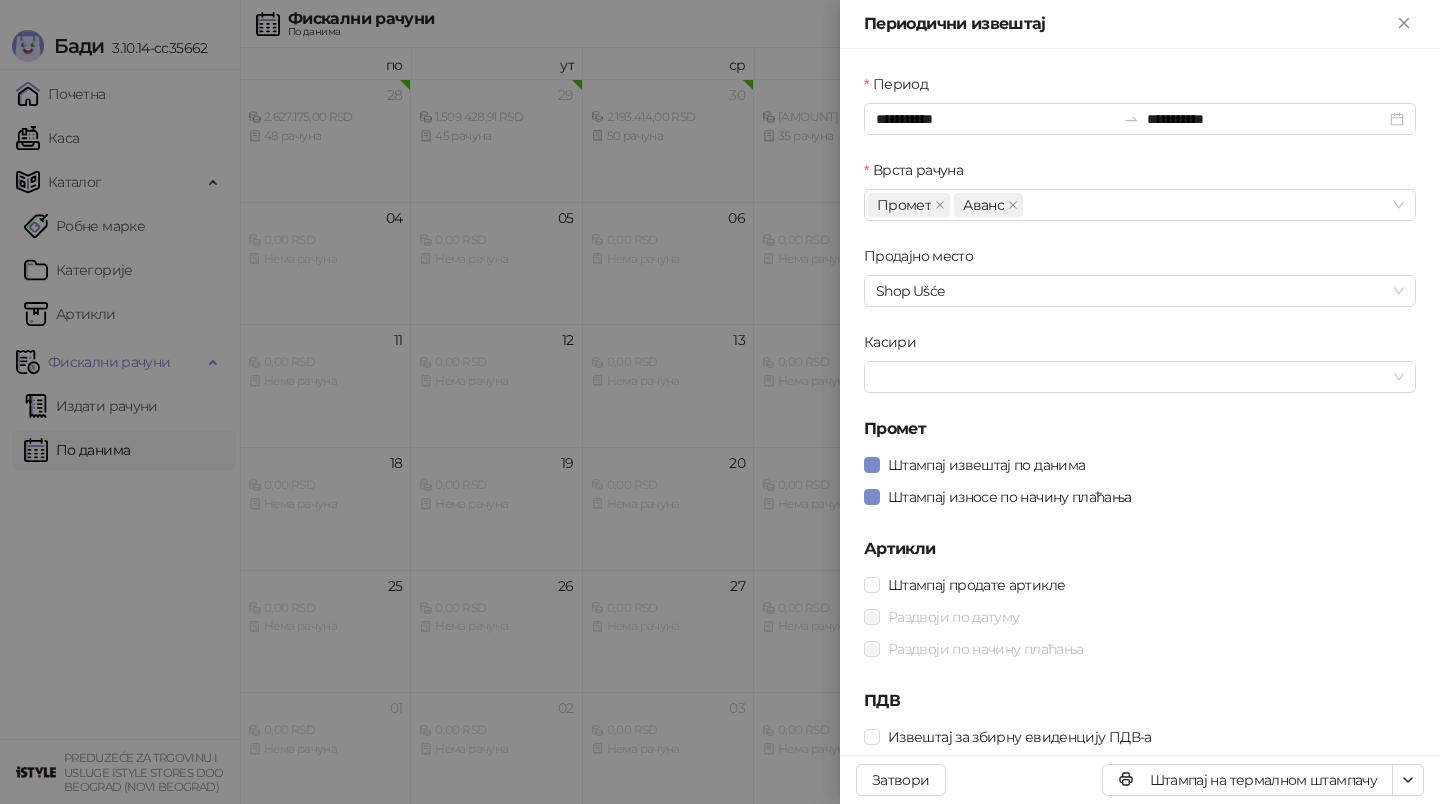 click on "Период: [DATE] - [DATE] Врста рачуна Промет Аванс   Продајно место Shop Ušće Касири   Промет Штампај извештај по данима Штампај износе по начину плаћања Артикли Штампај продате артикле Раздвоји по датуму Раздвоји по начину плаћања ПДВ Извештај за збирну евиденцију ПДВ-а" at bounding box center [1140, 413] 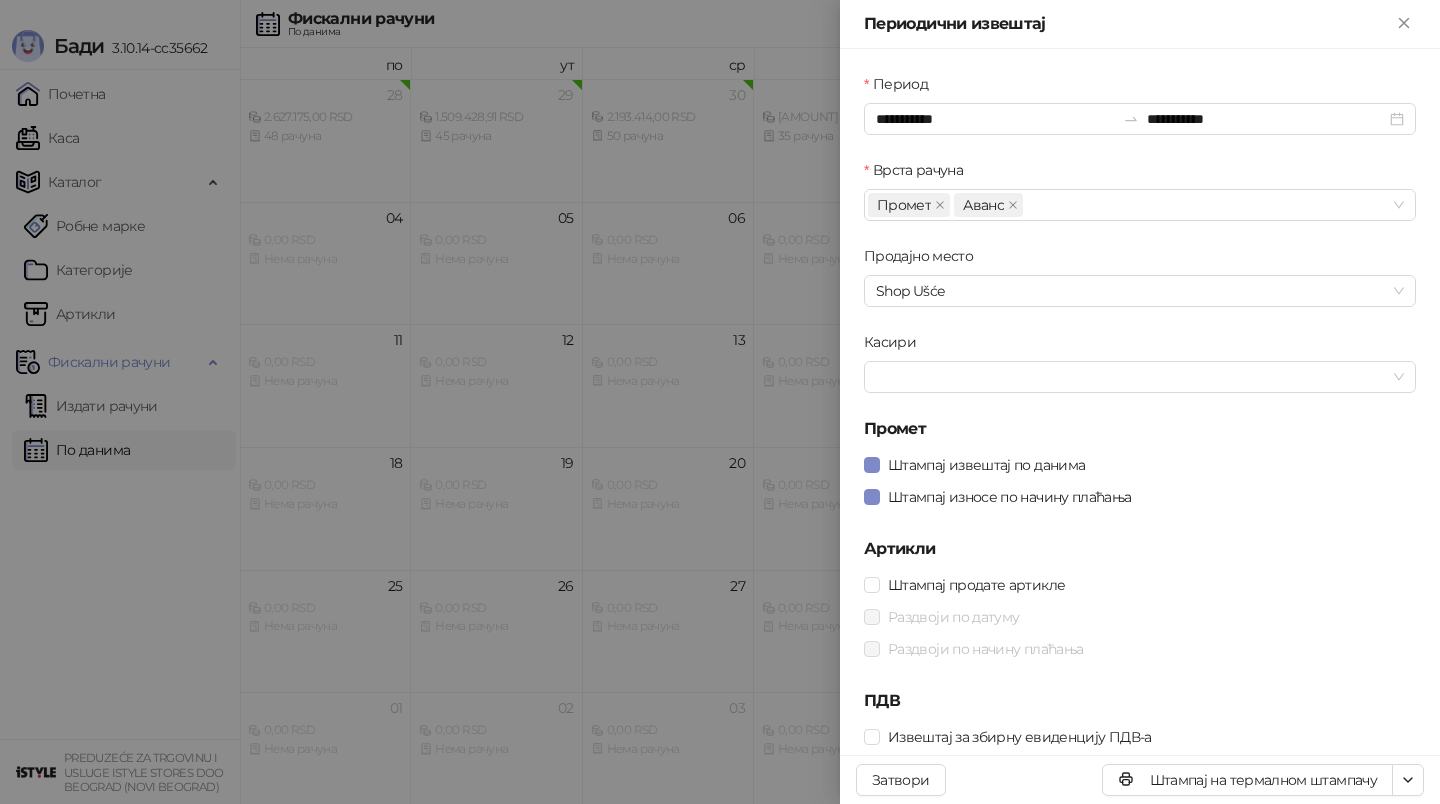 click at bounding box center (720, 402) 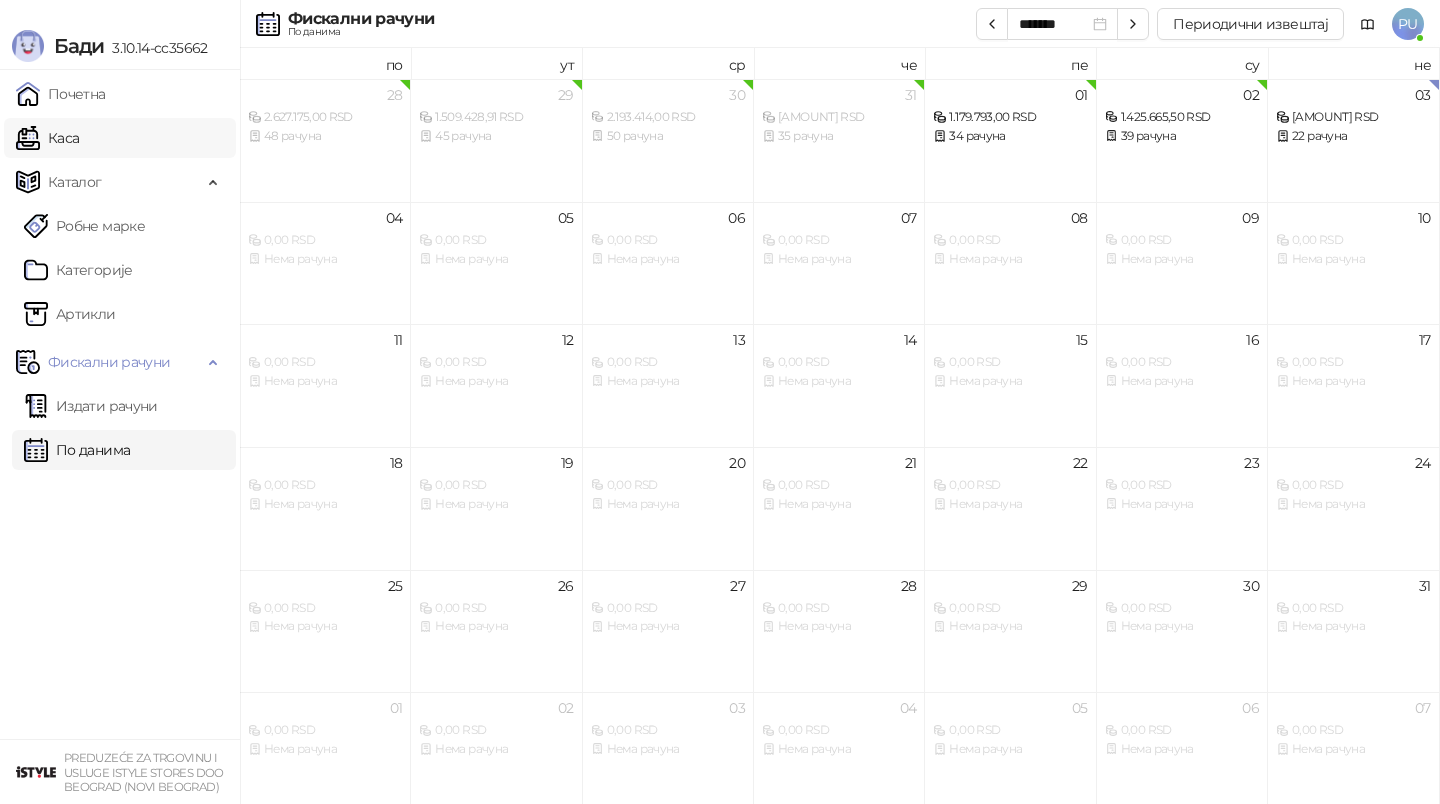 click on "Каса" at bounding box center (47, 138) 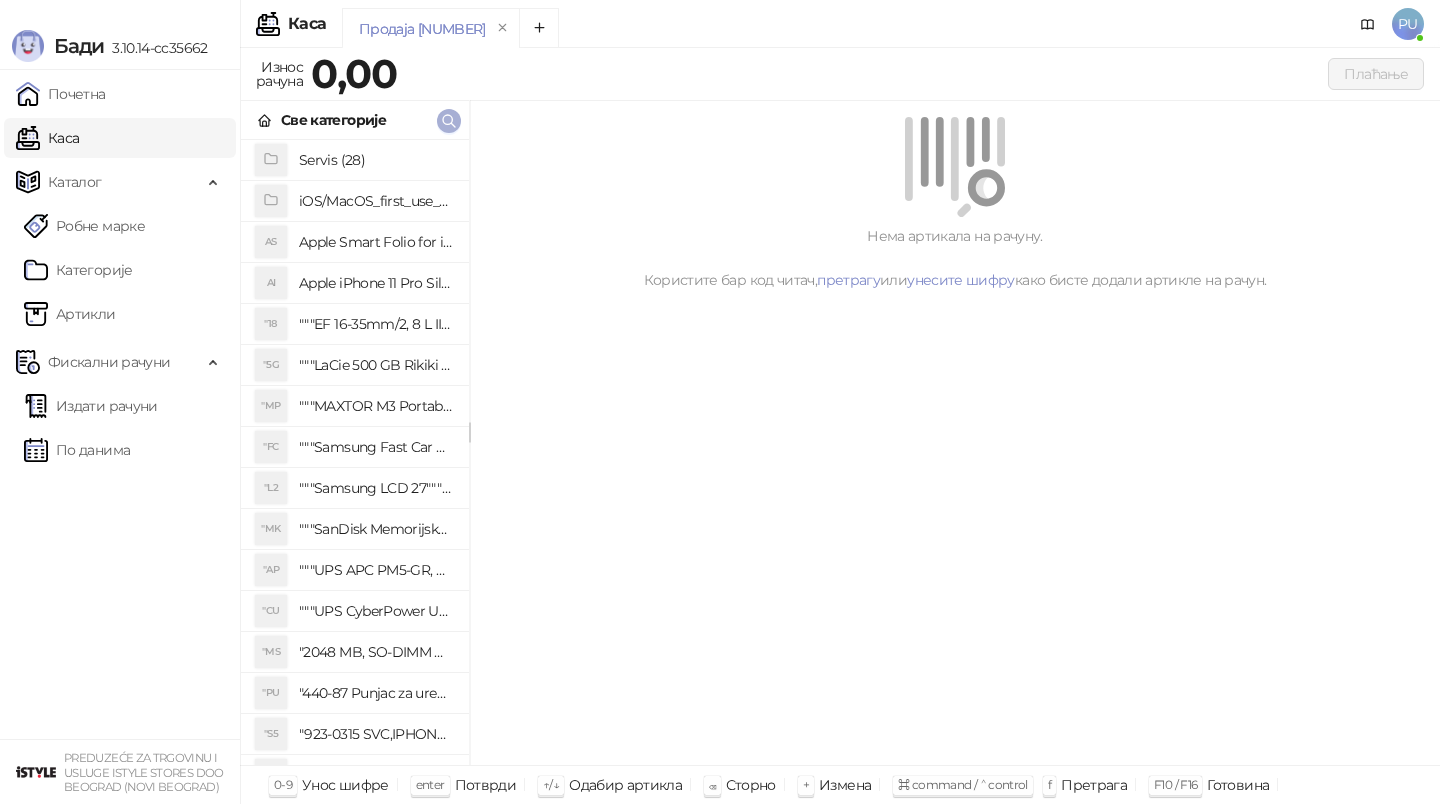 click 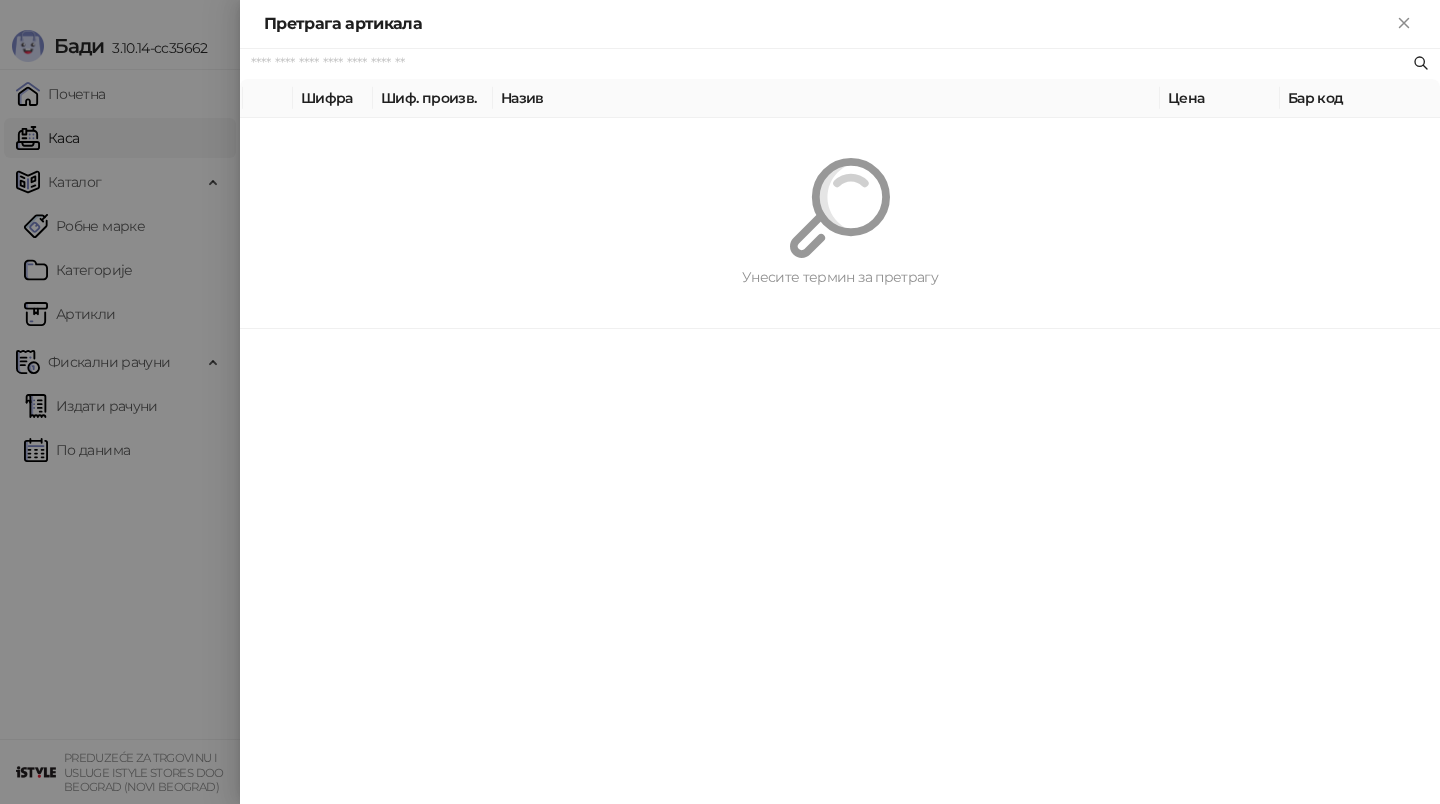 paste on "*********" 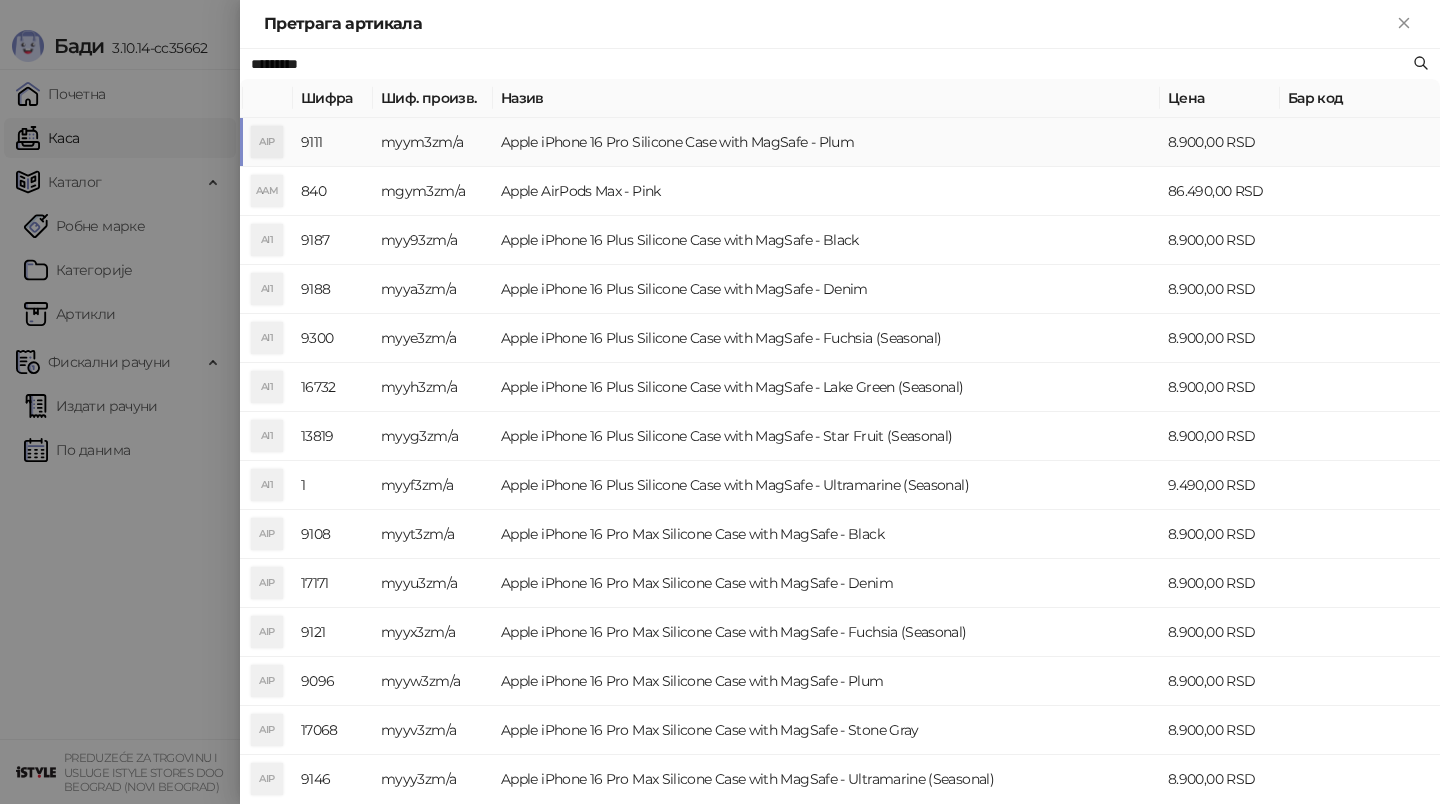 click on "Apple iPhone 16 Pro Silicone Case with MagSafe - Plum" at bounding box center (826, 142) 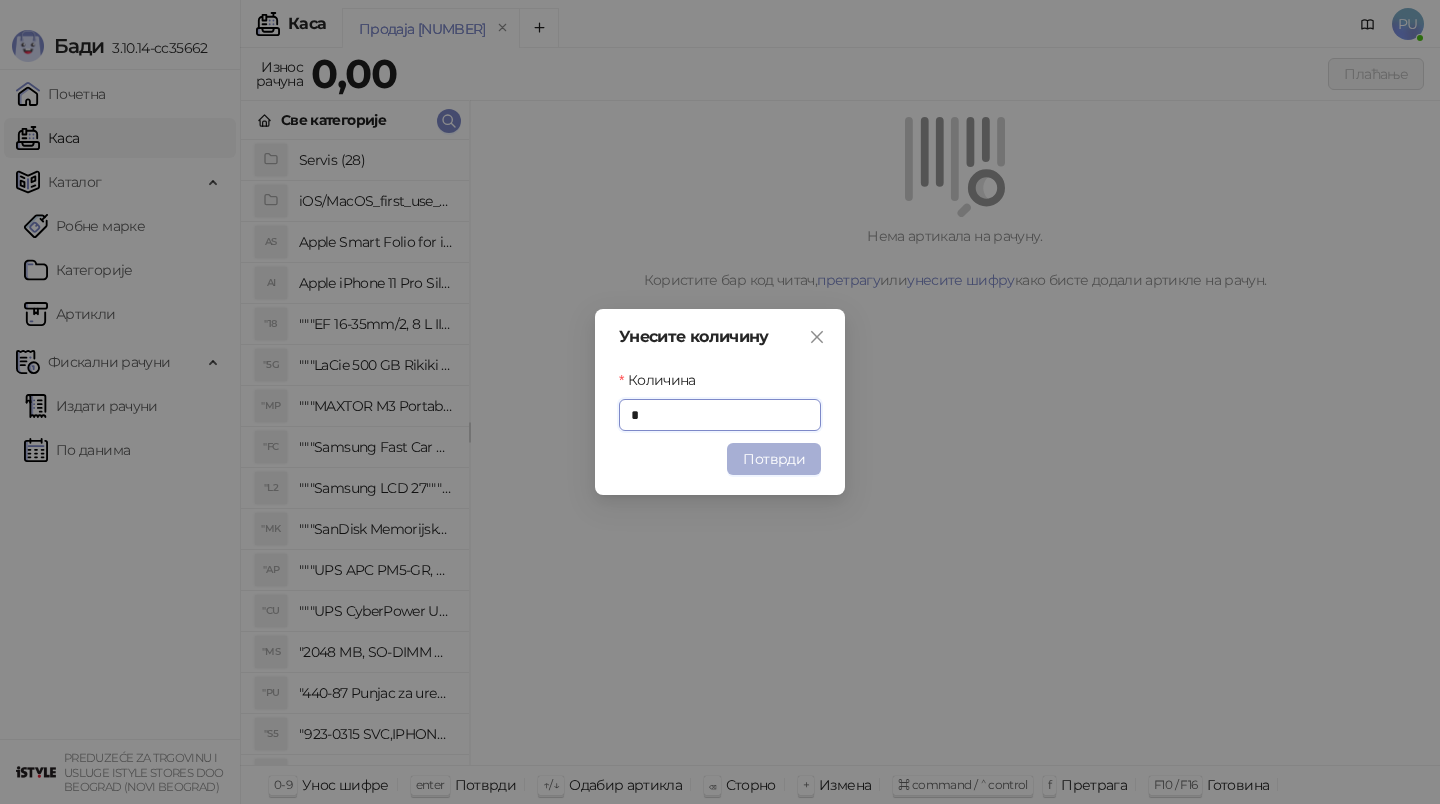 click on "Потврди" at bounding box center [774, 459] 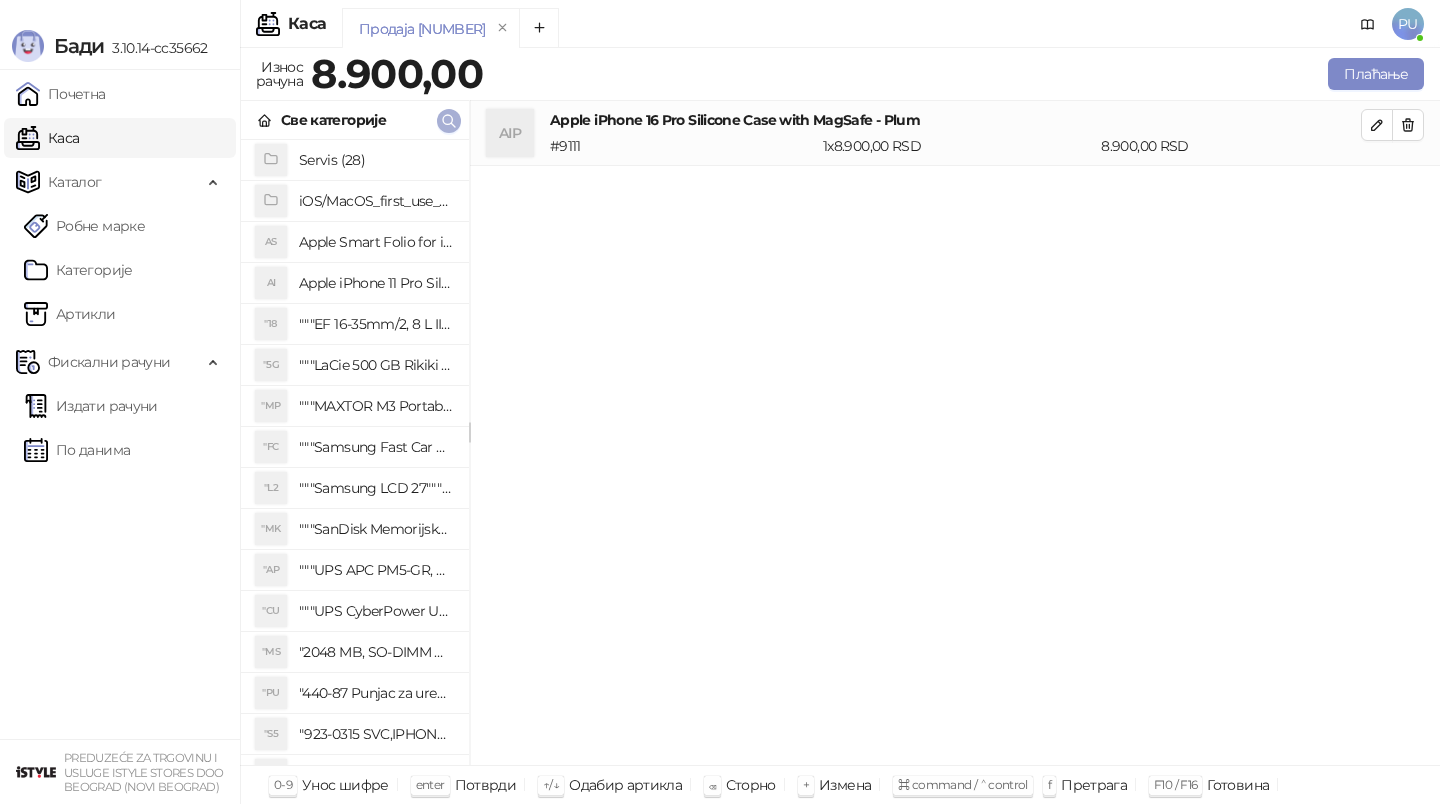 click 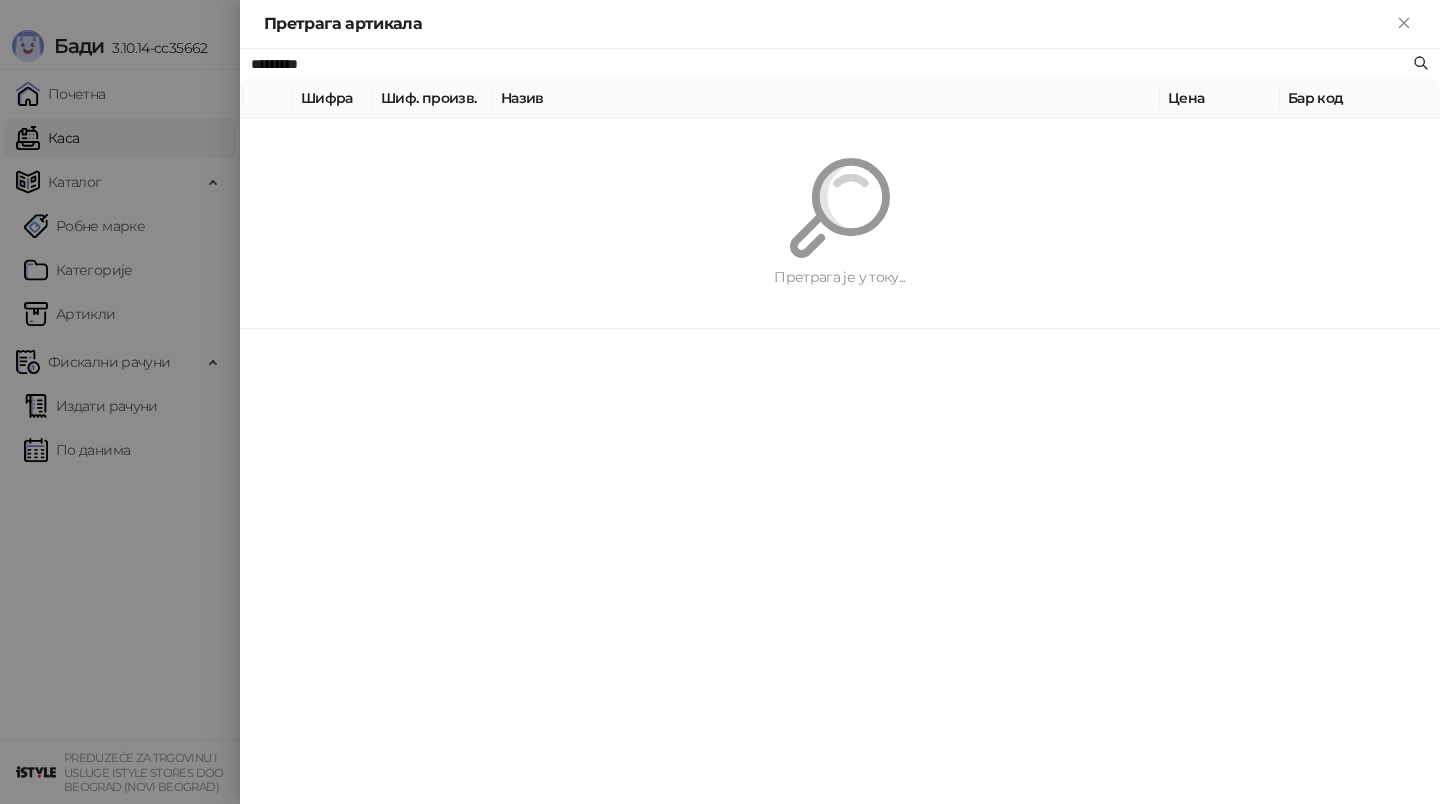 paste on "**********" 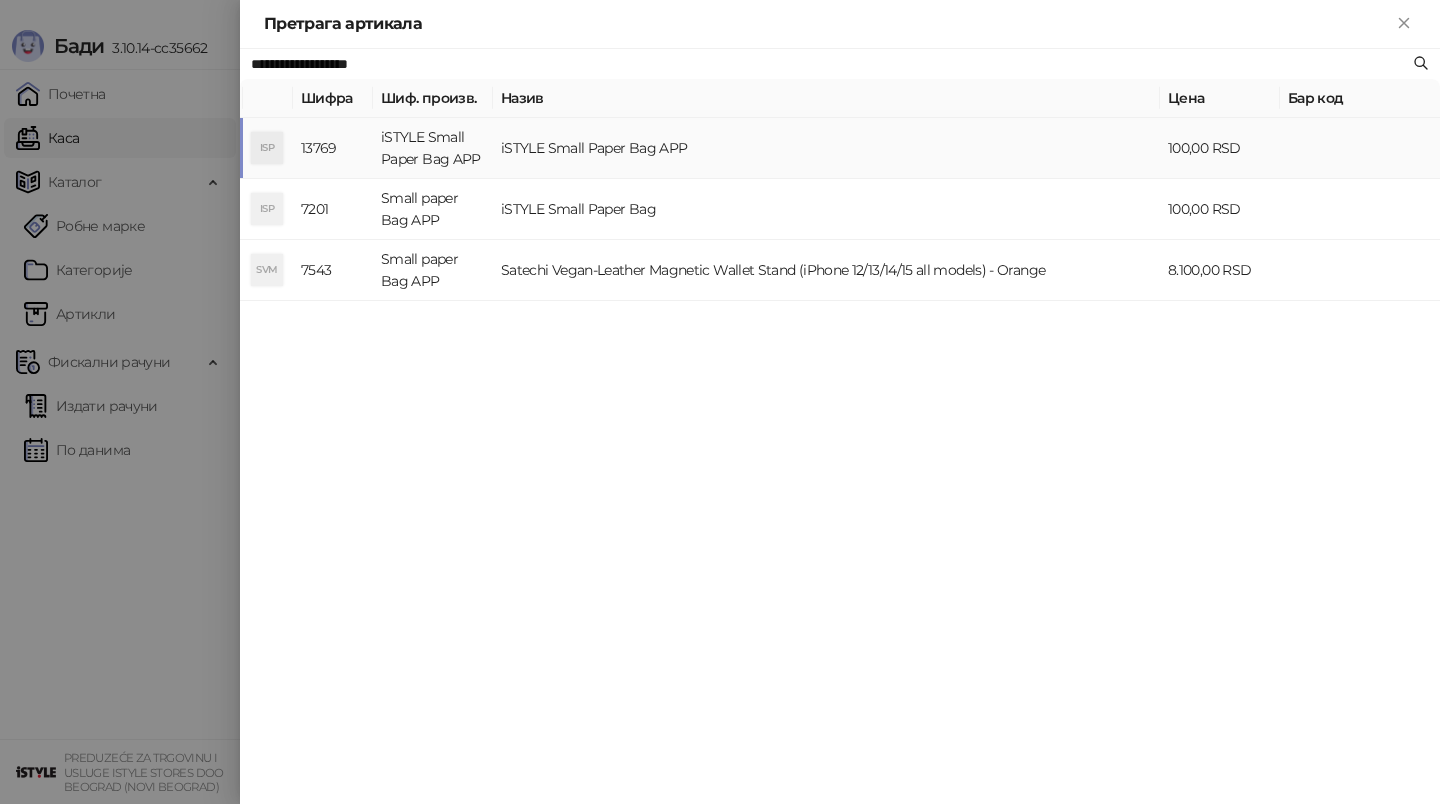 type on "**********" 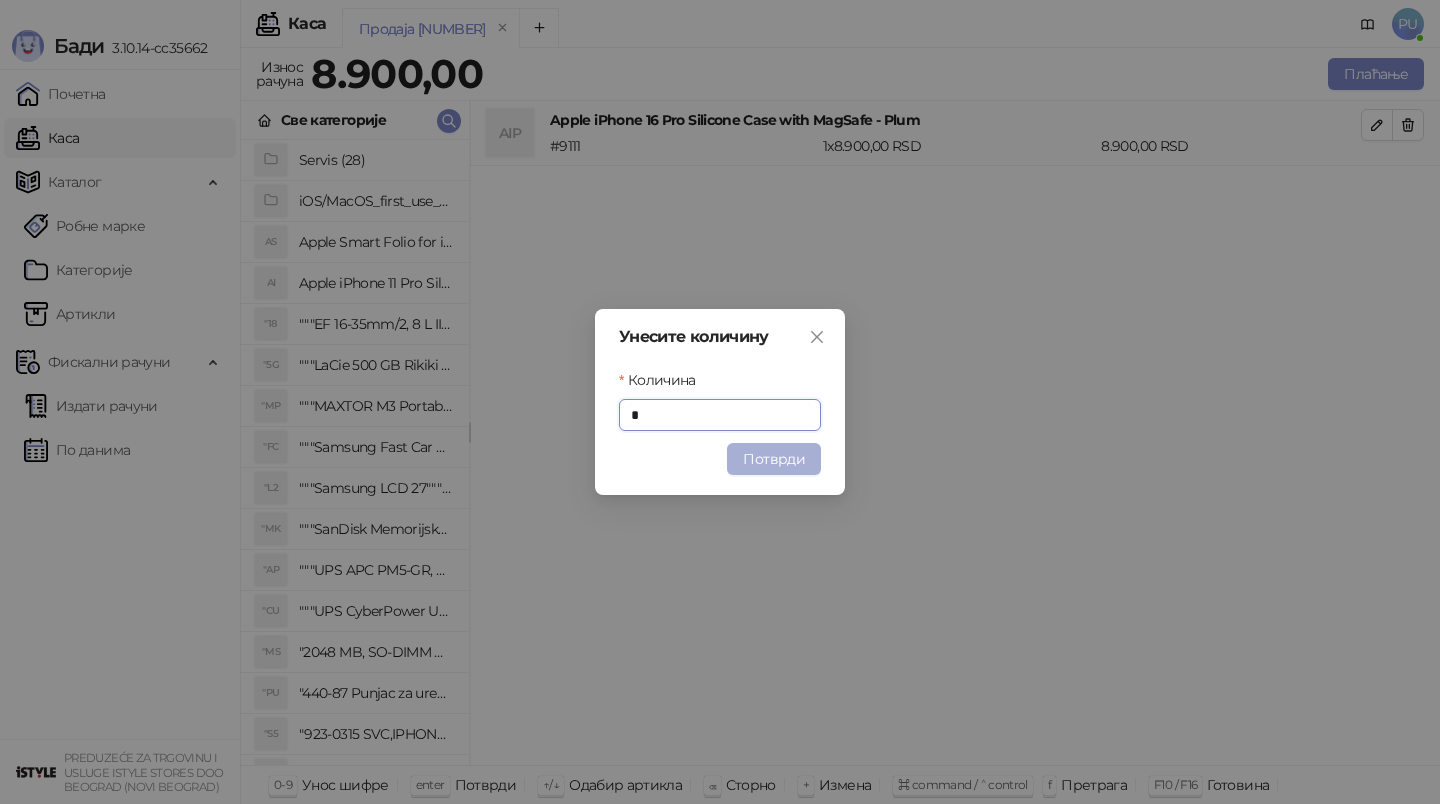 click on "Потврди" at bounding box center [774, 459] 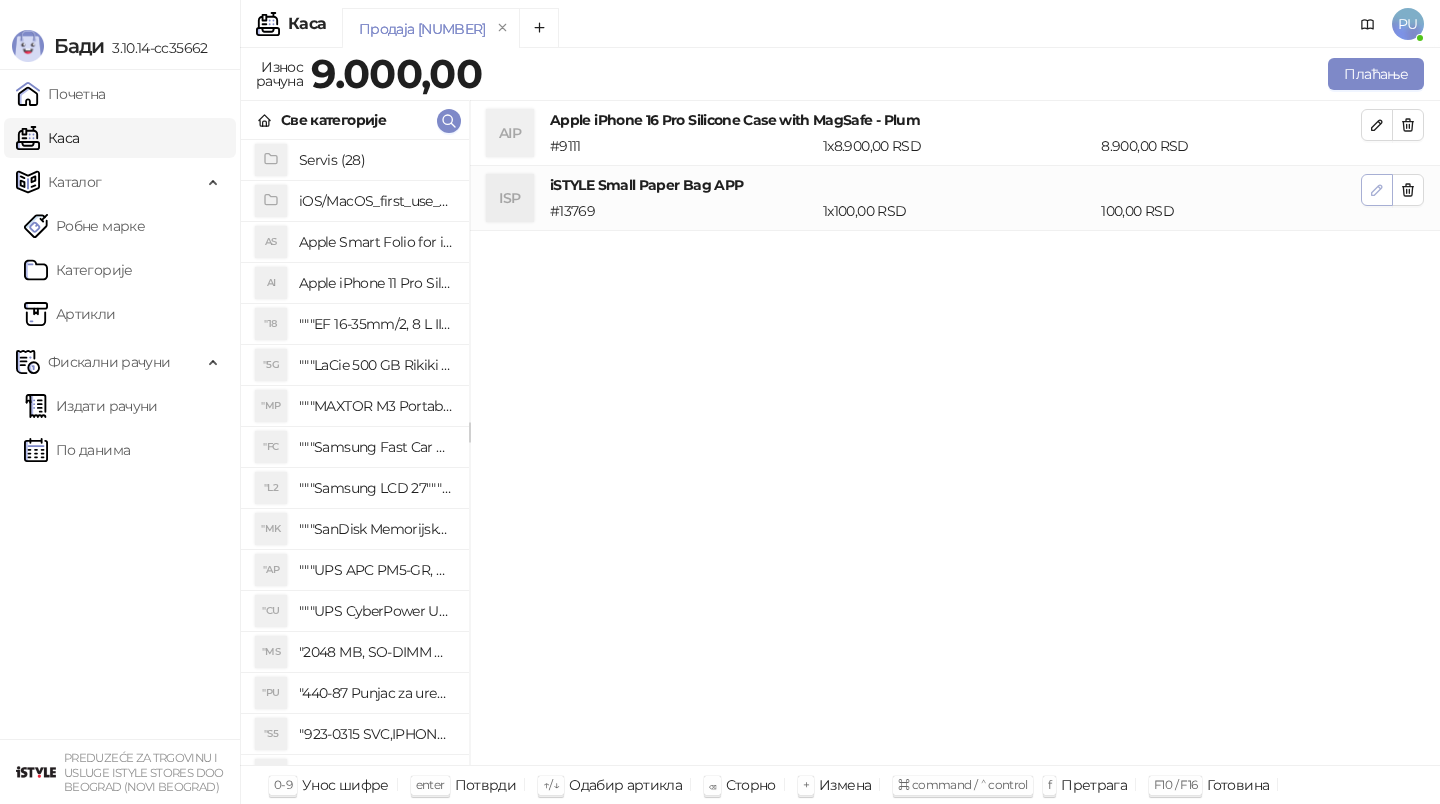 click 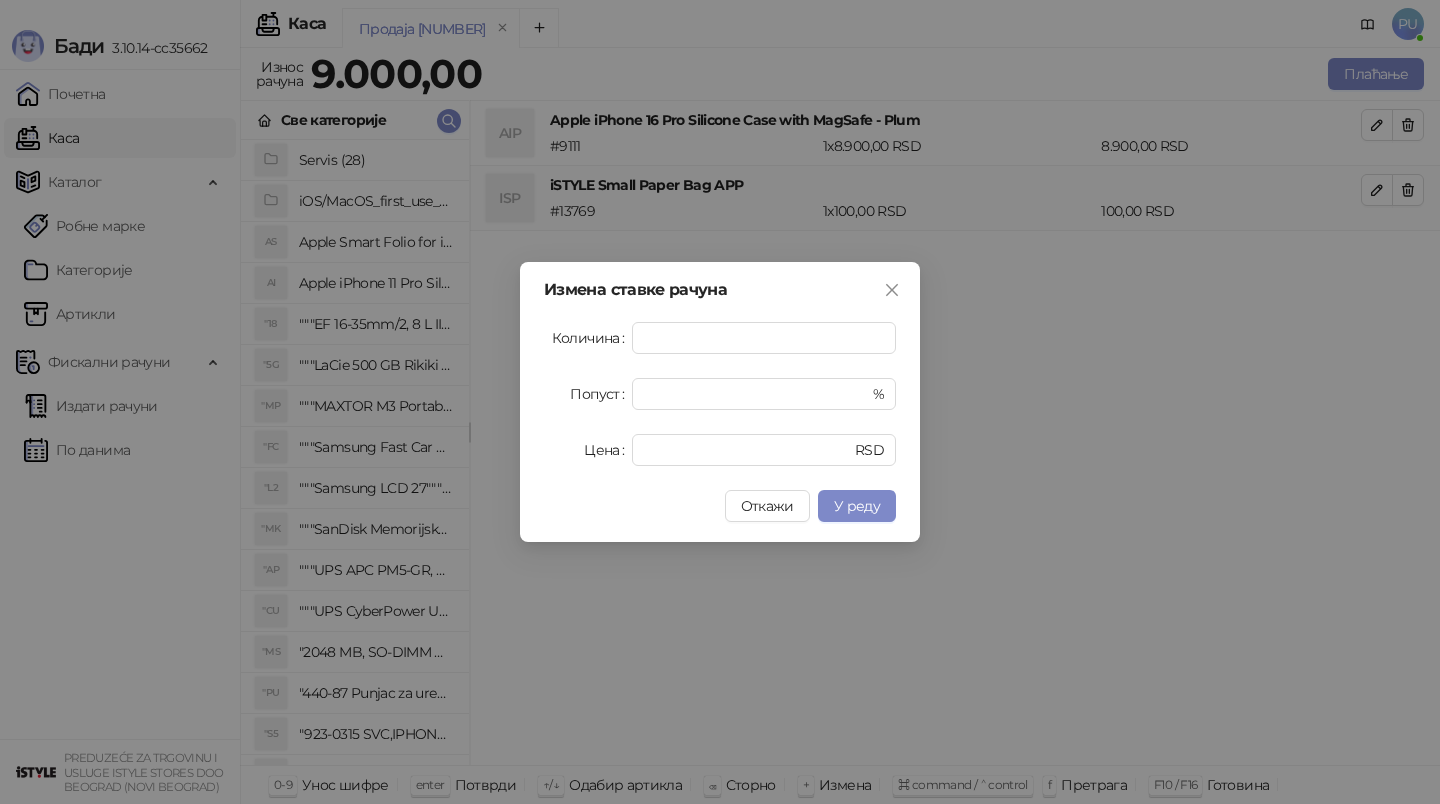 click on "Количина * Попуст * % Цена *** RSD" at bounding box center [720, 394] 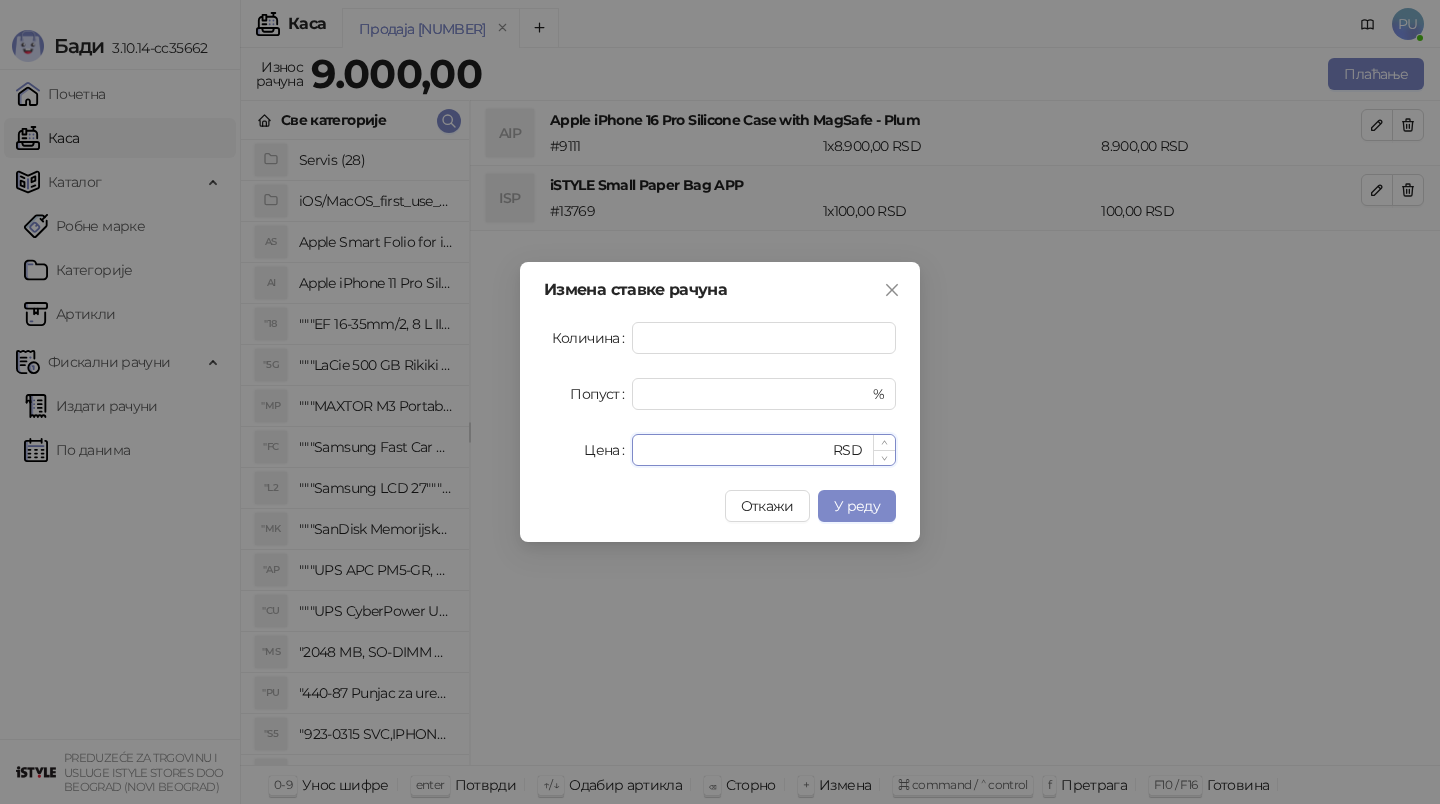 click on "***" at bounding box center [736, 450] 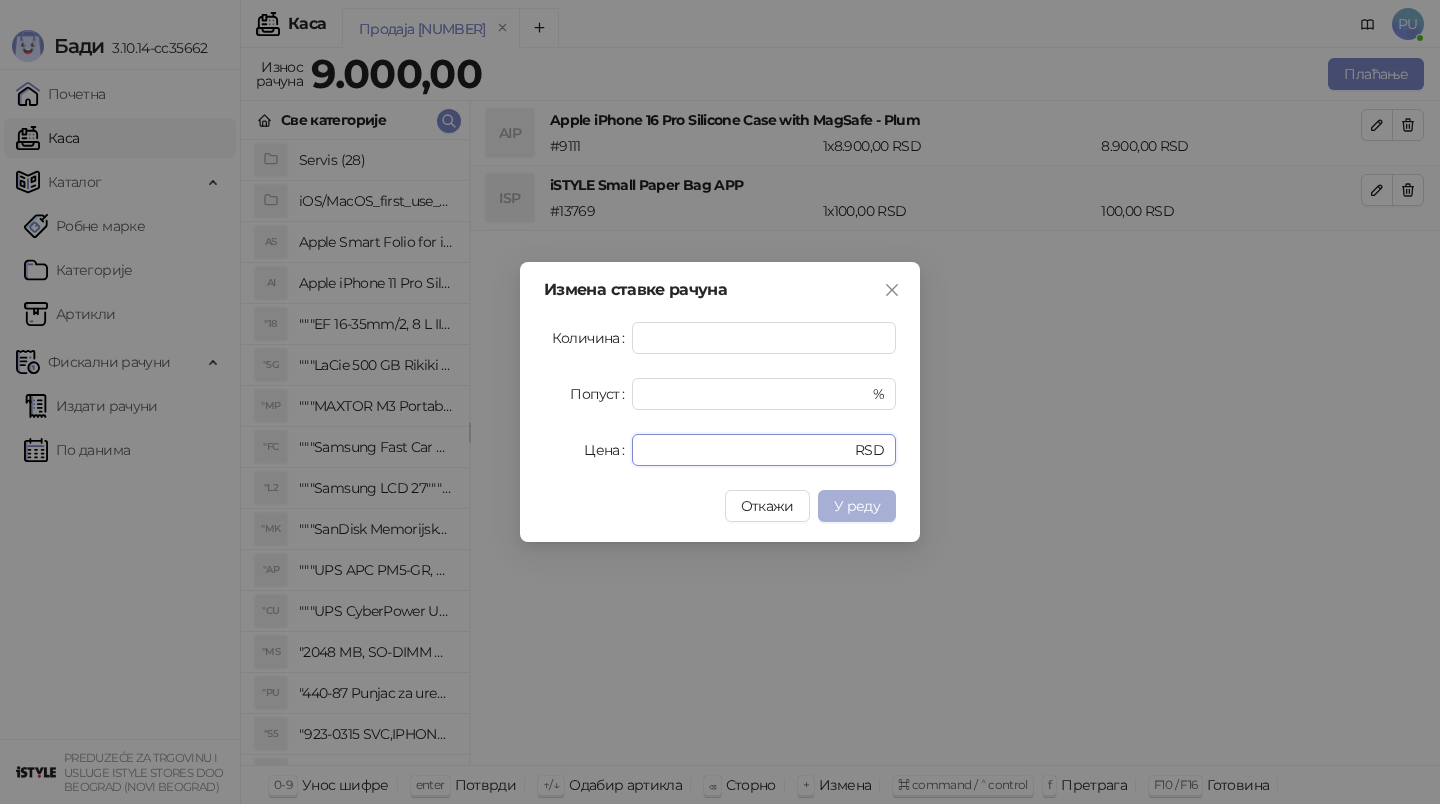 type on "*" 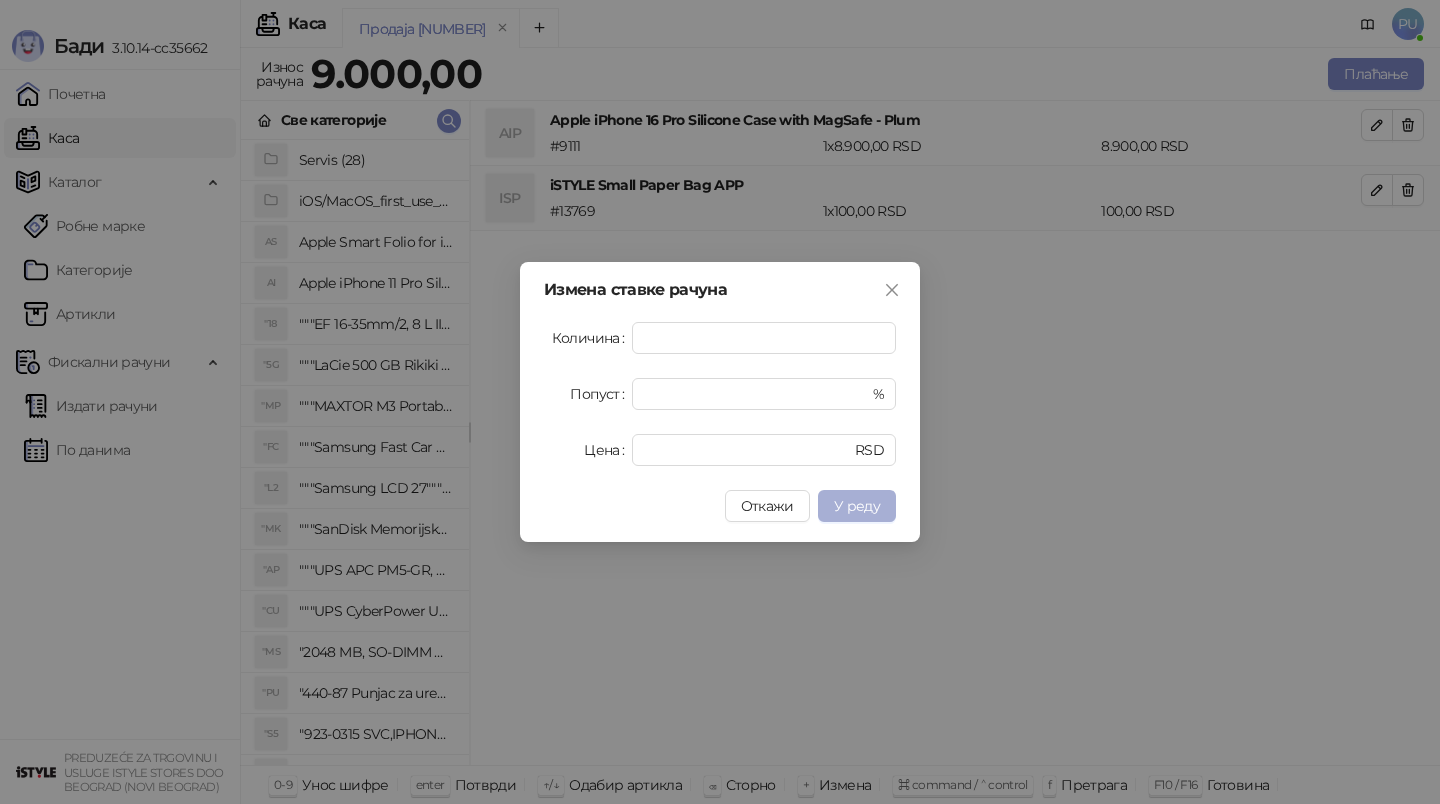 click on "У реду" at bounding box center [857, 506] 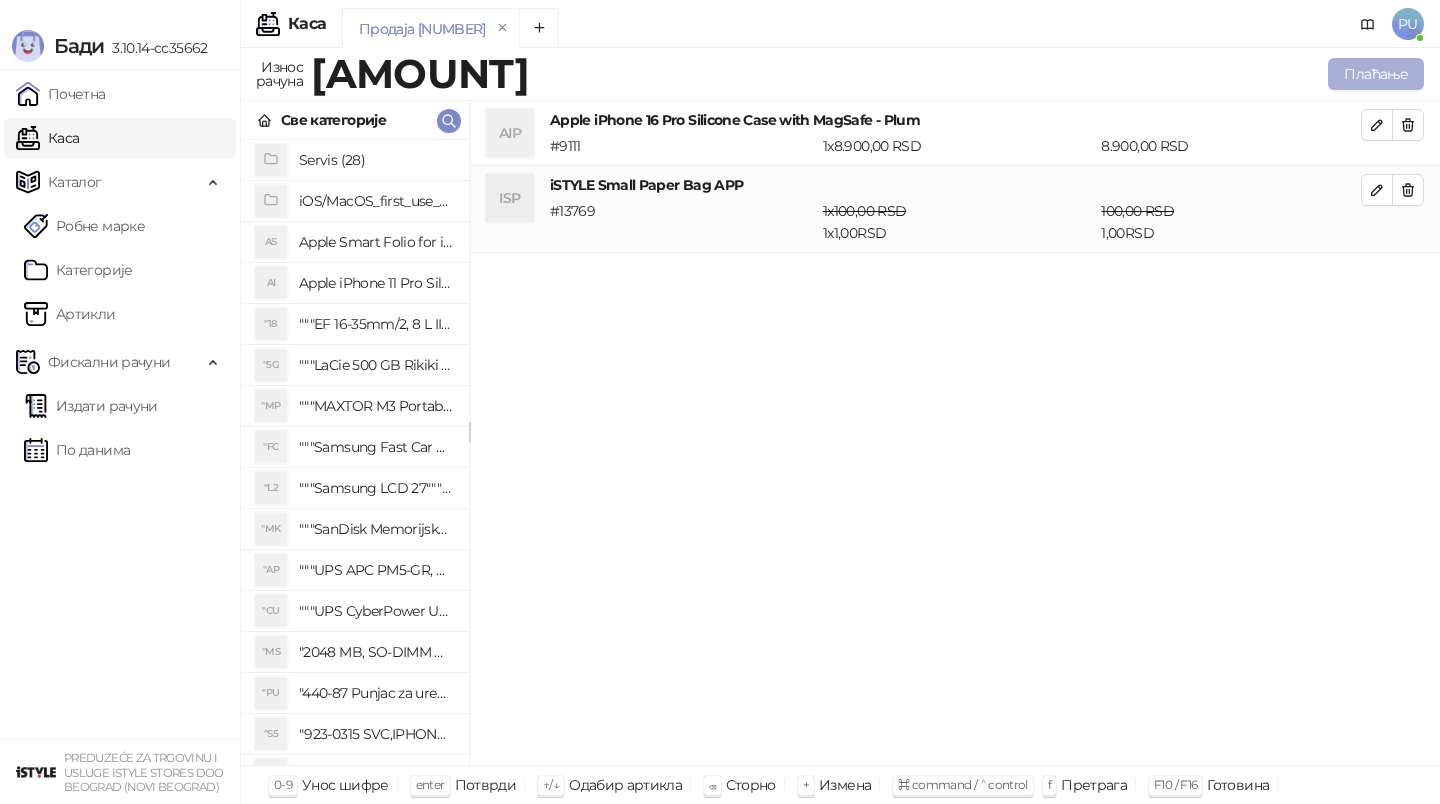 click on "Плаћање" at bounding box center [1376, 74] 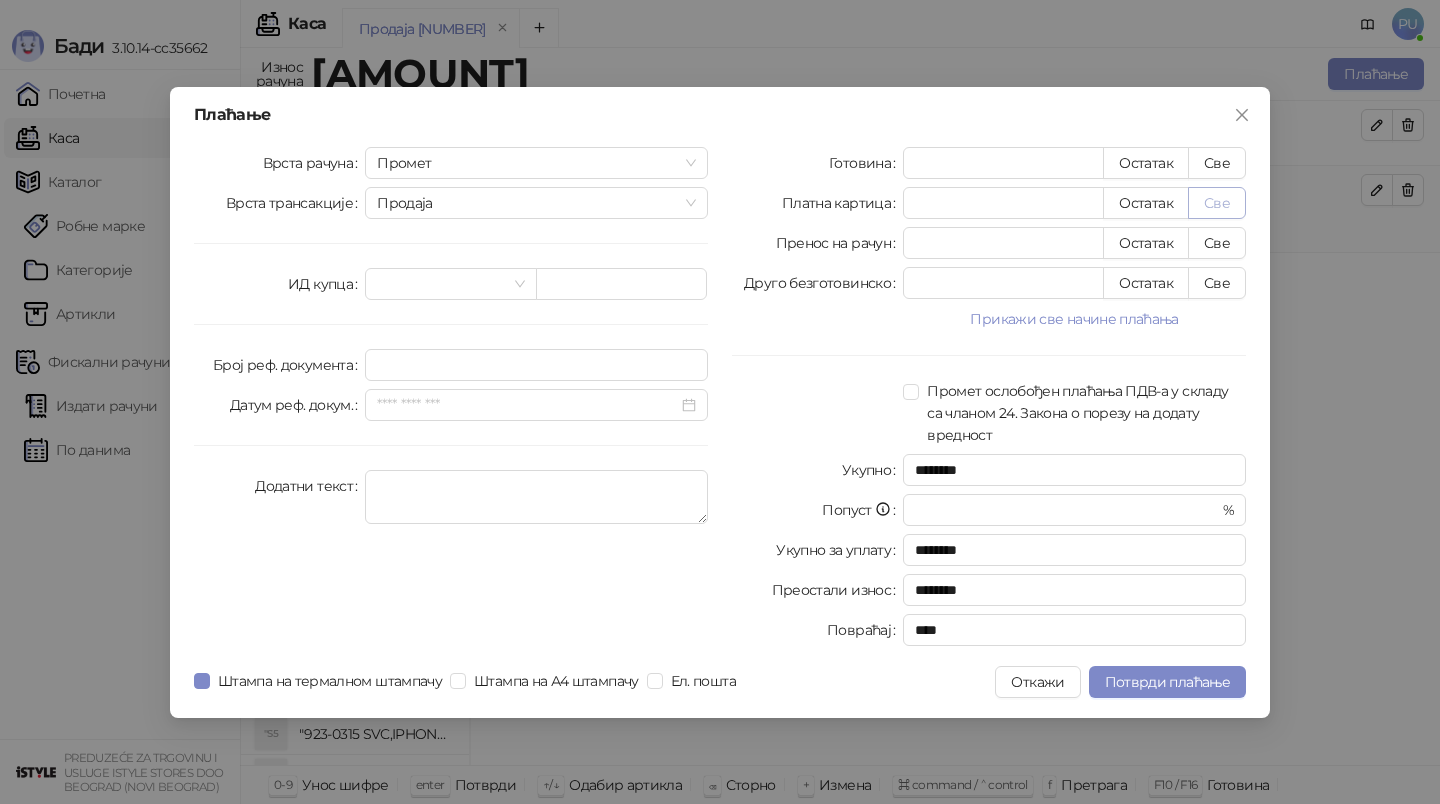 click on "Све" at bounding box center (1217, 203) 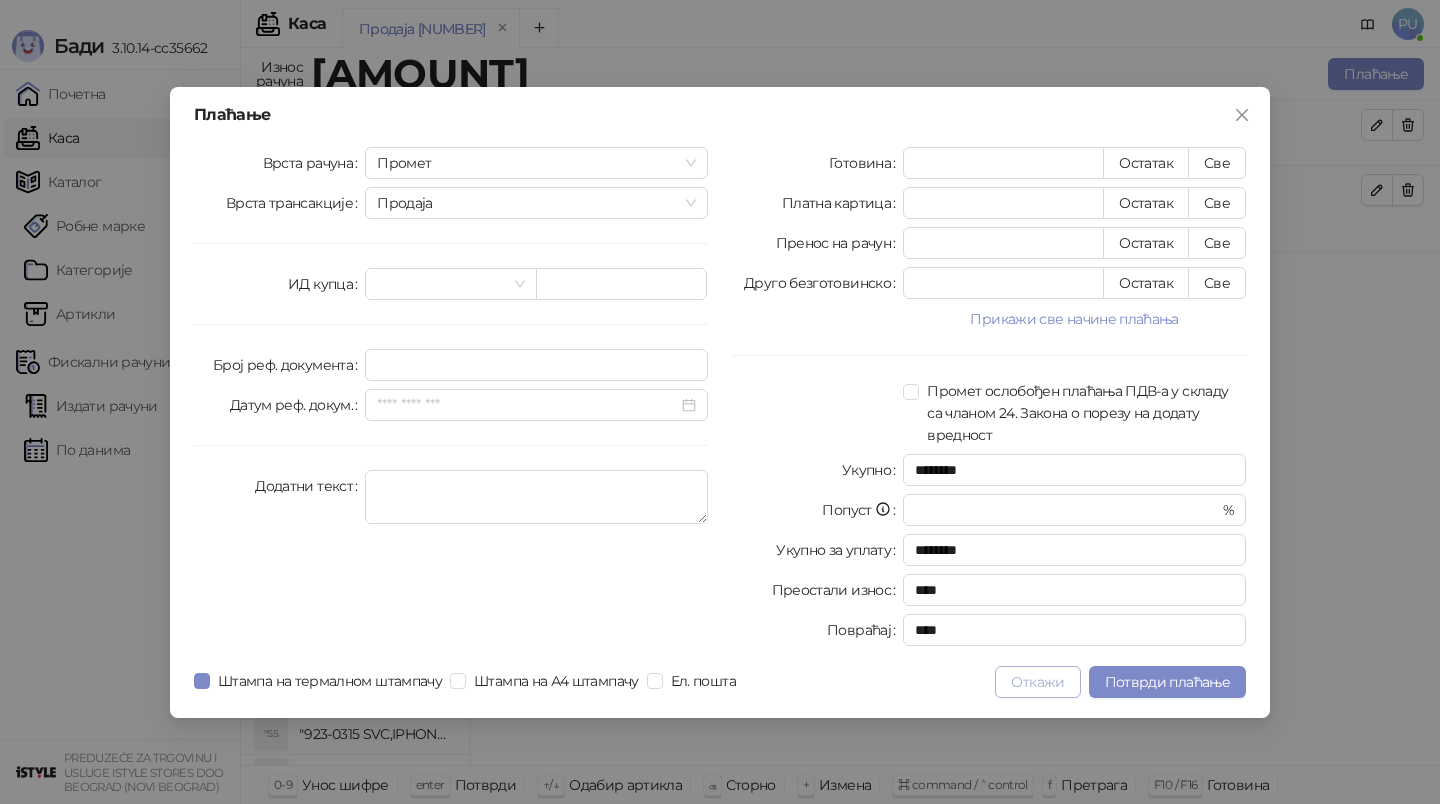 click on "Откажи" at bounding box center (1037, 682) 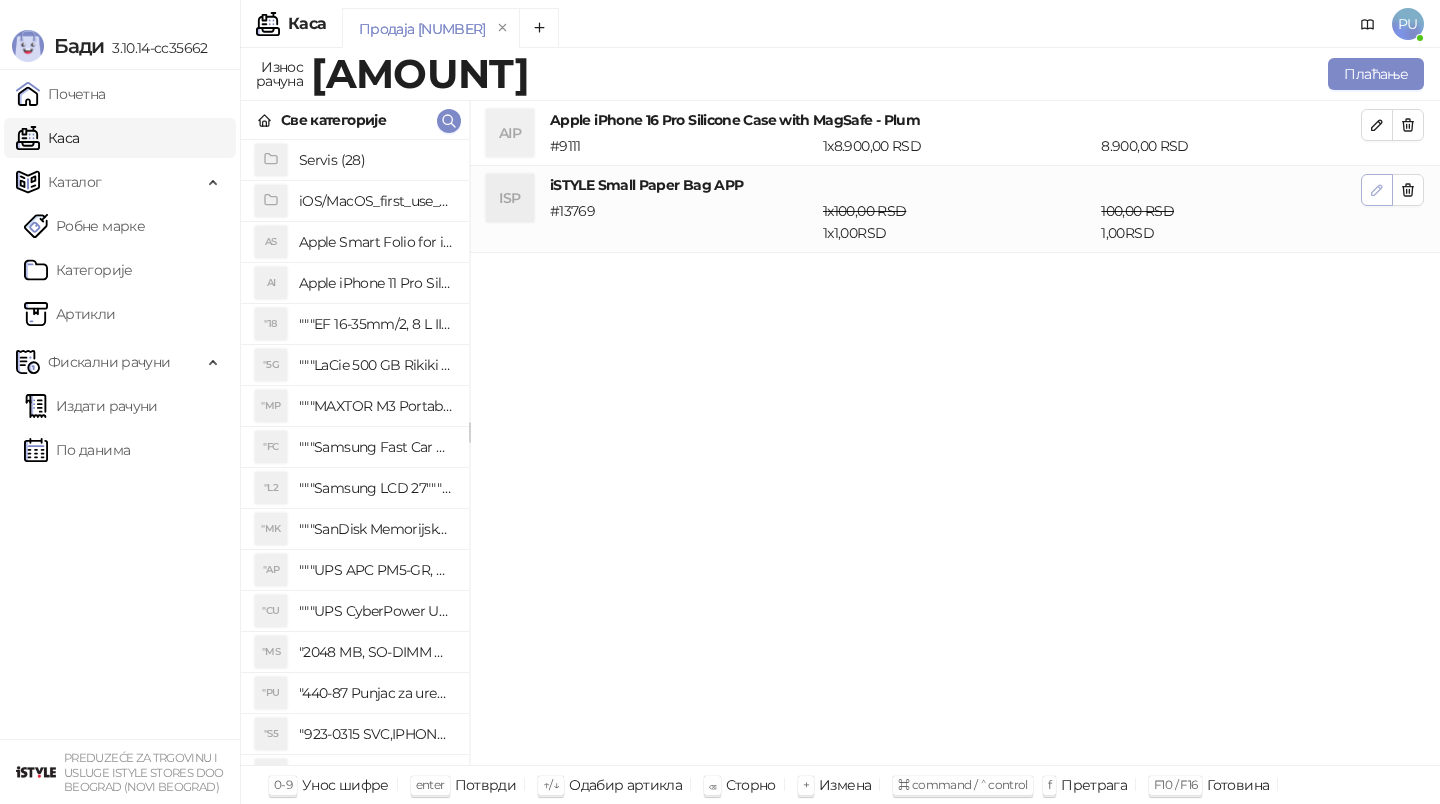 click 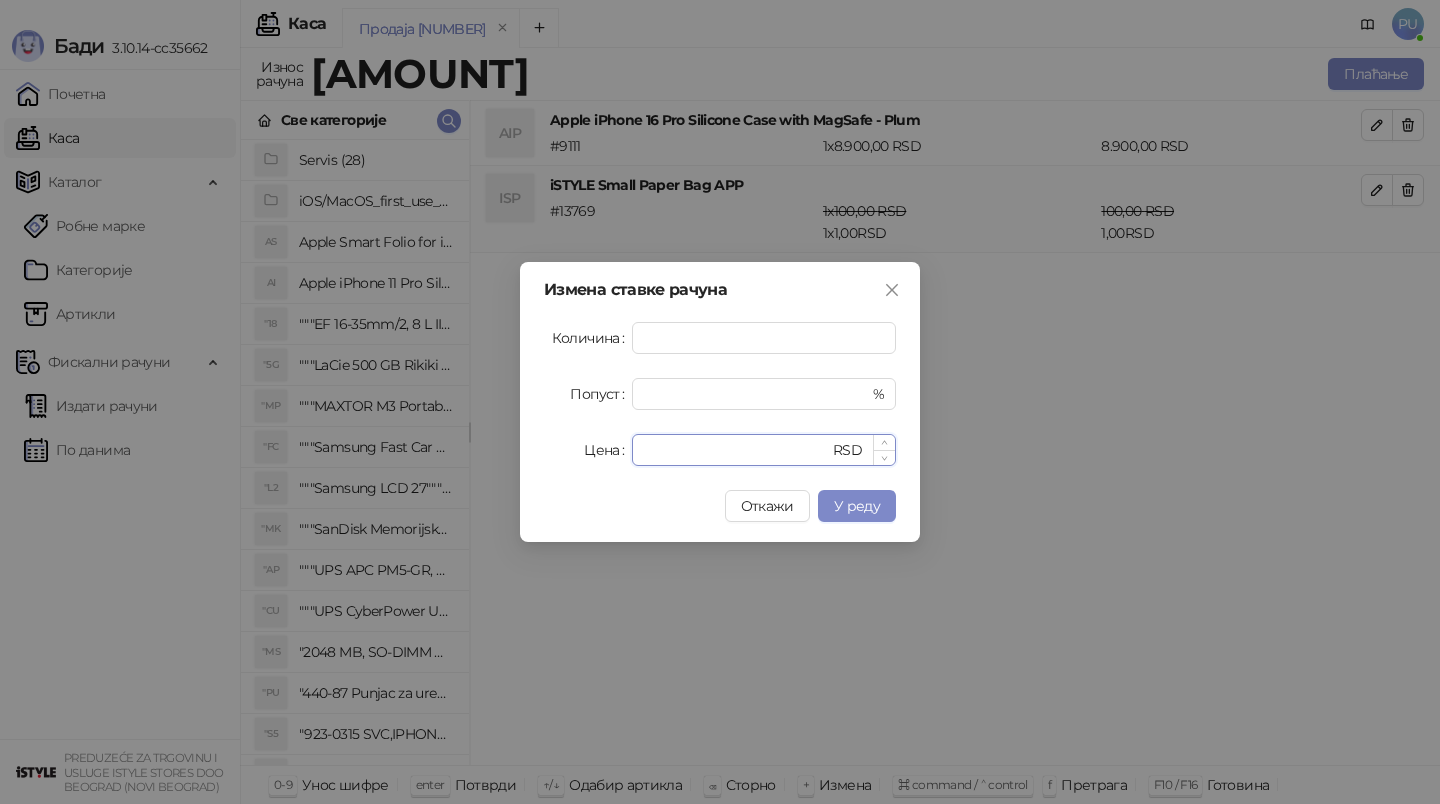 click on "*" at bounding box center [736, 450] 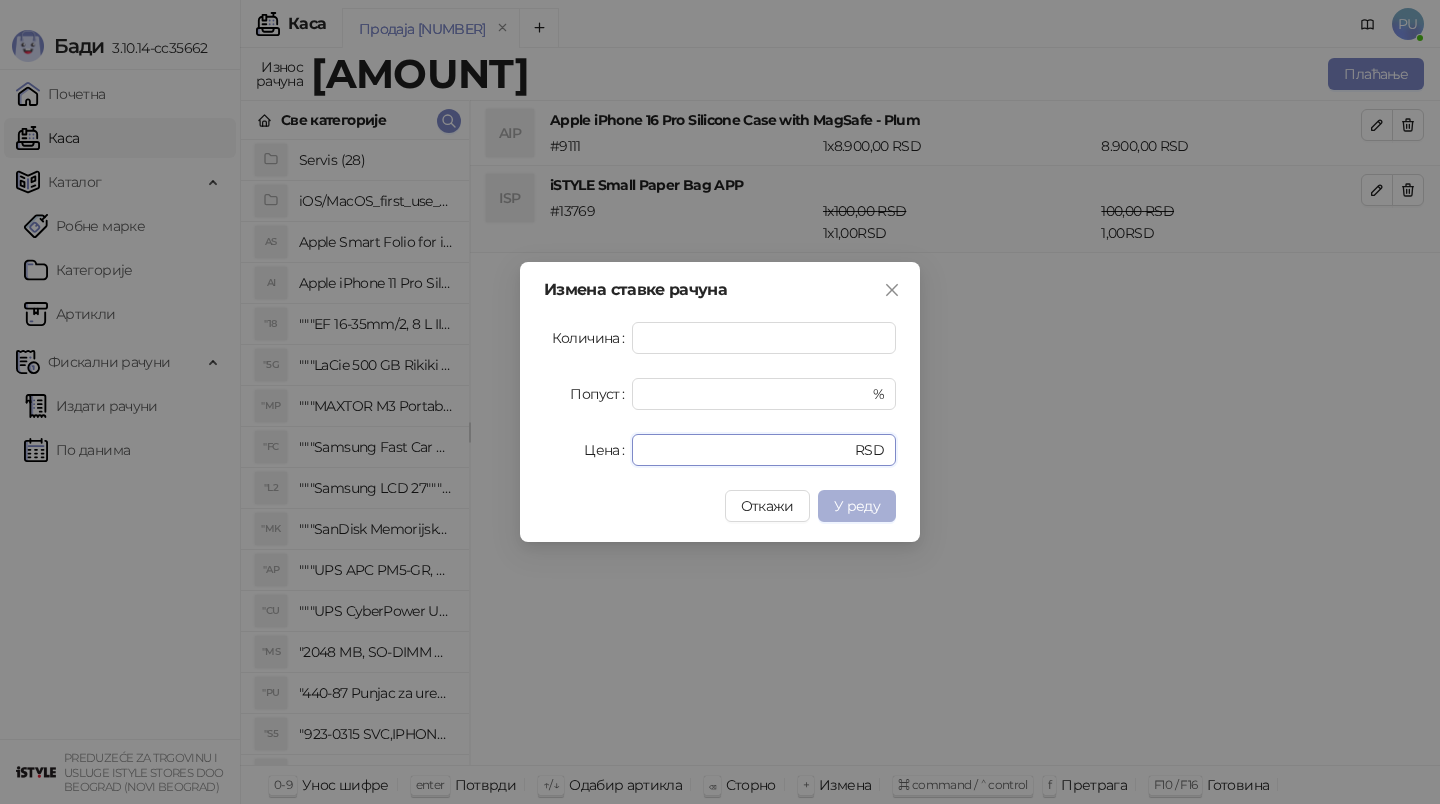 type on "****" 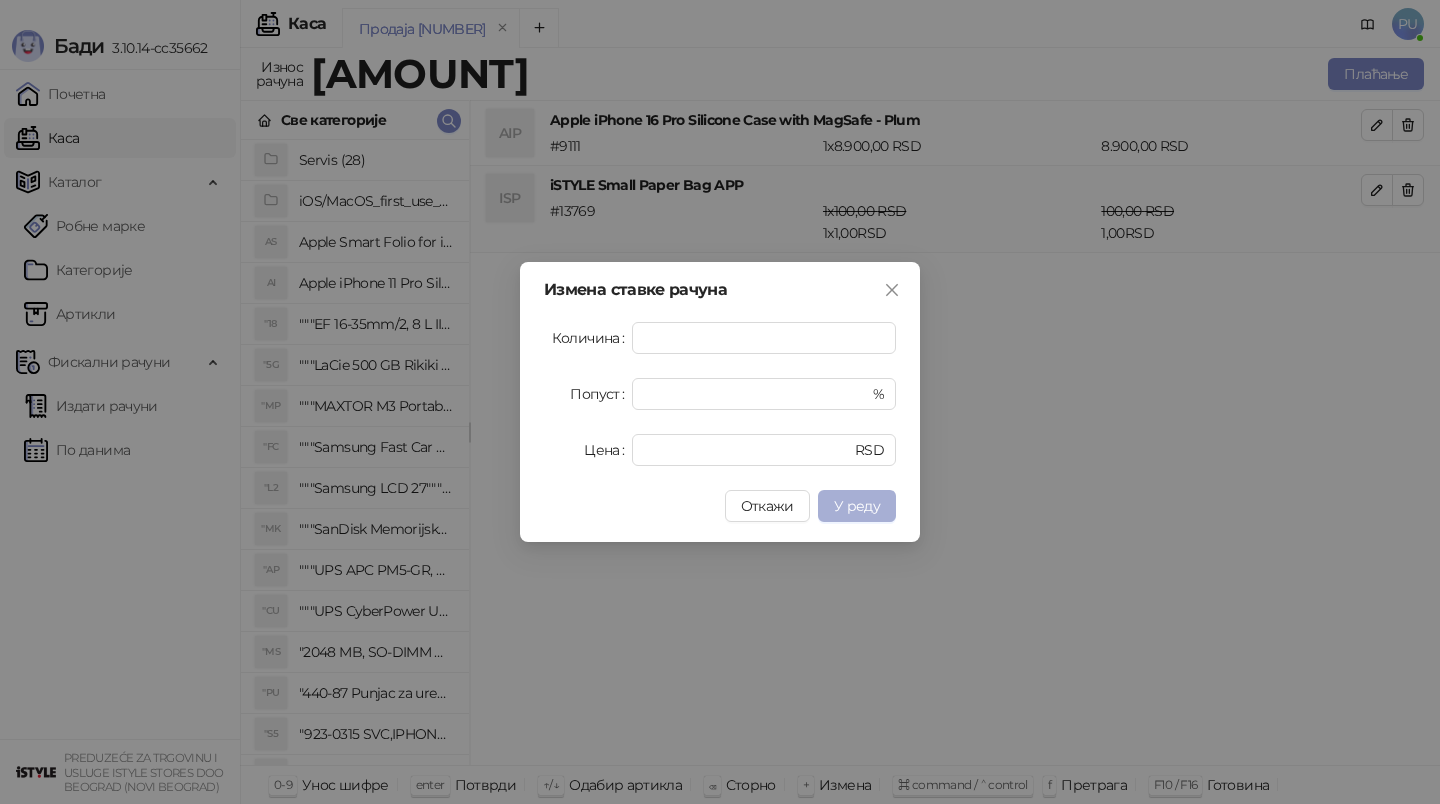click on "У реду" at bounding box center [857, 506] 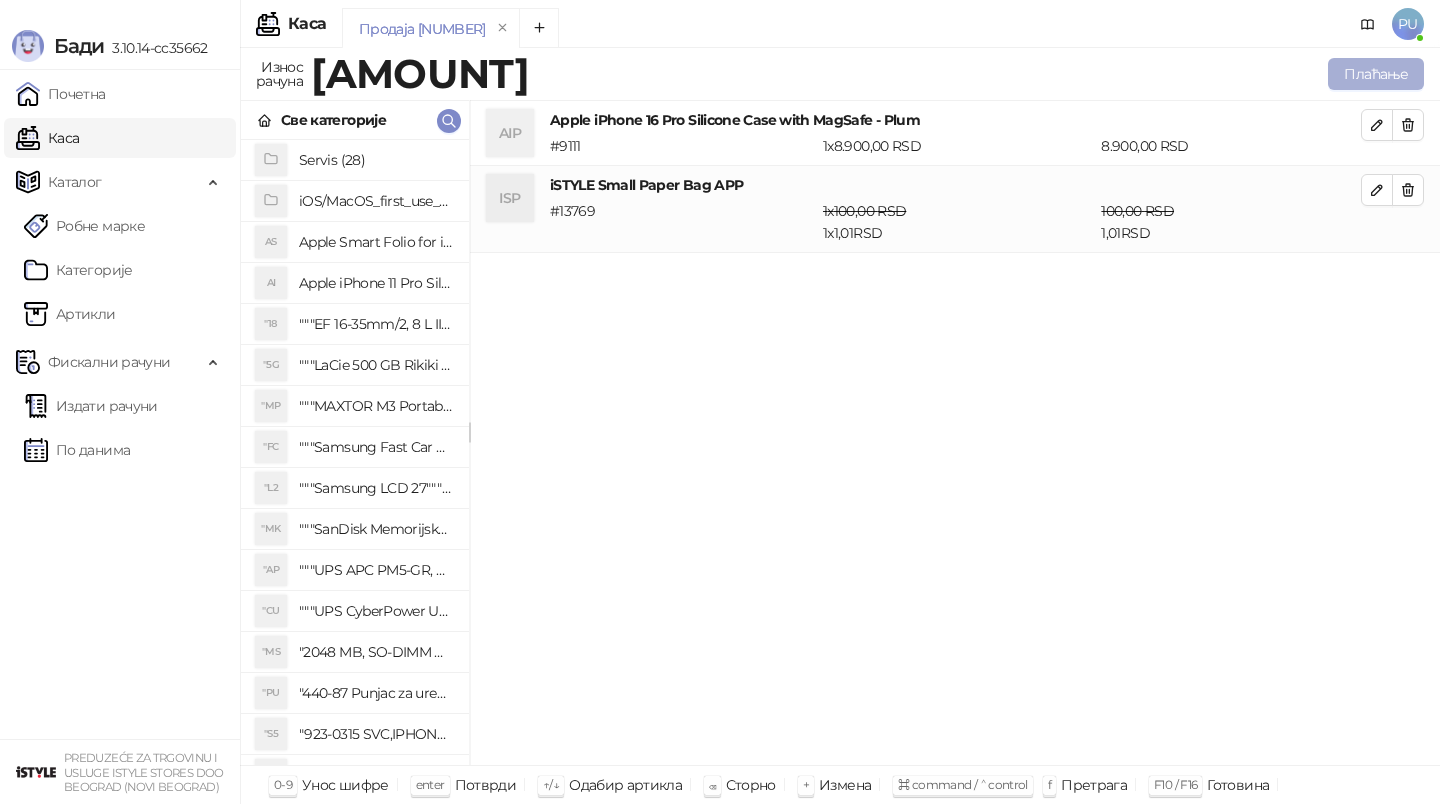 click on "Плаћање" at bounding box center (1376, 74) 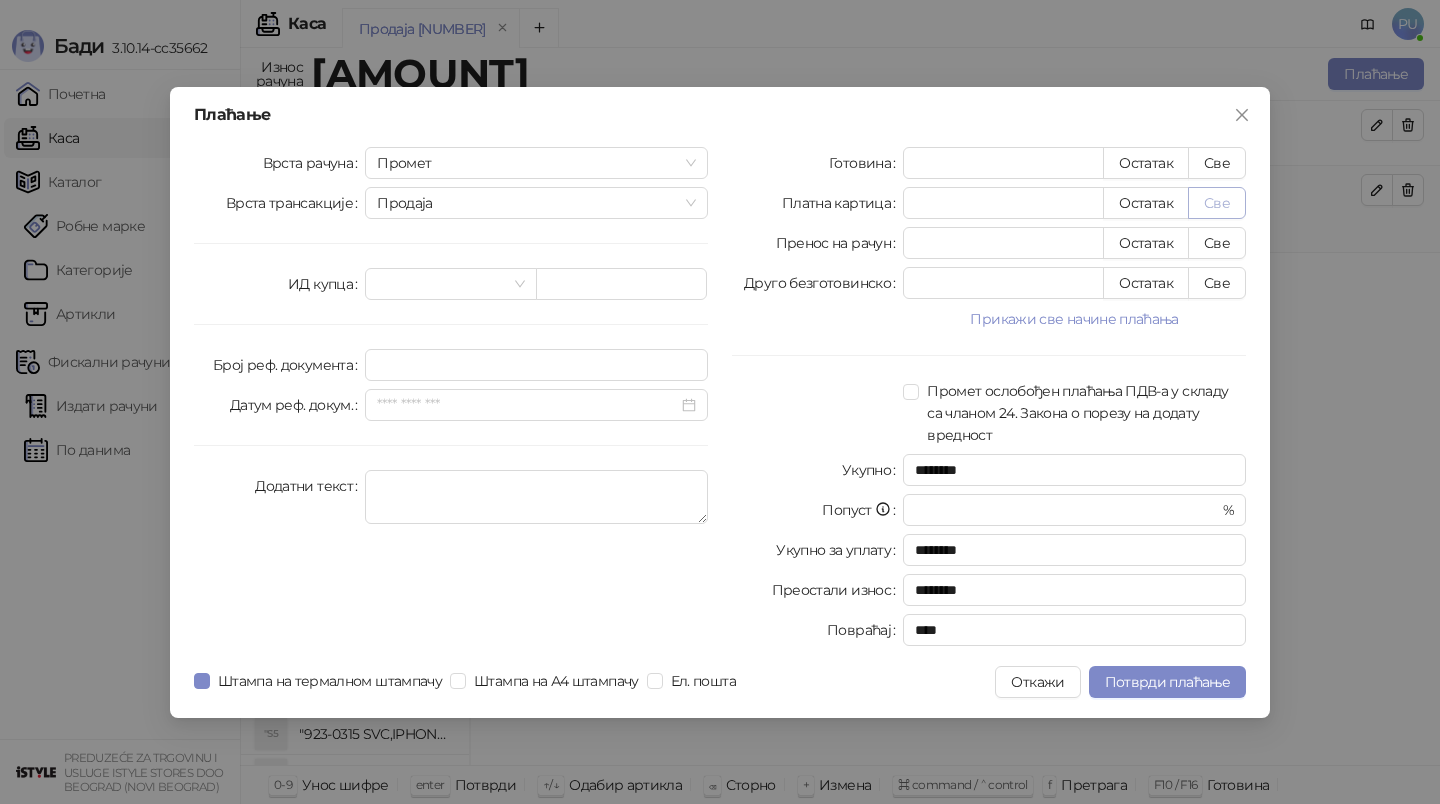 click on "Све" at bounding box center (1217, 203) 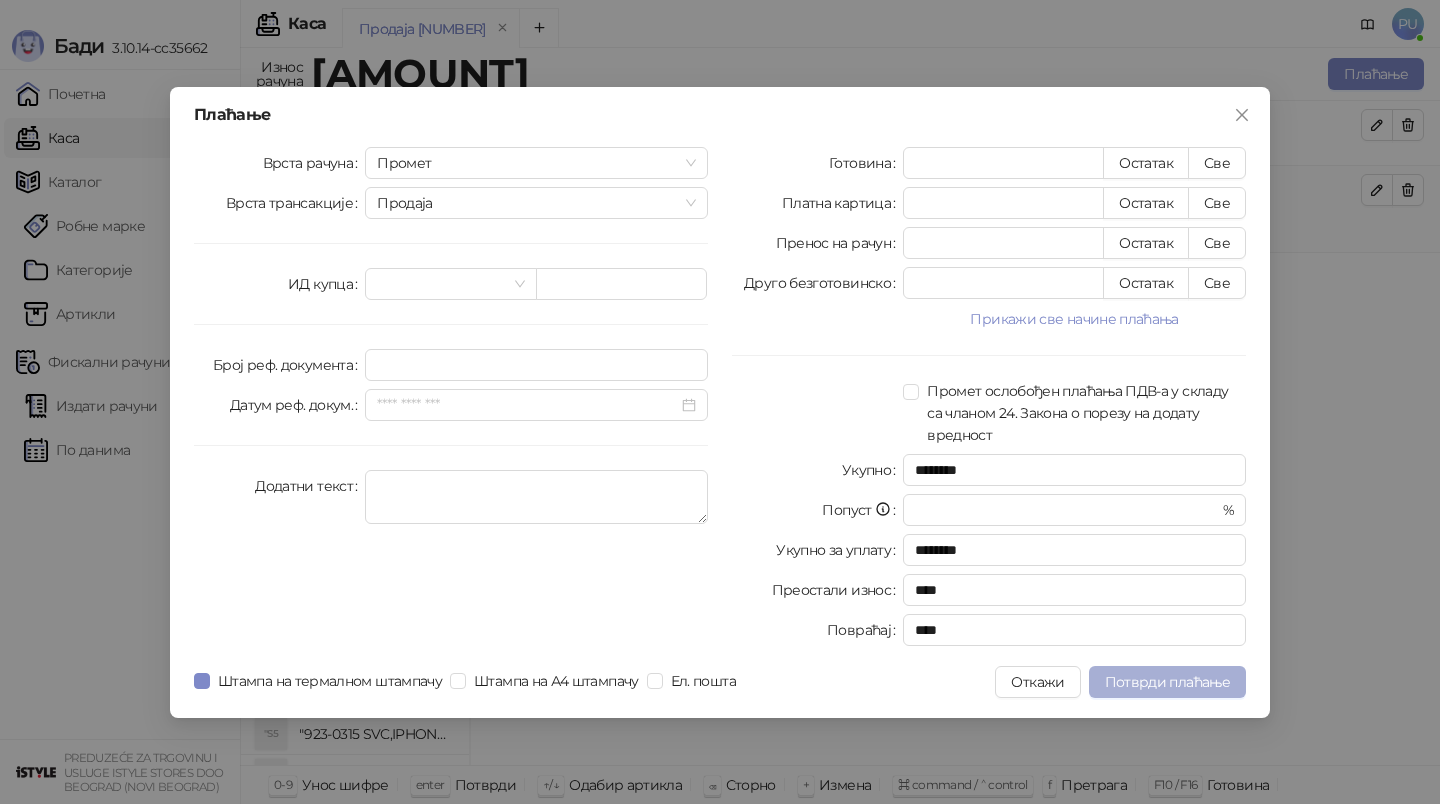 click on "Потврди плаћање" at bounding box center (1167, 682) 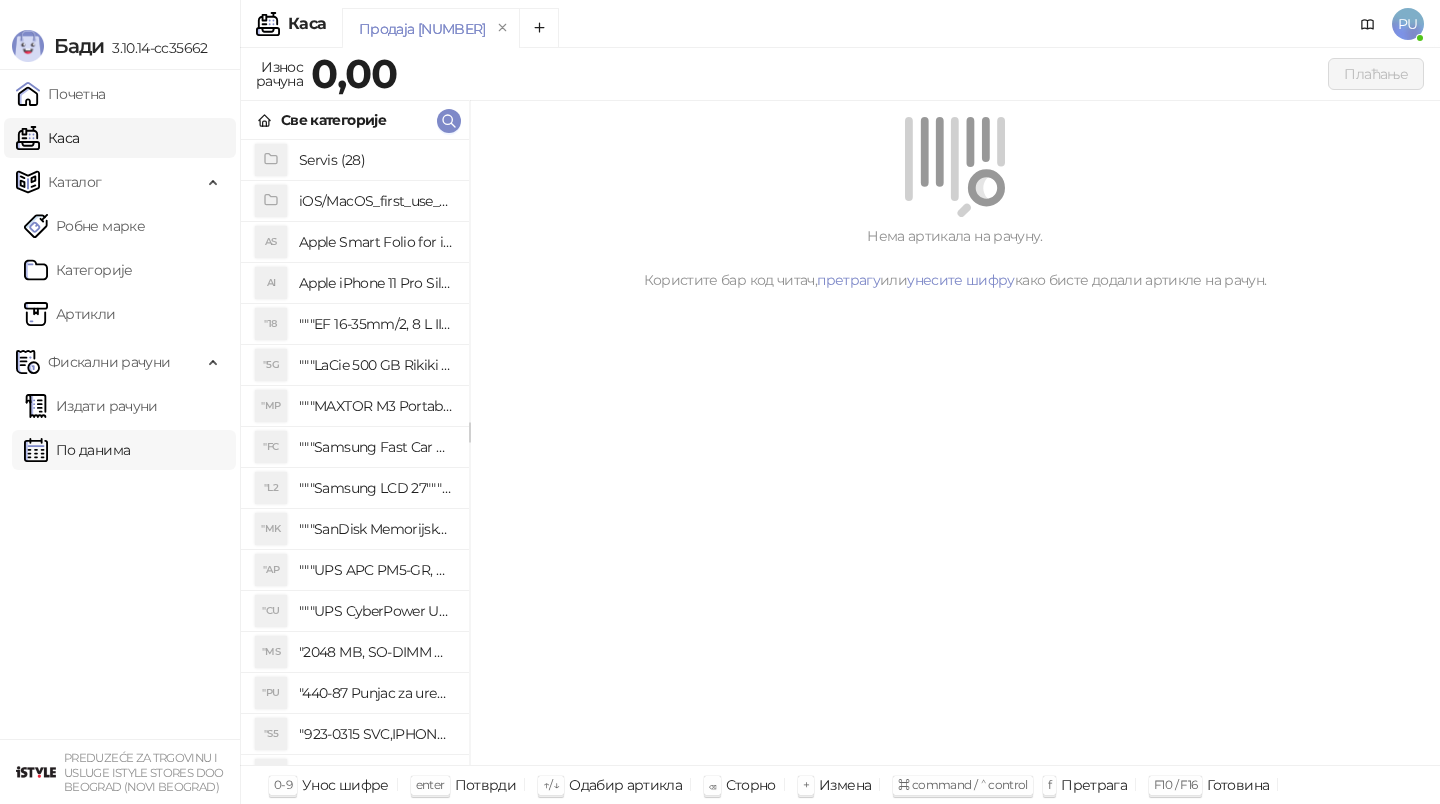 click on "По данима" at bounding box center (77, 450) 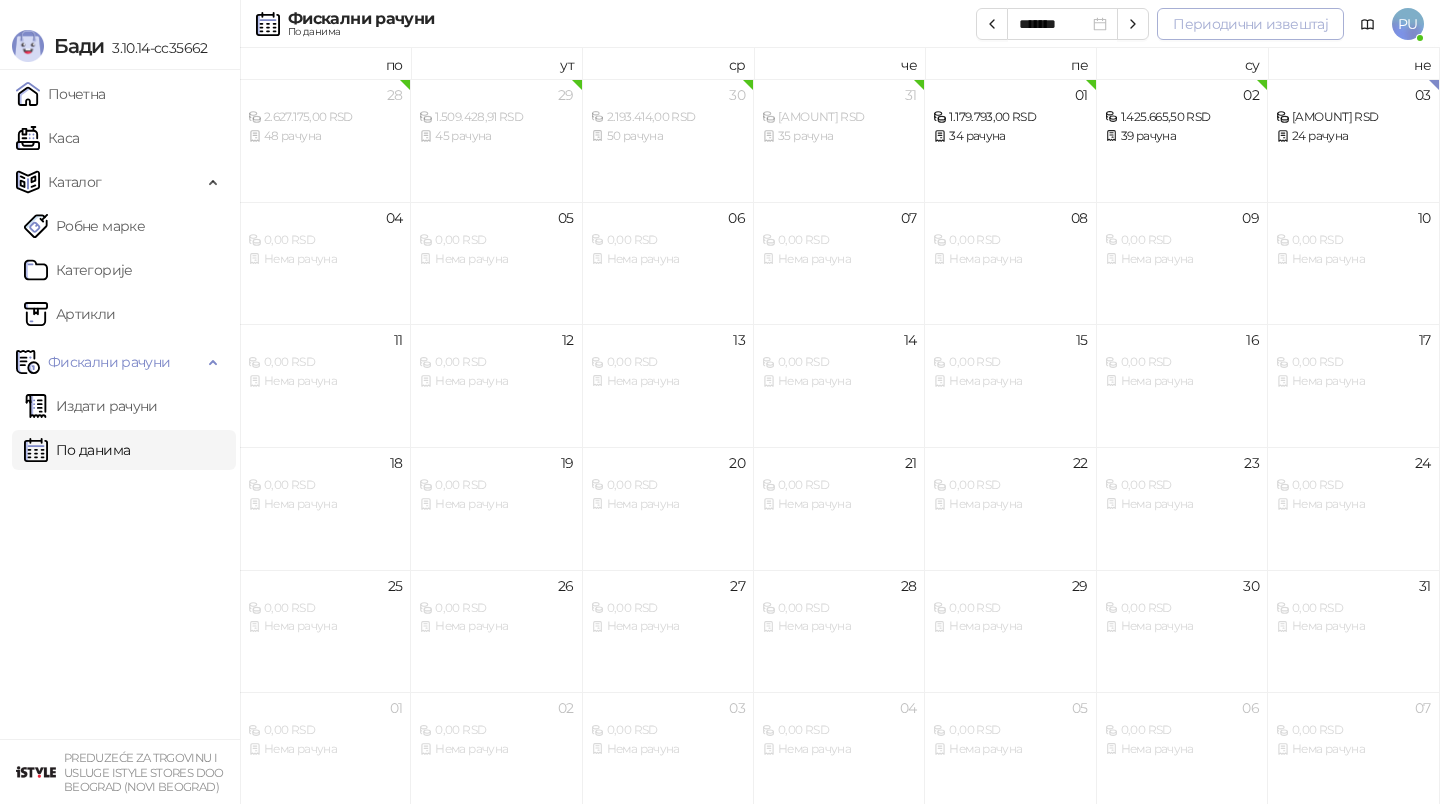 click on "Периодични извештај" at bounding box center [1250, 24] 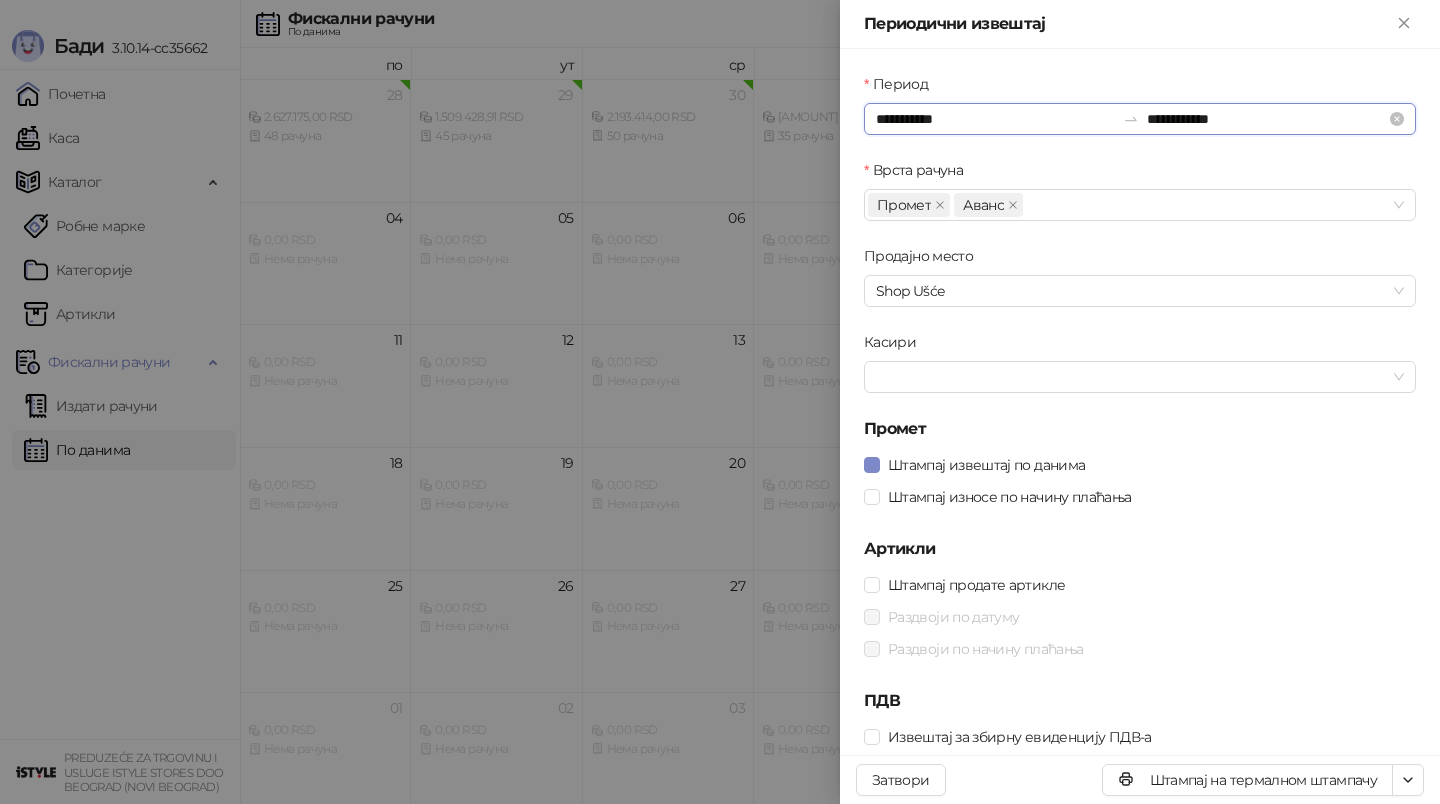 click on "**********" at bounding box center (995, 119) 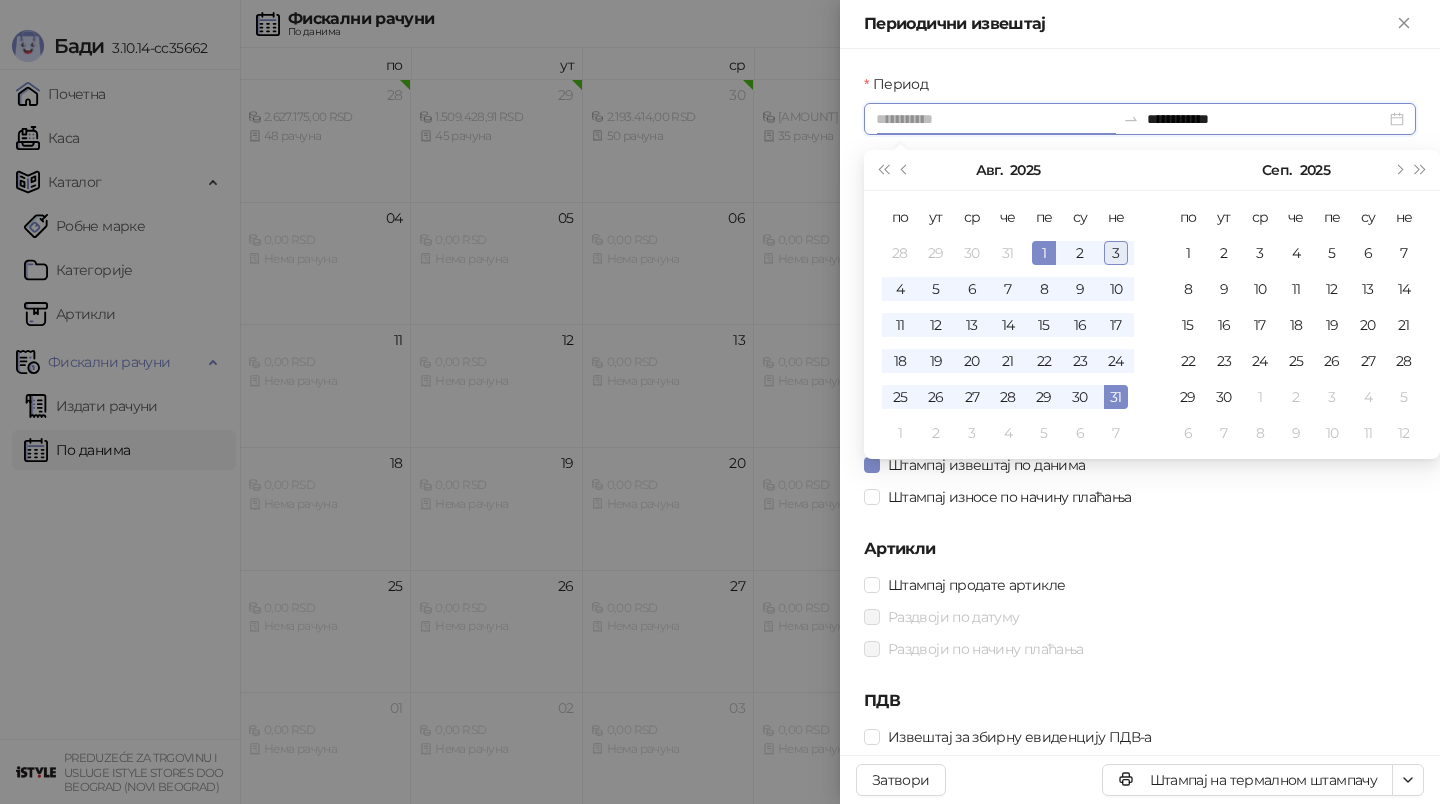 type on "**********" 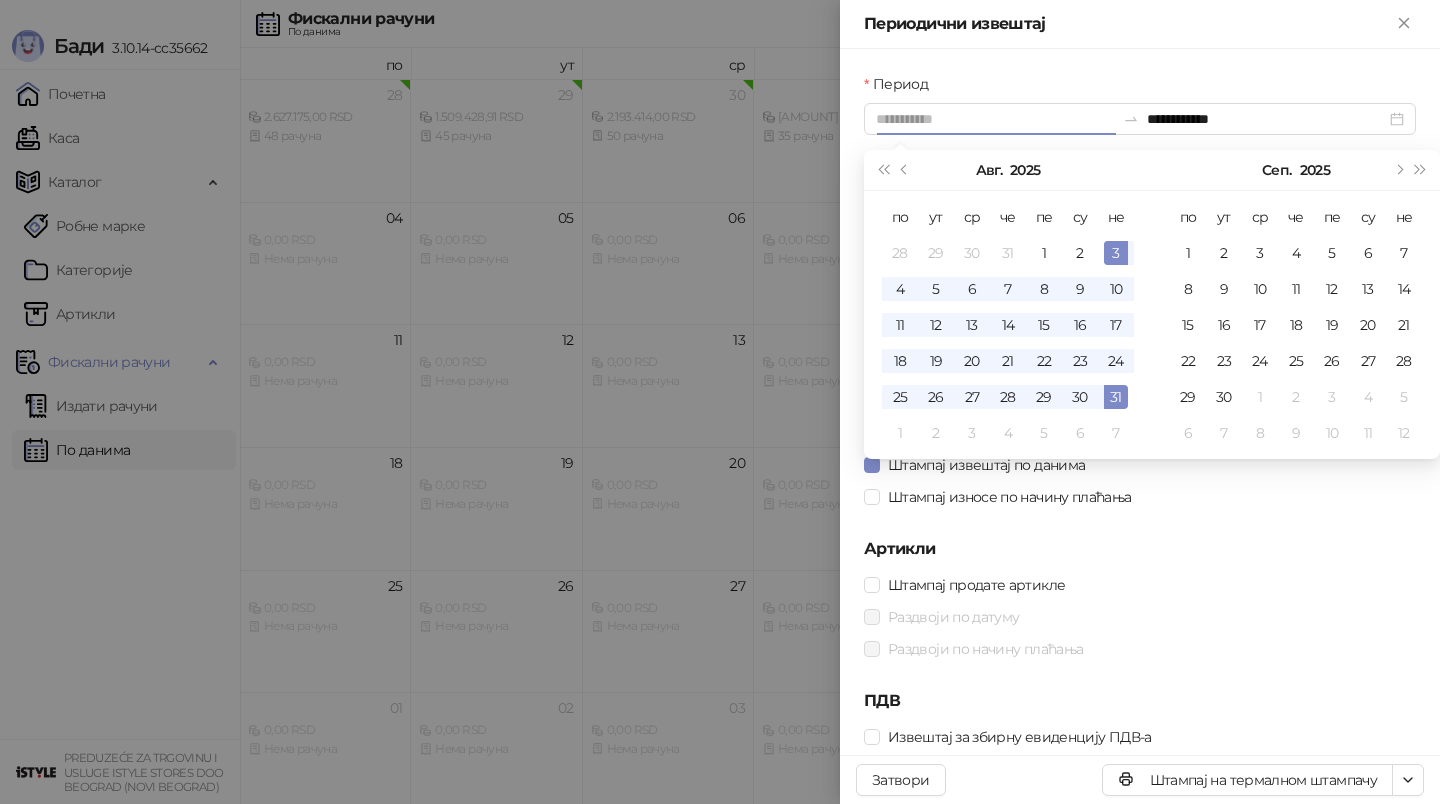 click on "3" at bounding box center (1116, 253) 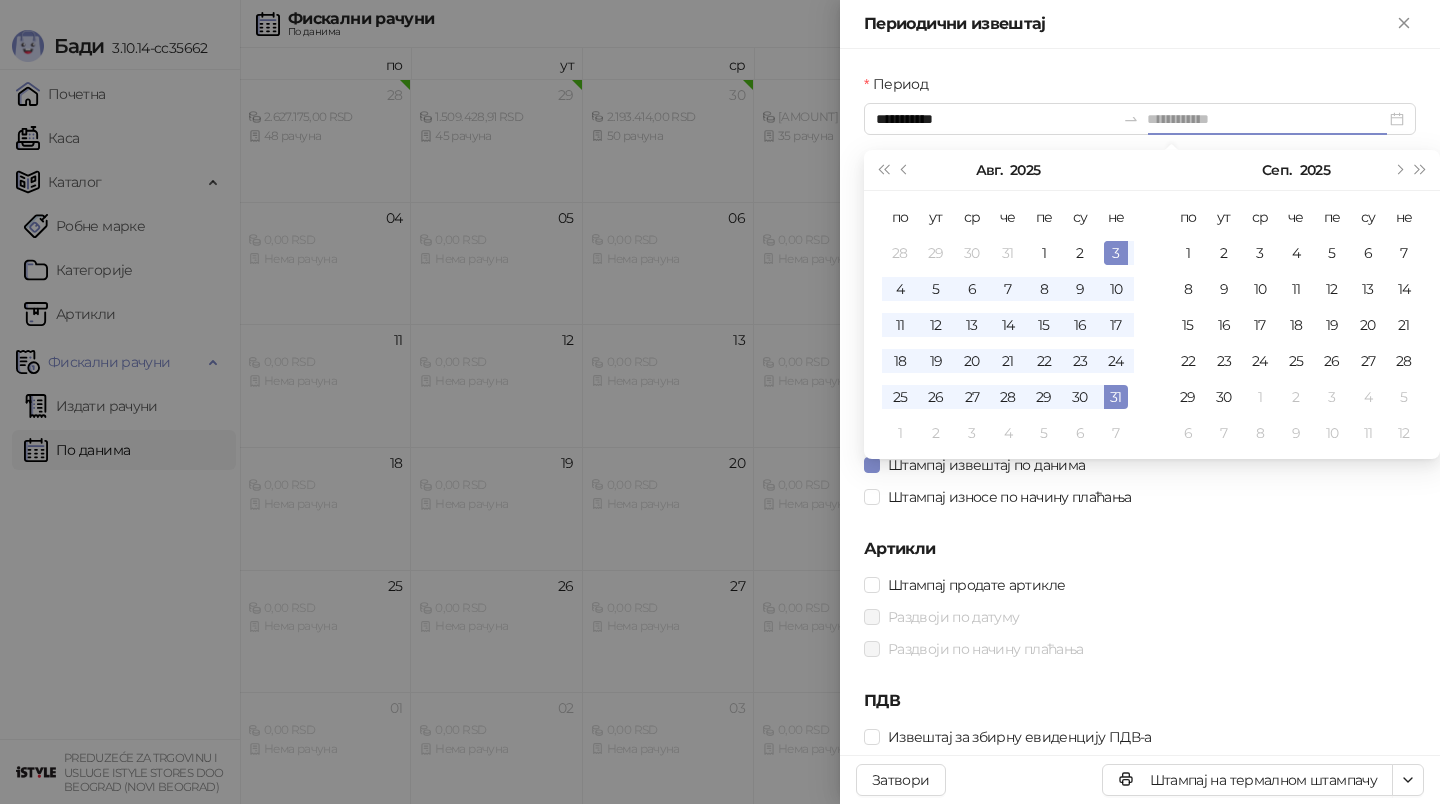 click on "3" at bounding box center [1116, 253] 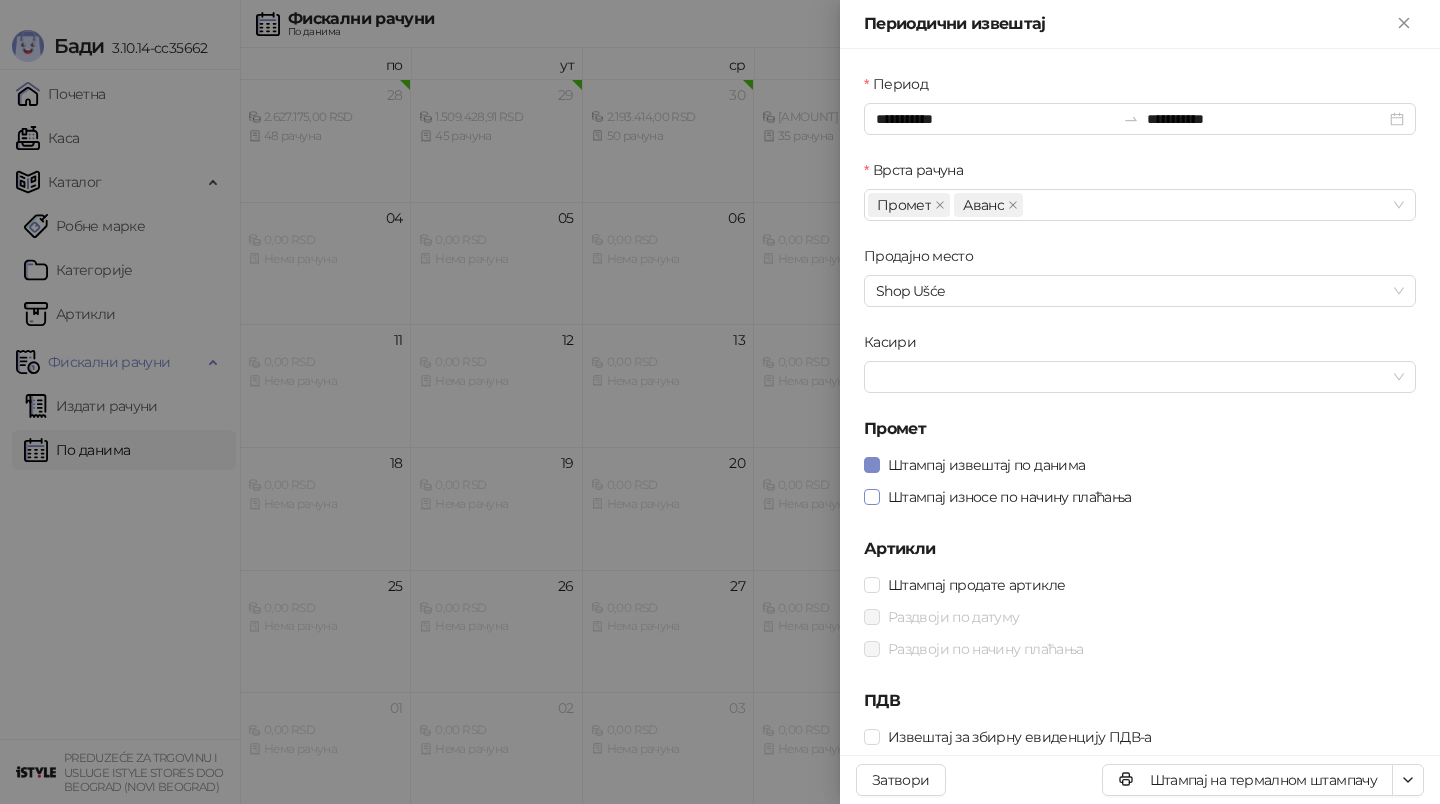 click on "Штампај износе по начину плаћања" at bounding box center [1010, 497] 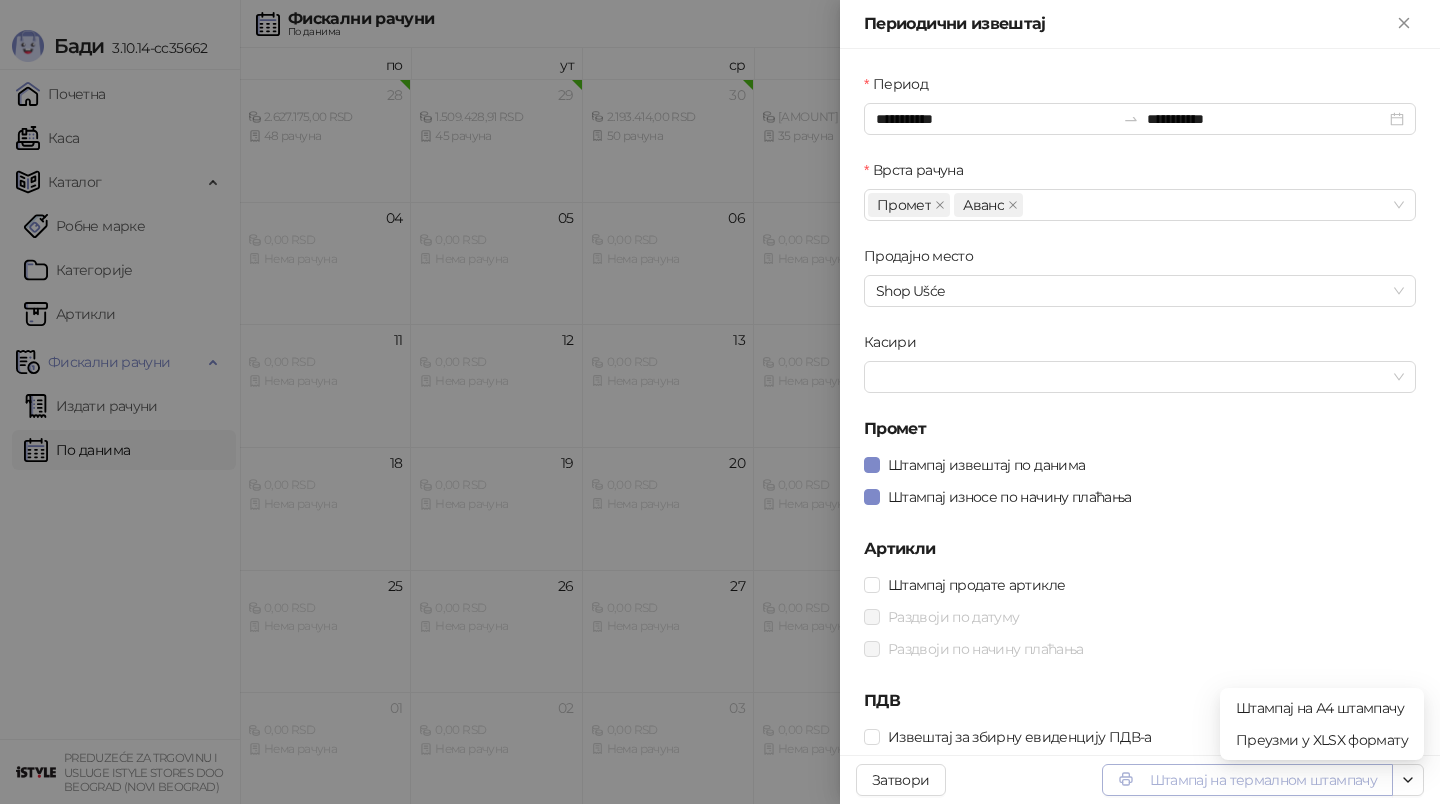 click on "Штампај на термалном штампачу" at bounding box center [1247, 780] 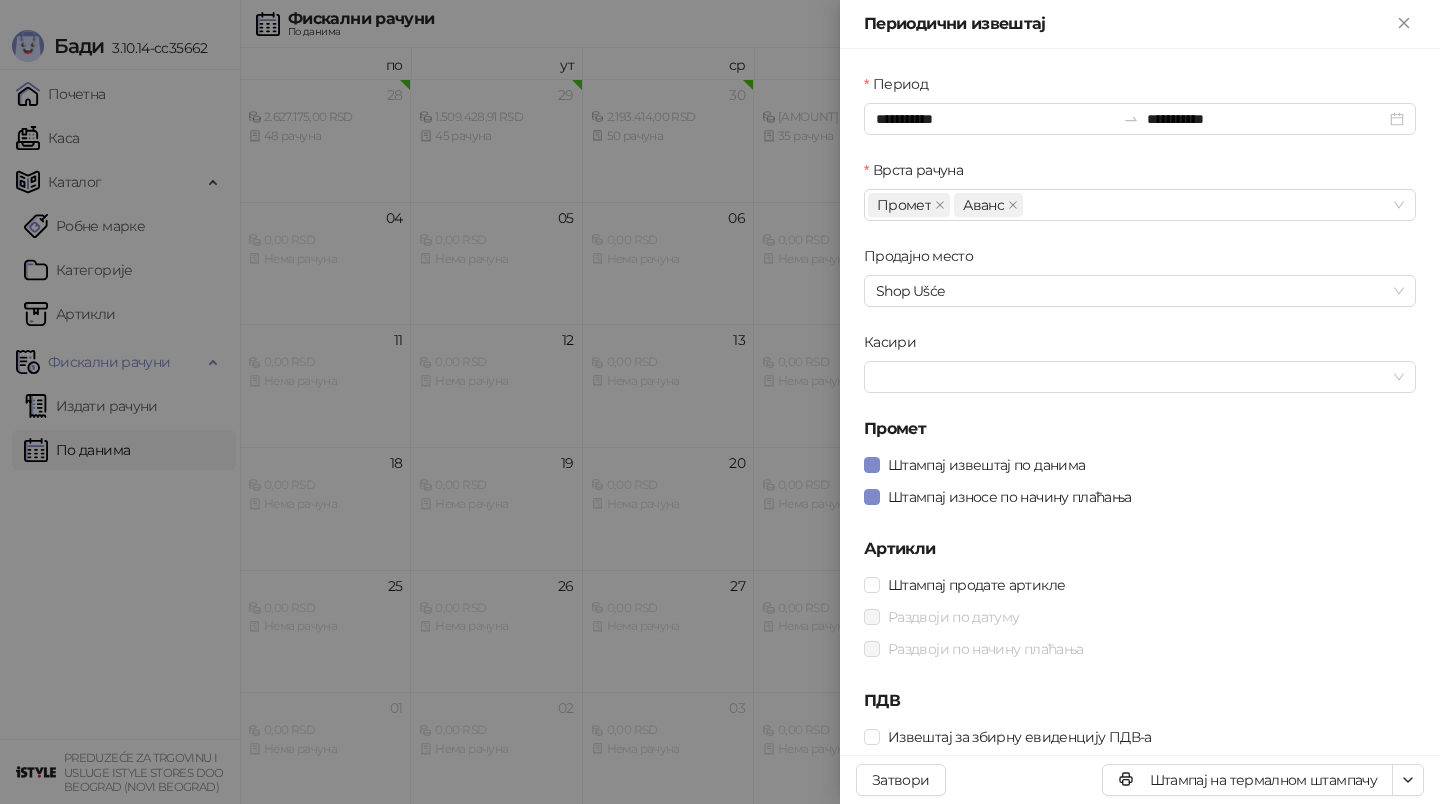 click at bounding box center [720, 402] 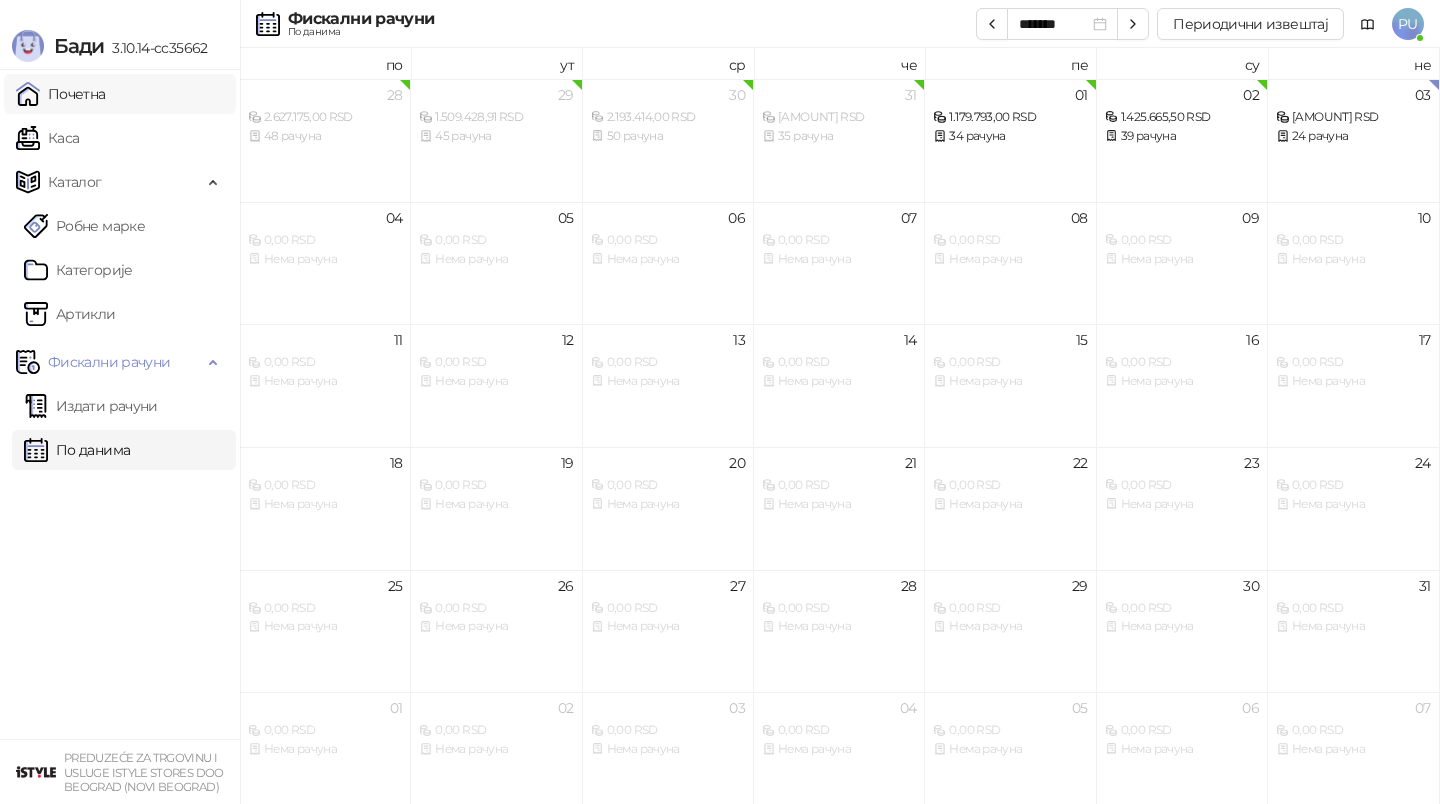 click on "Почетна" at bounding box center [61, 94] 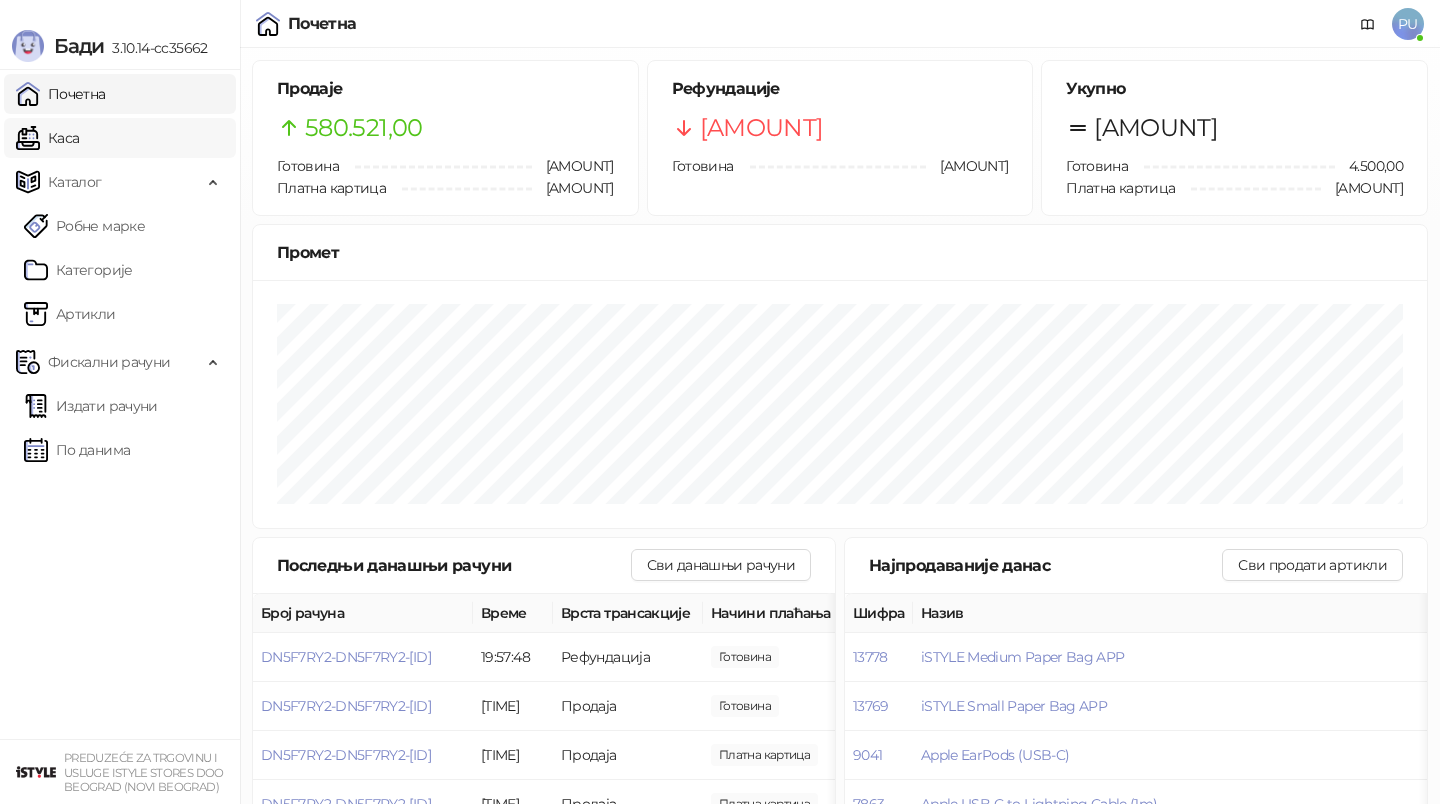 click on "Каса" at bounding box center [47, 138] 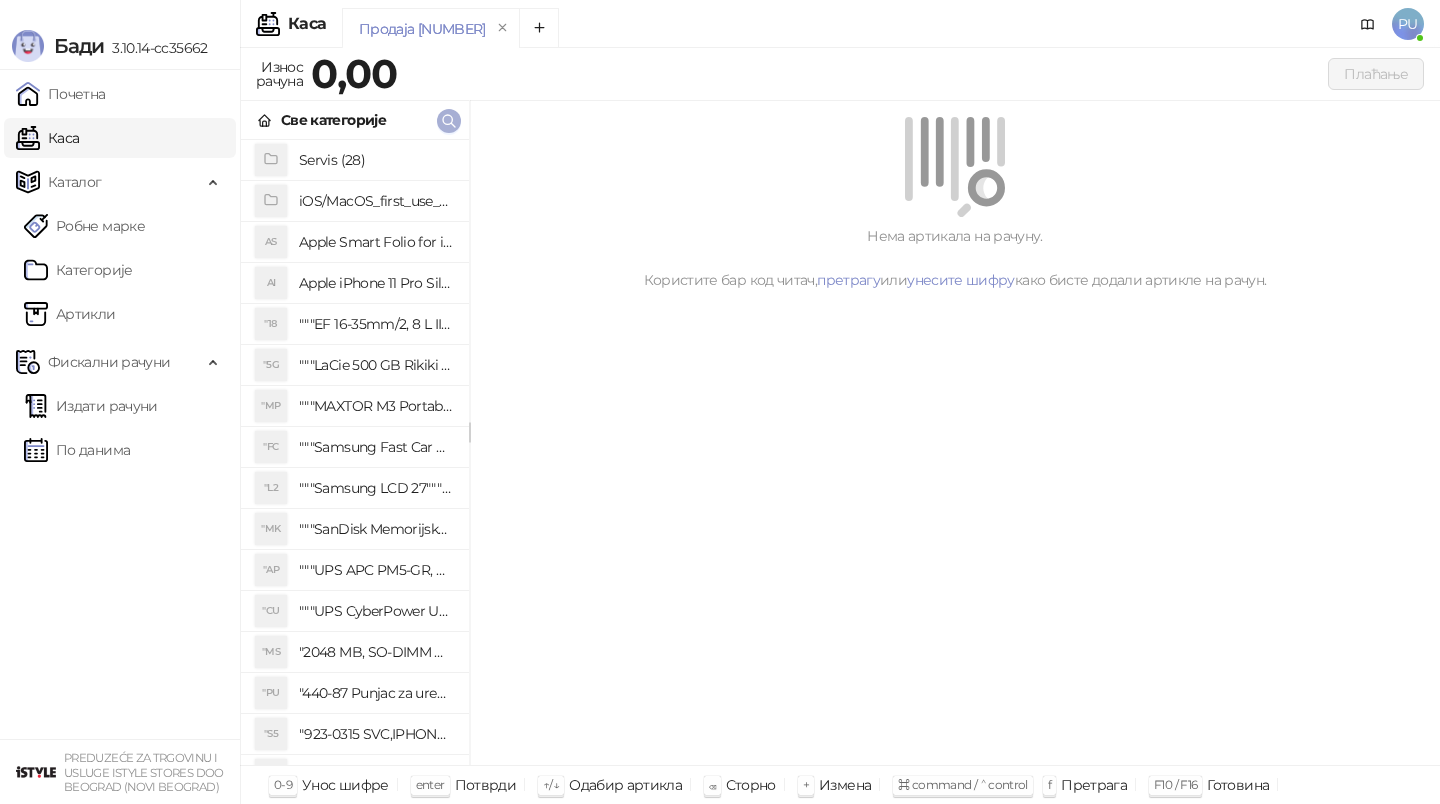 click 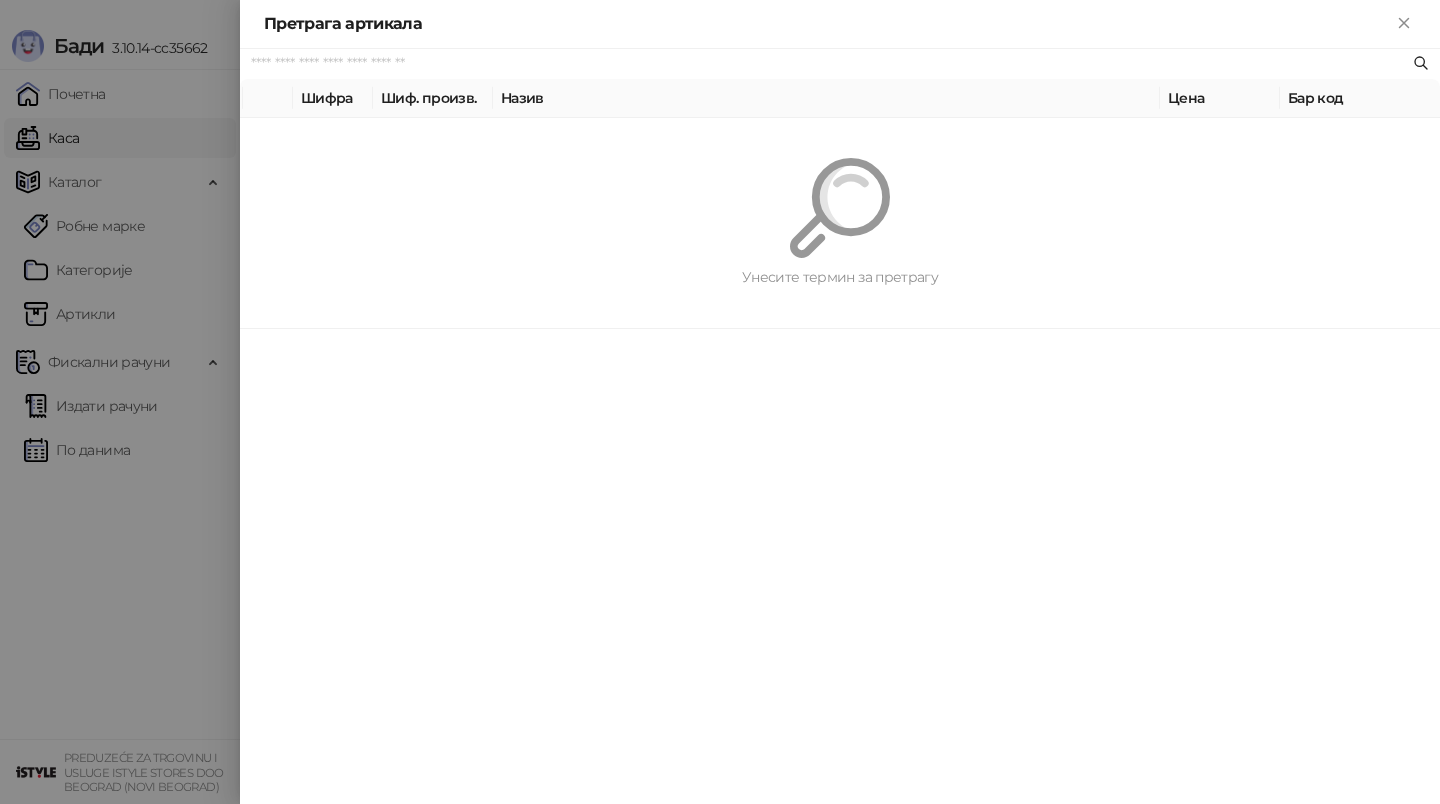 paste on "*********" 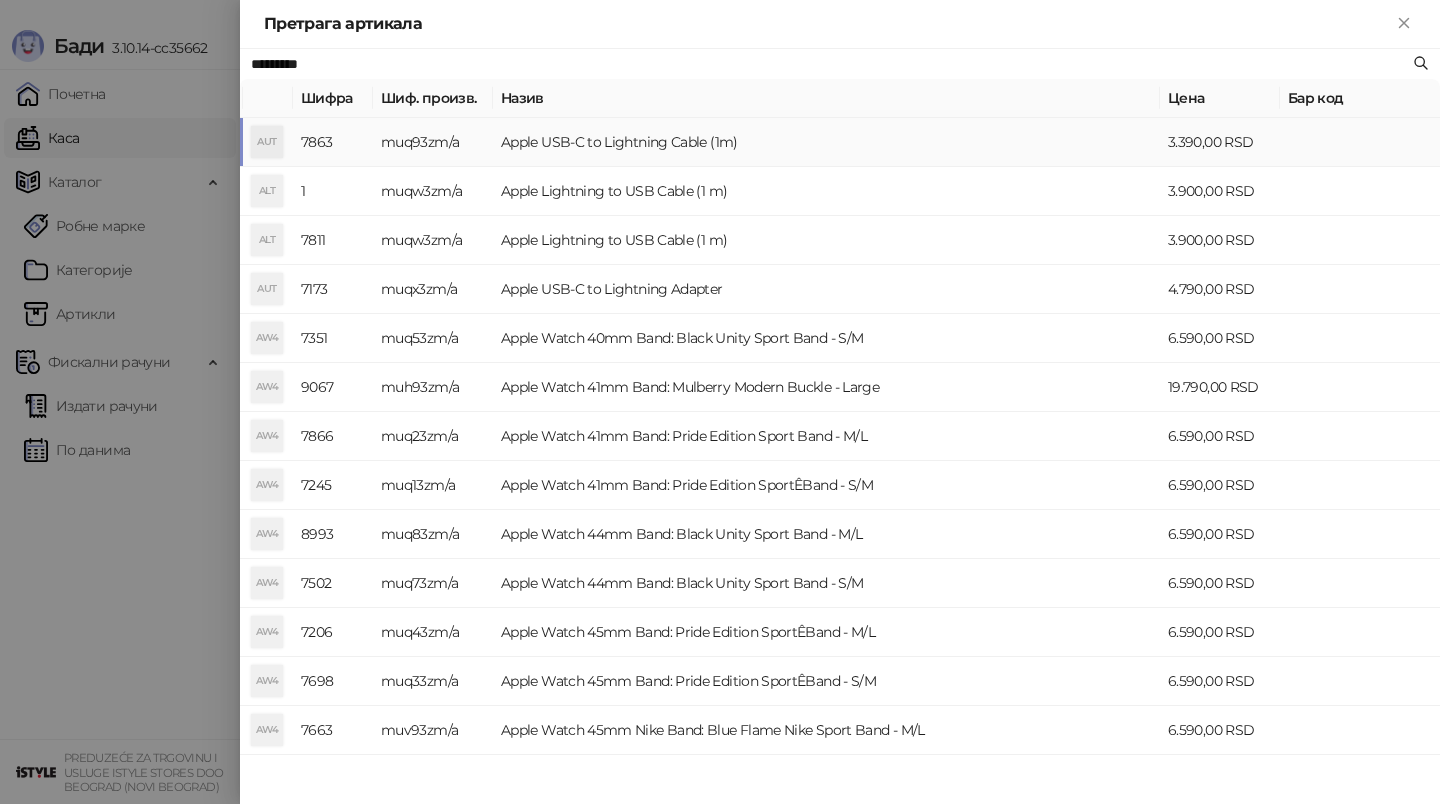 click on "Apple USB-C to Lightning Cable (1m)" at bounding box center [826, 142] 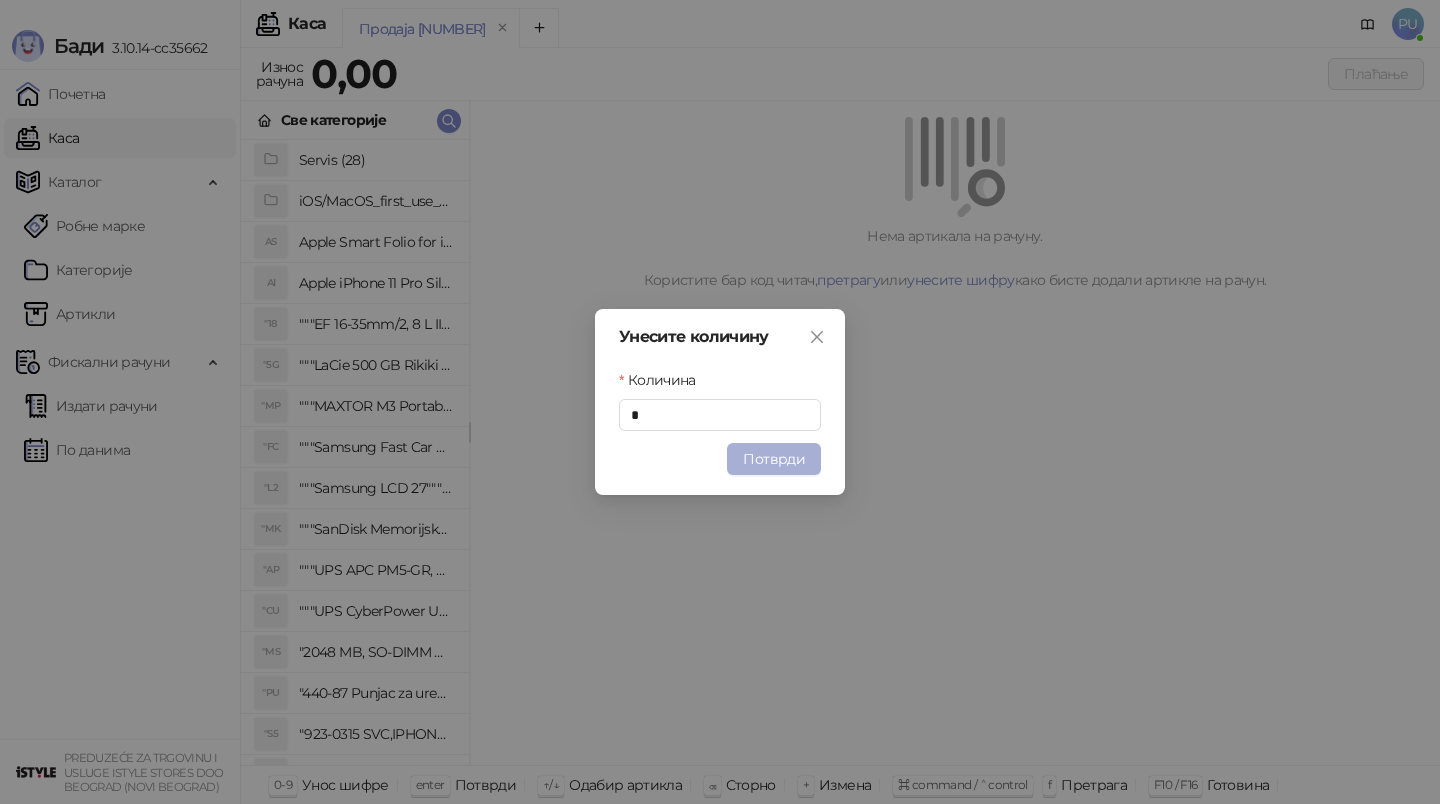 click on "Потврди" at bounding box center [774, 459] 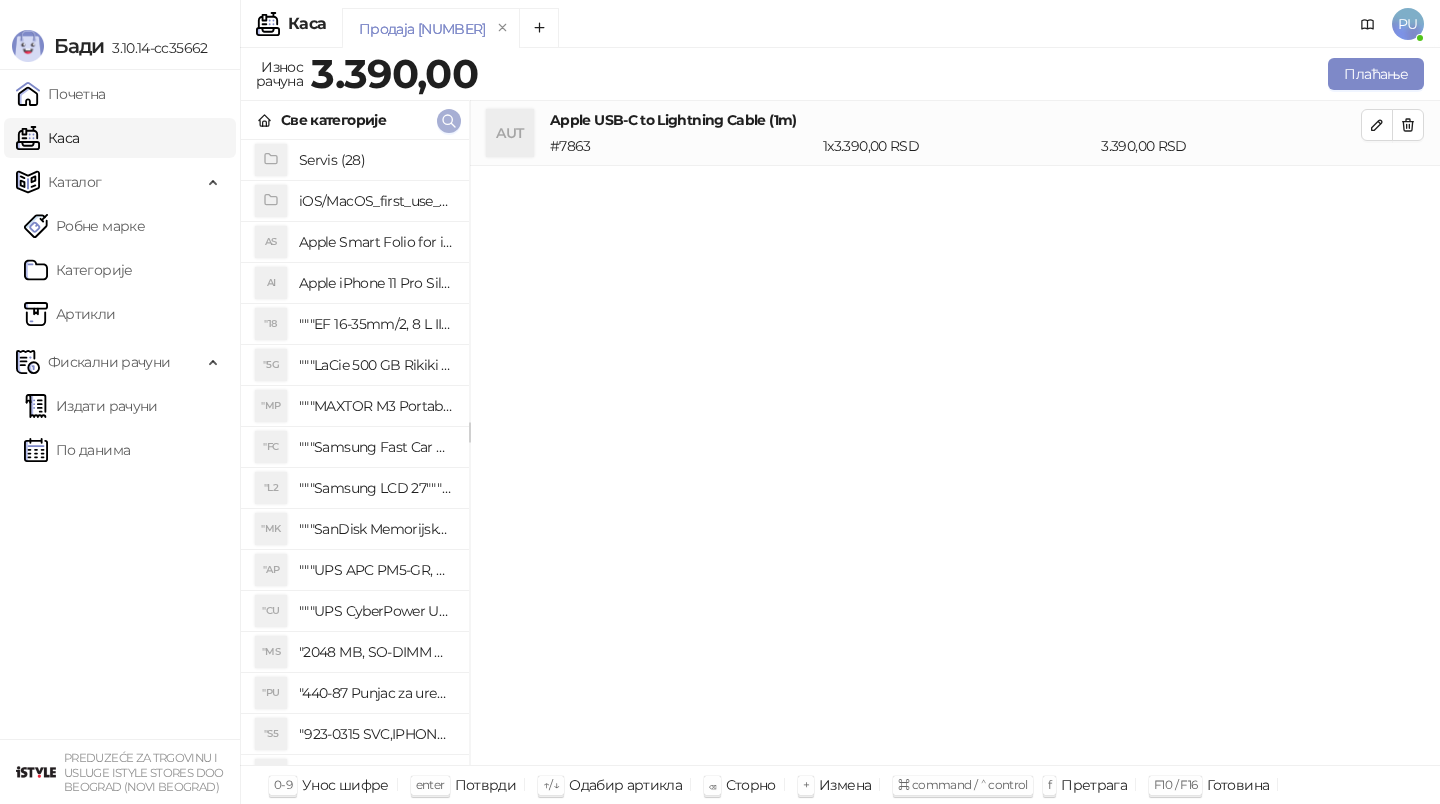click at bounding box center (449, 120) 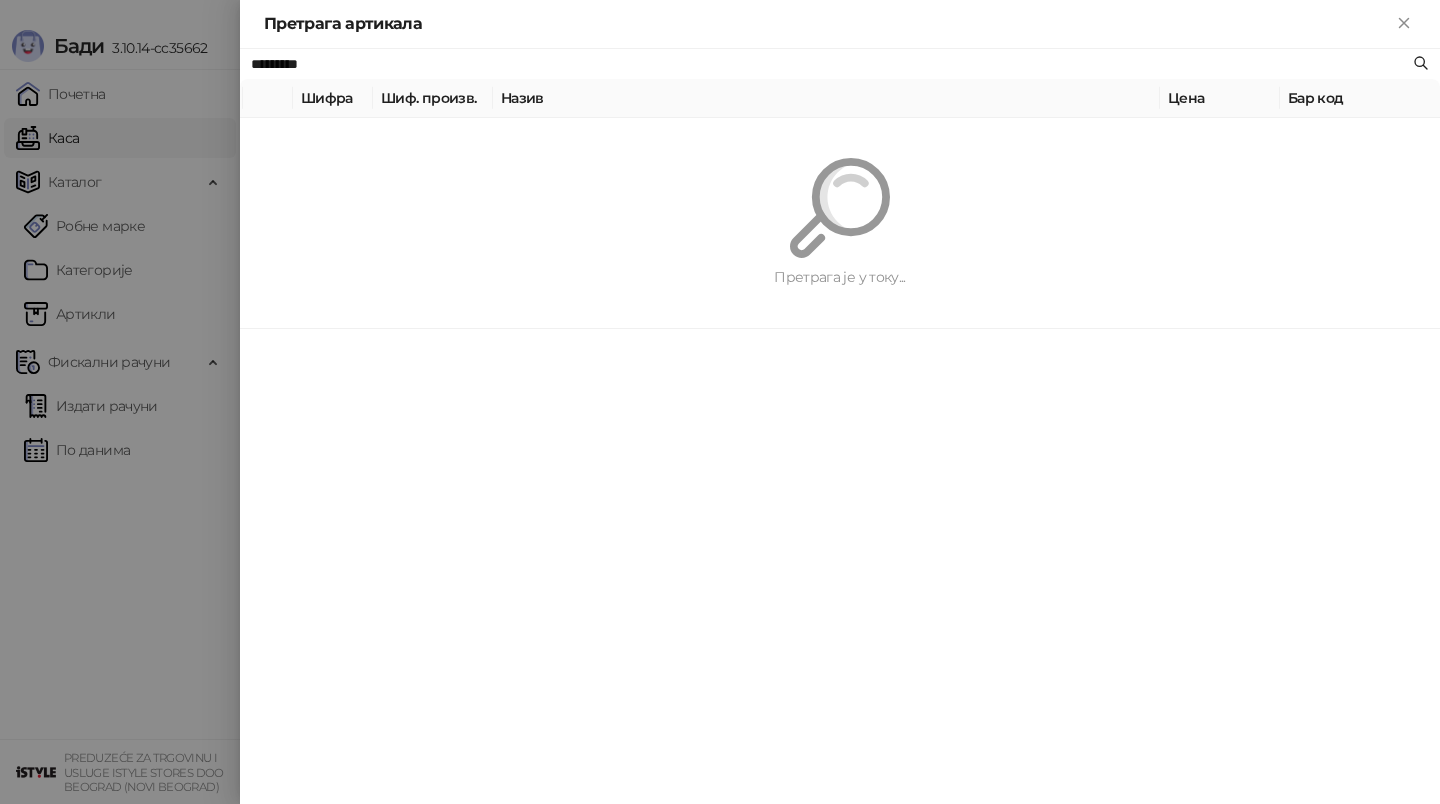 paste 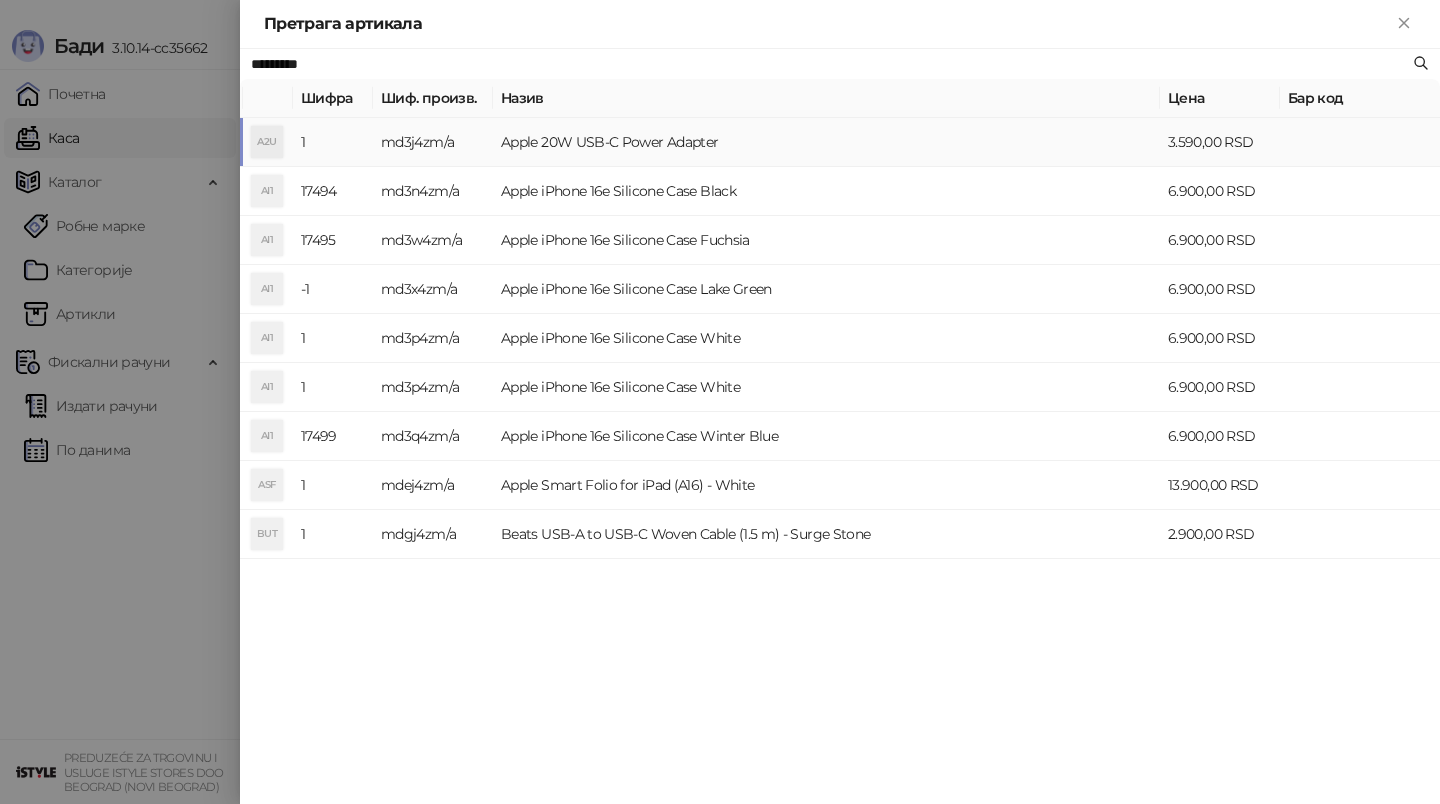 click on "Apple 20W USB-C Power Adapter" at bounding box center [826, 142] 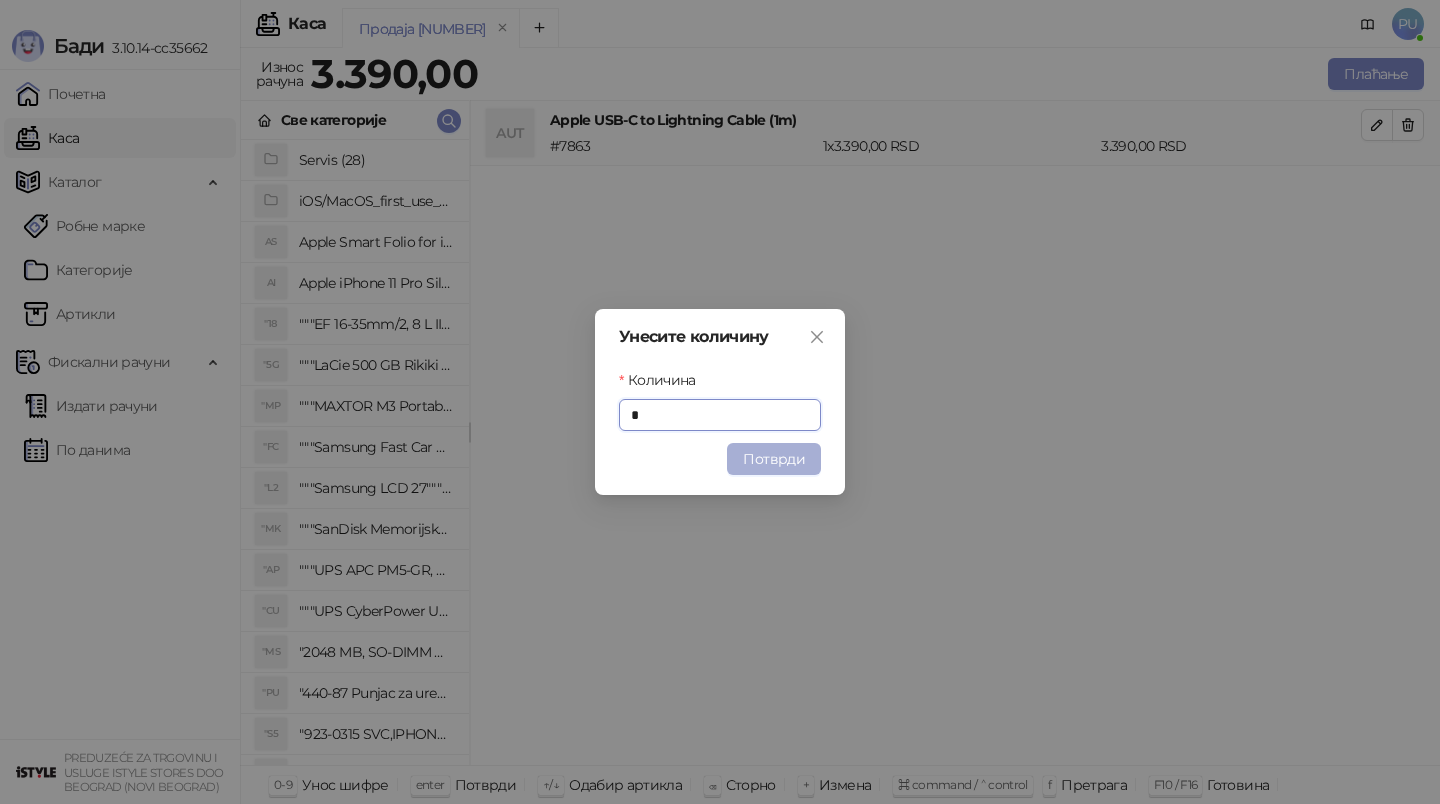 click on "Потврди" at bounding box center [774, 459] 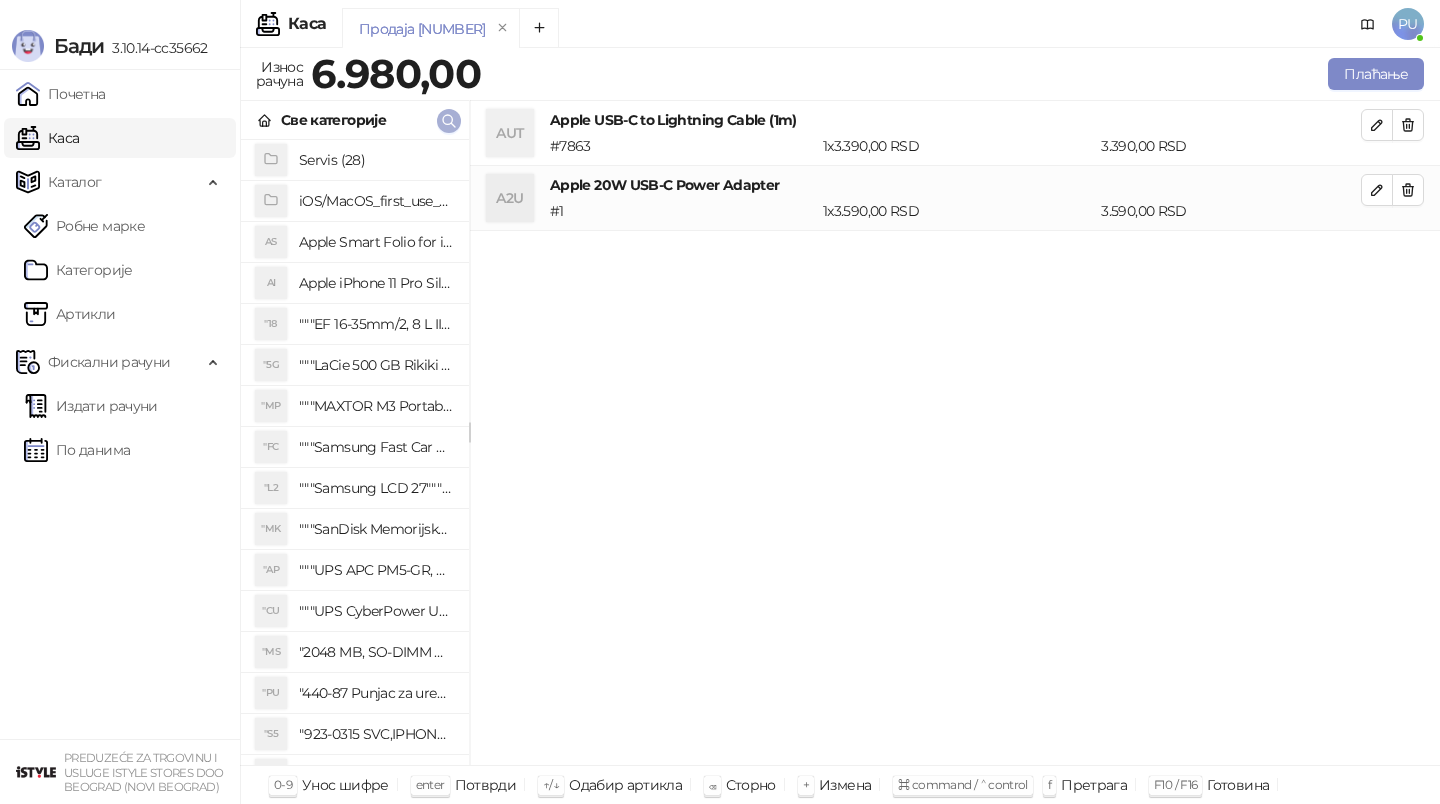 click at bounding box center [449, 121] 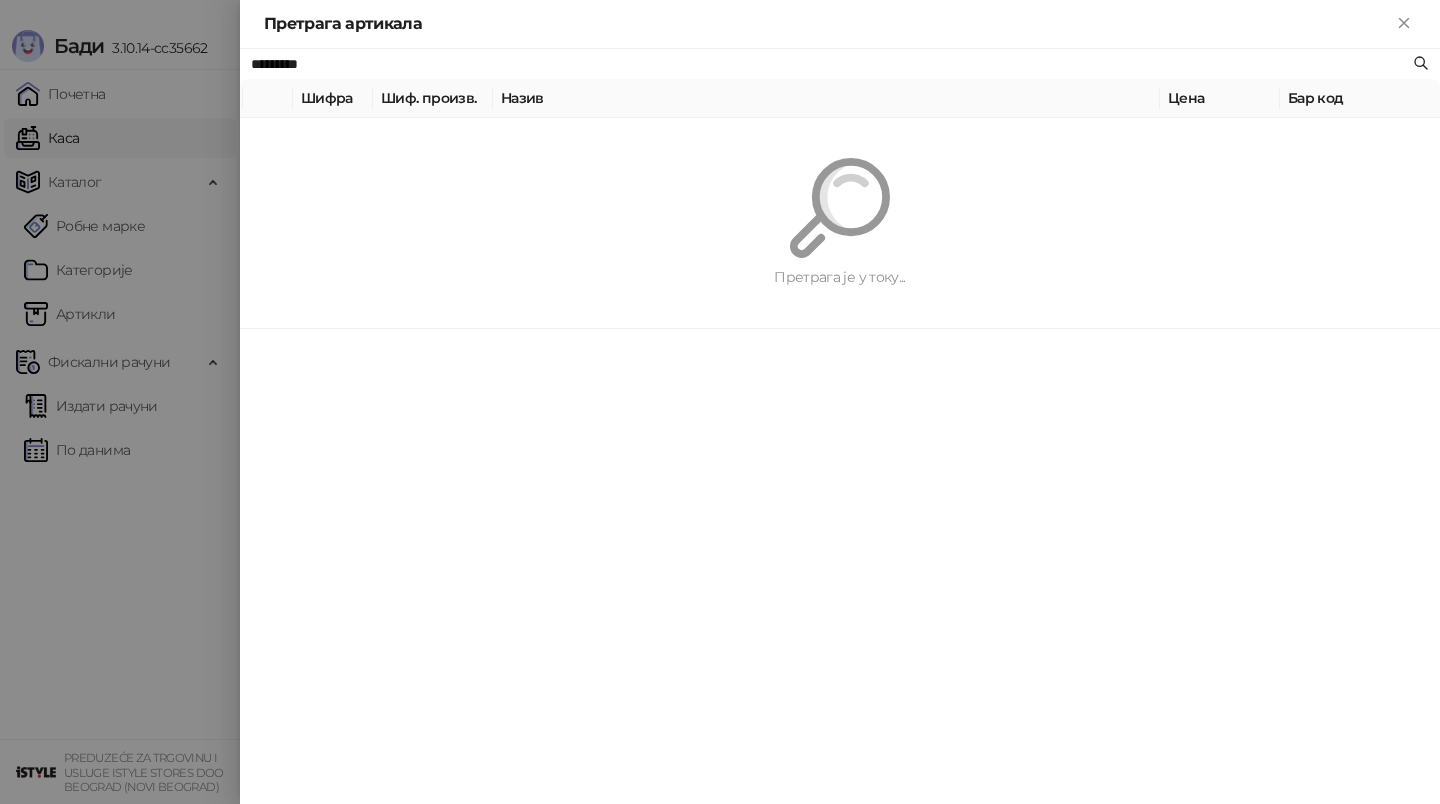 paste on "**********" 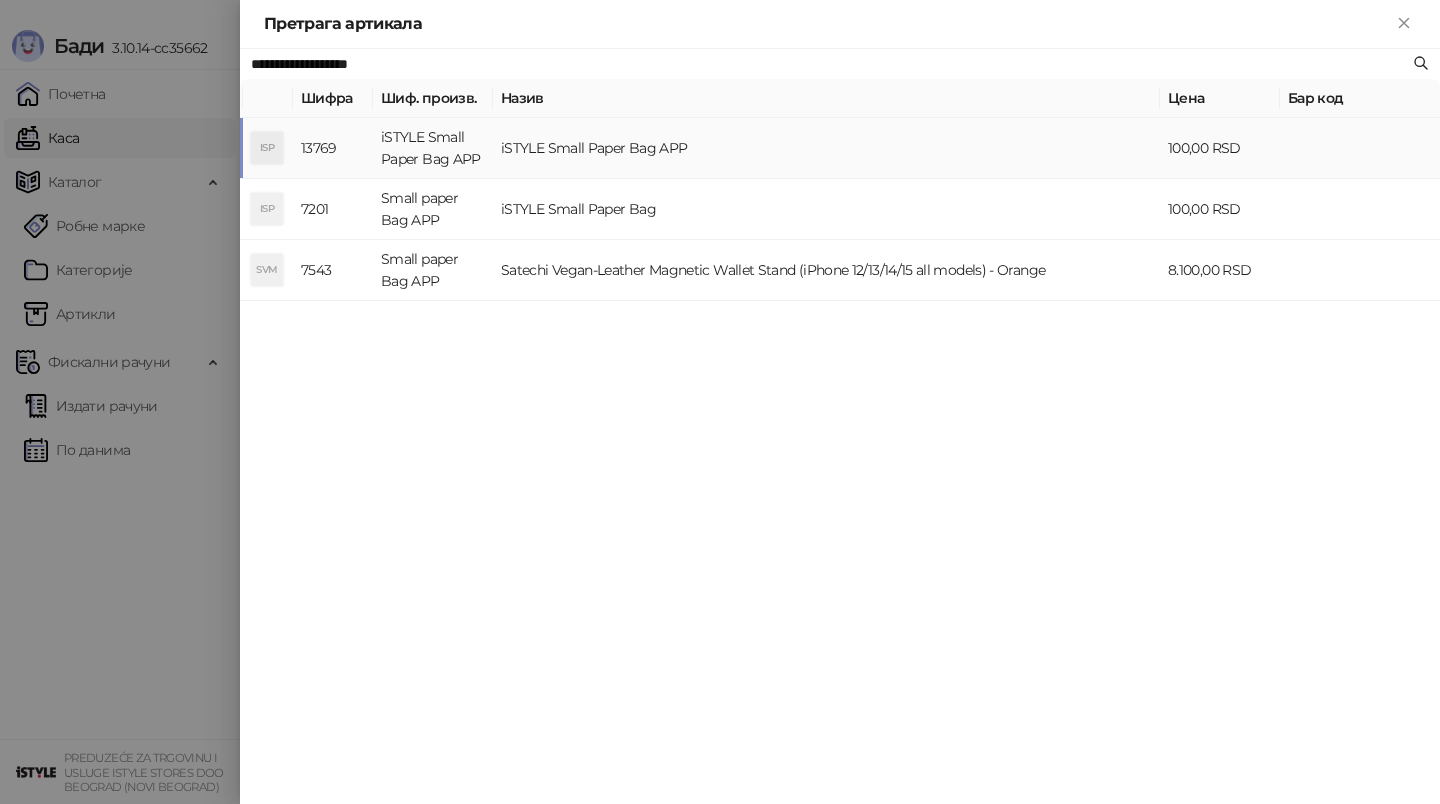 type on "**********" 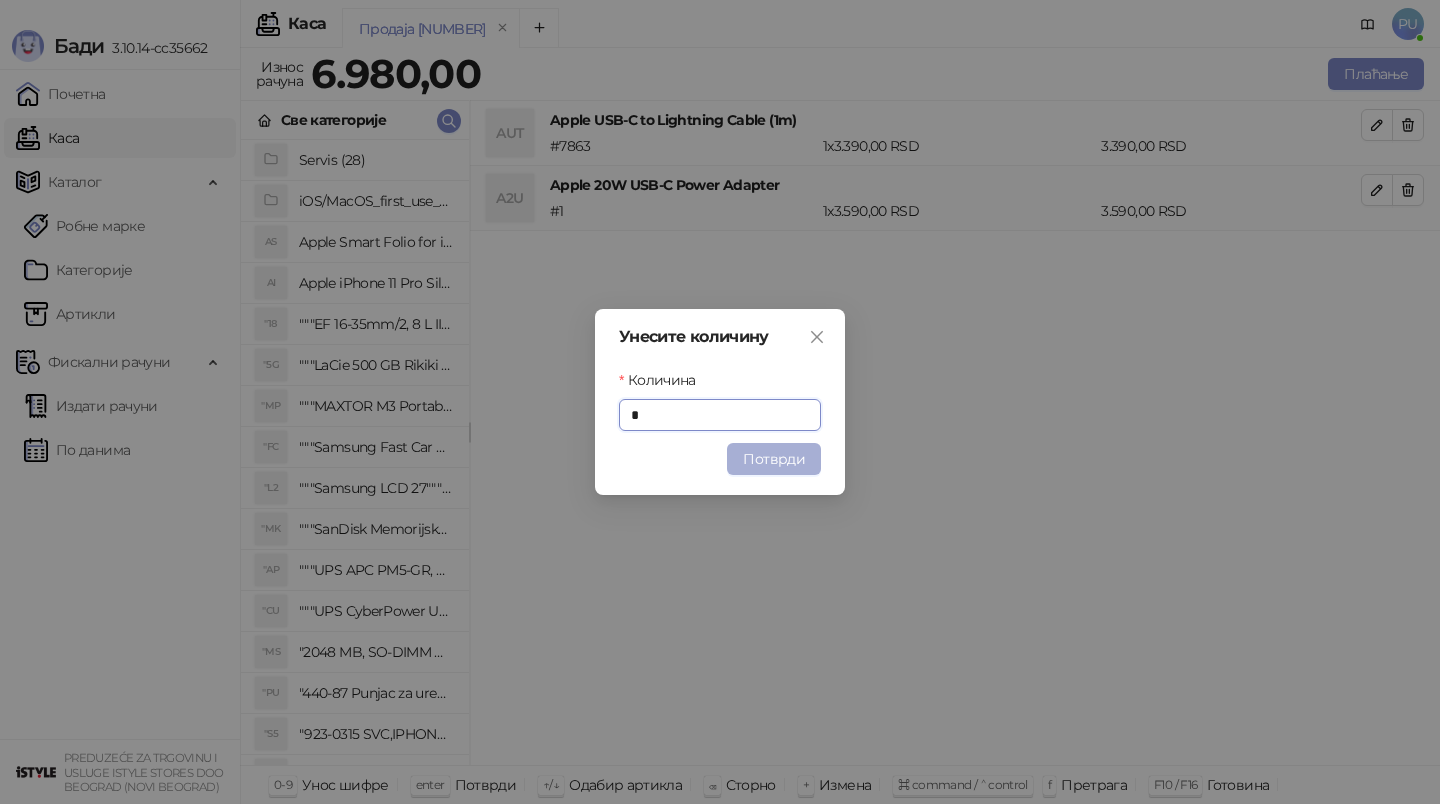 click on "Потврди" at bounding box center [774, 459] 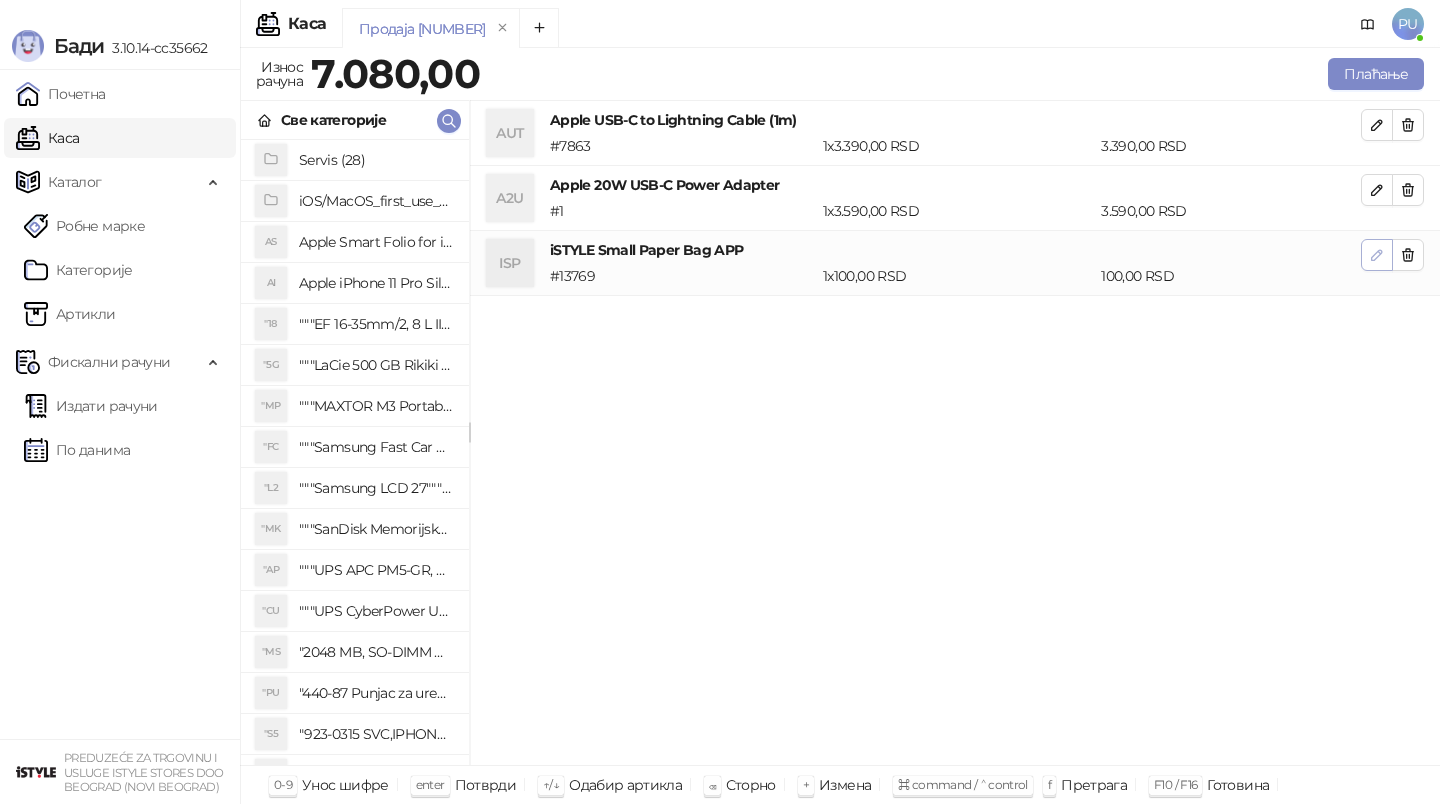 click 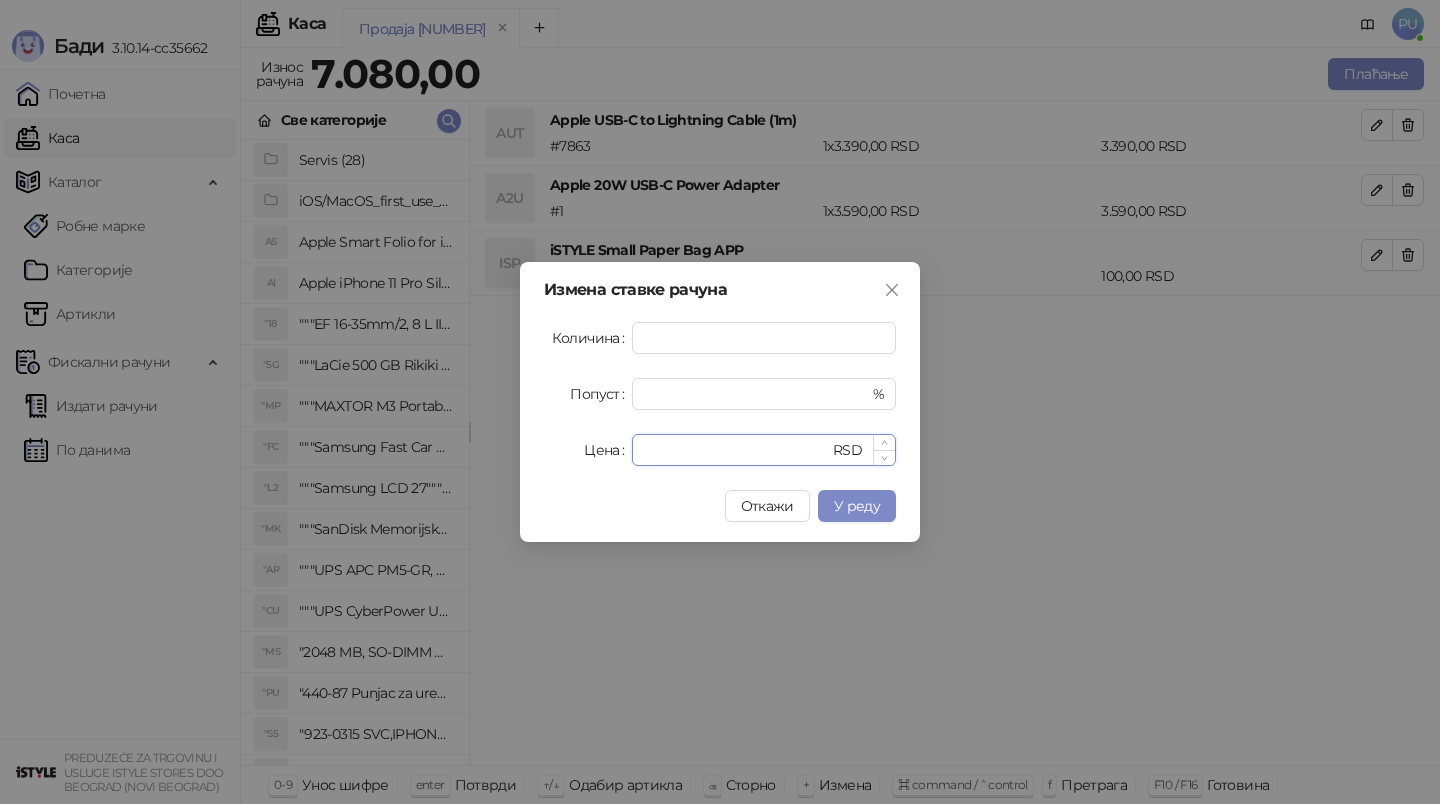 click on "***" at bounding box center [736, 450] 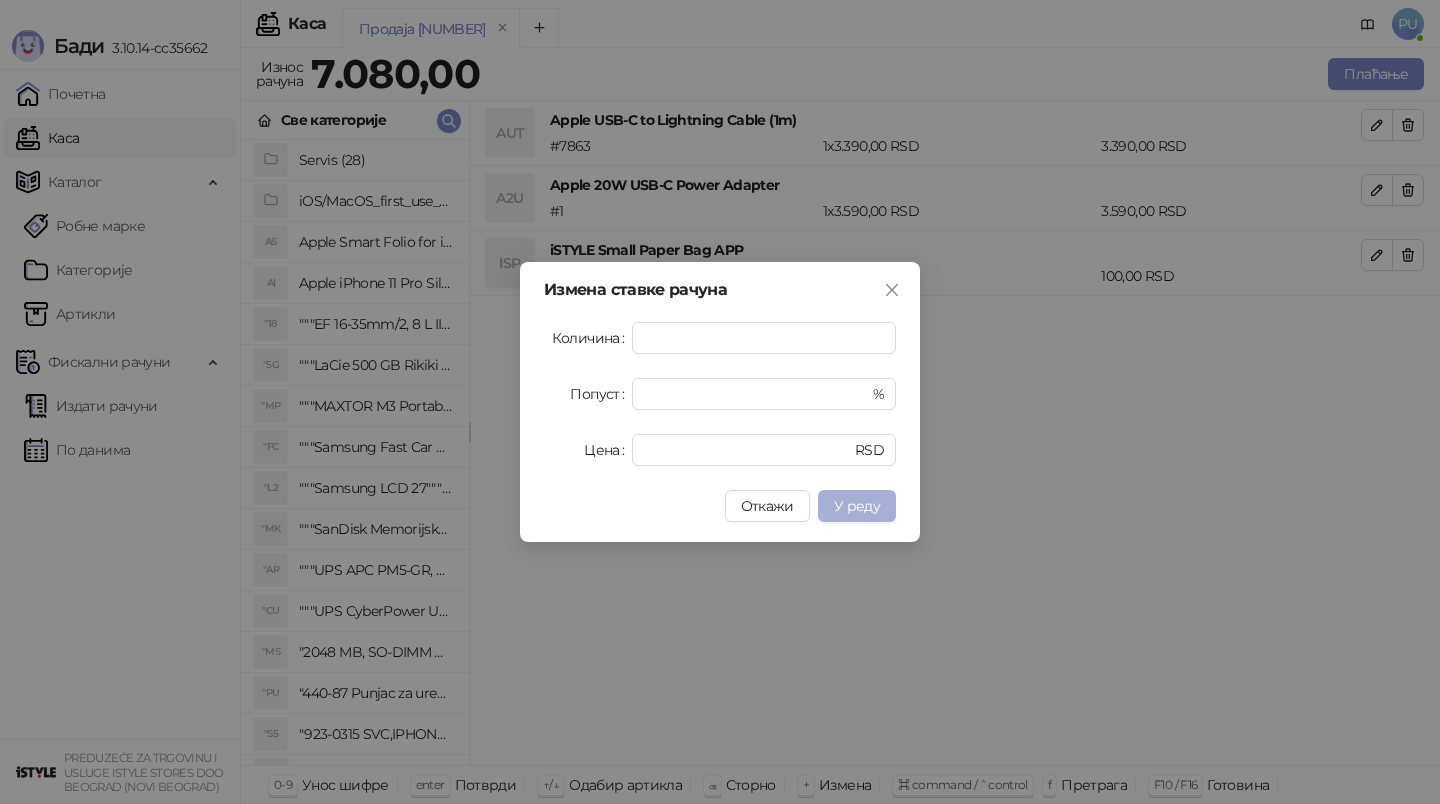 click on "У реду" at bounding box center [857, 506] 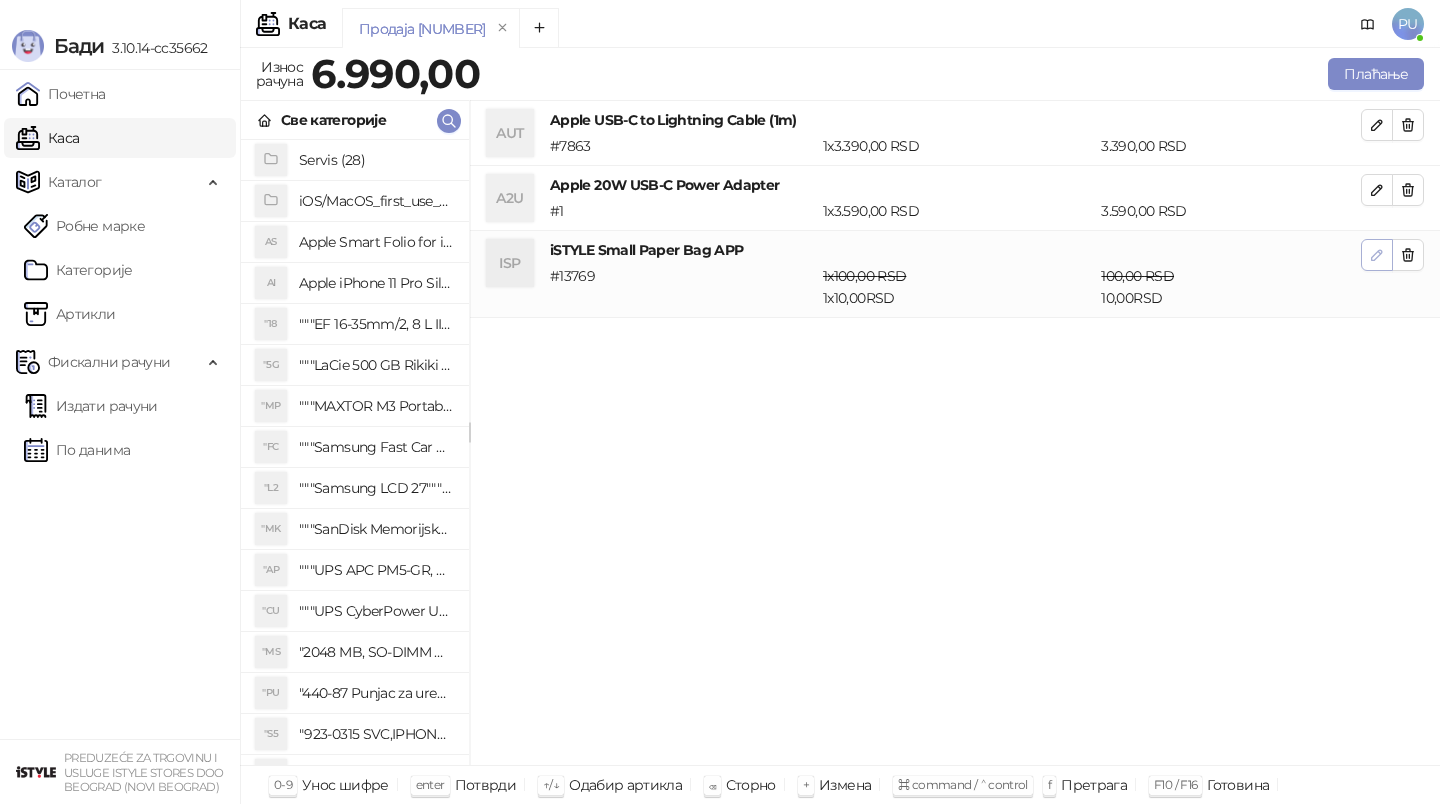 click 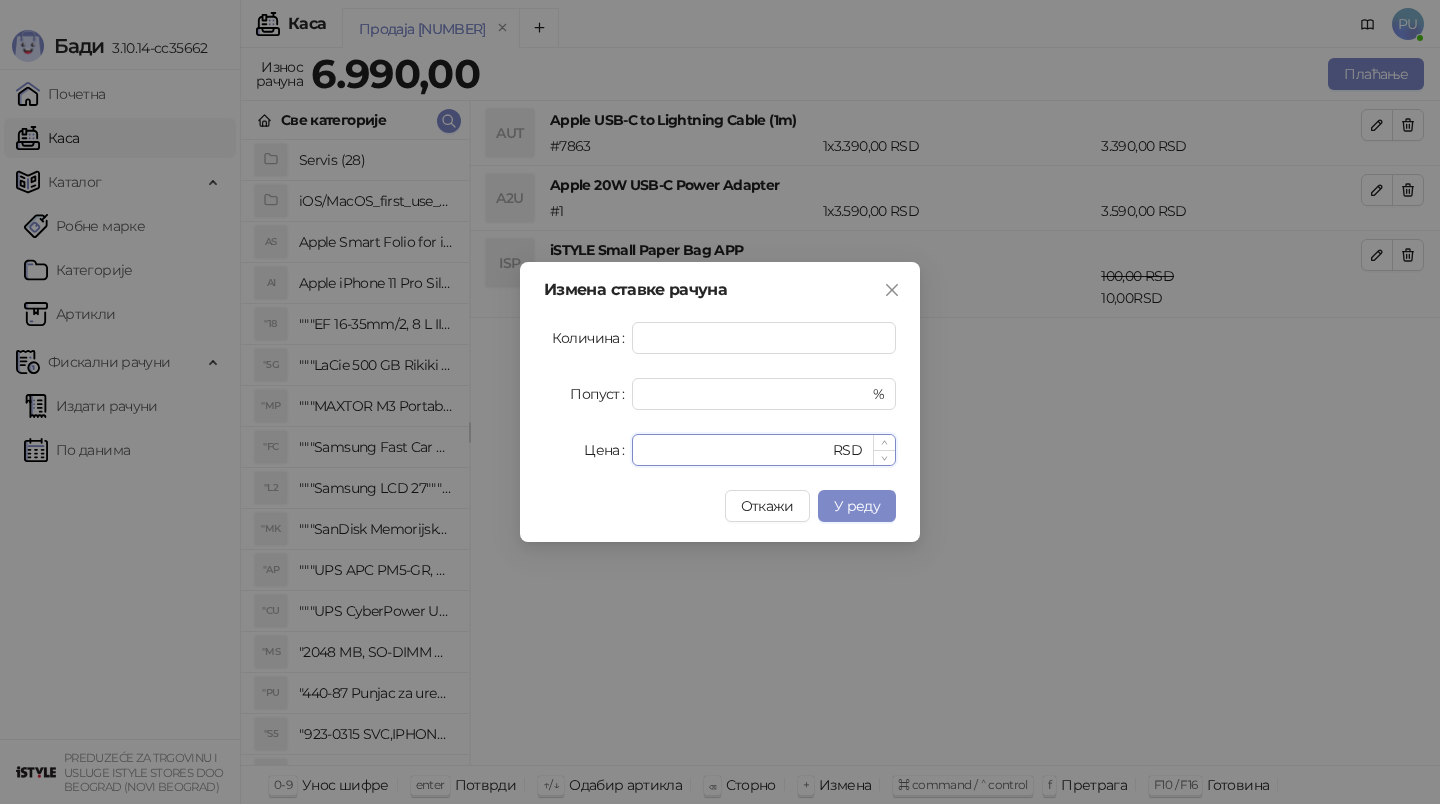 click on "**" at bounding box center [736, 450] 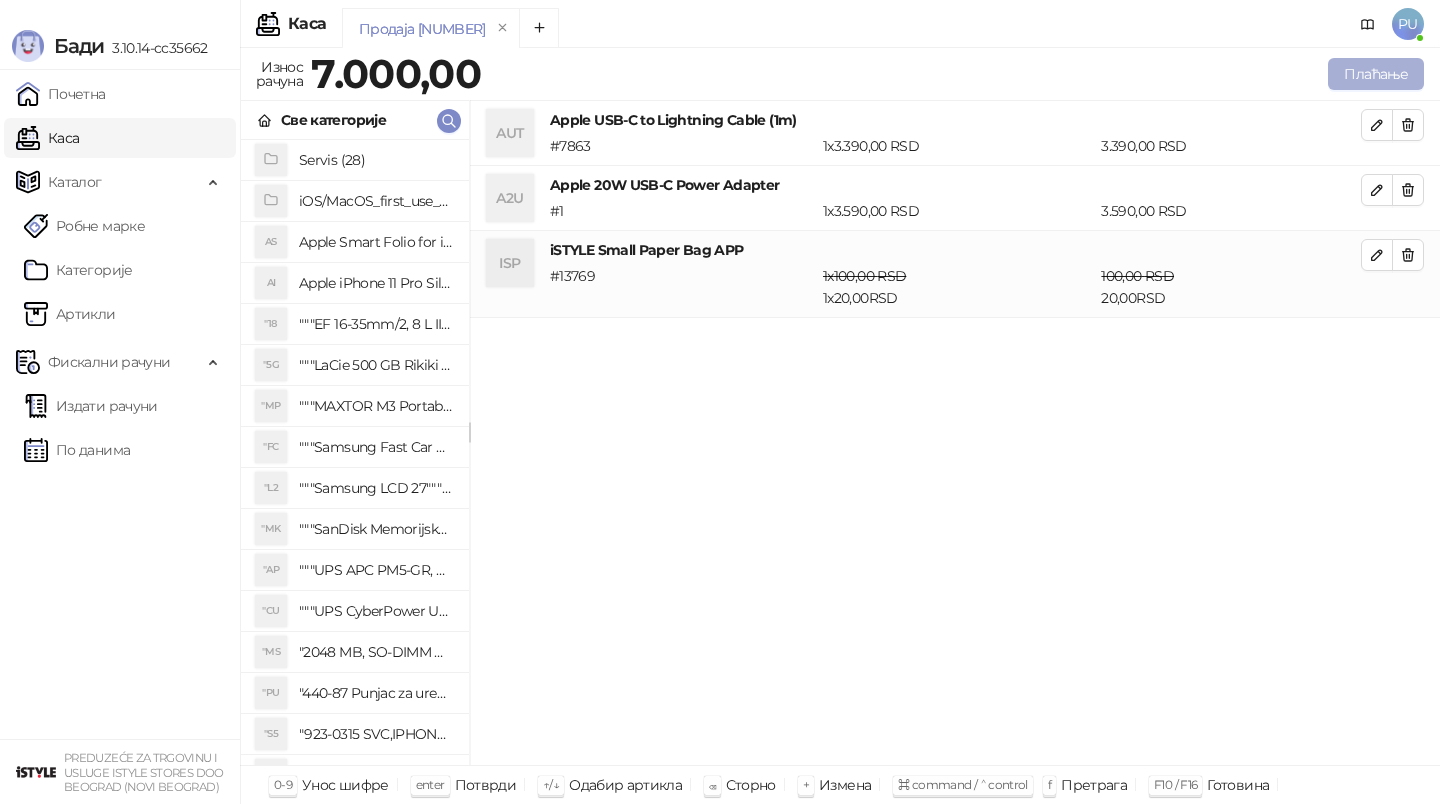 click on "Плаћање" at bounding box center (1376, 74) 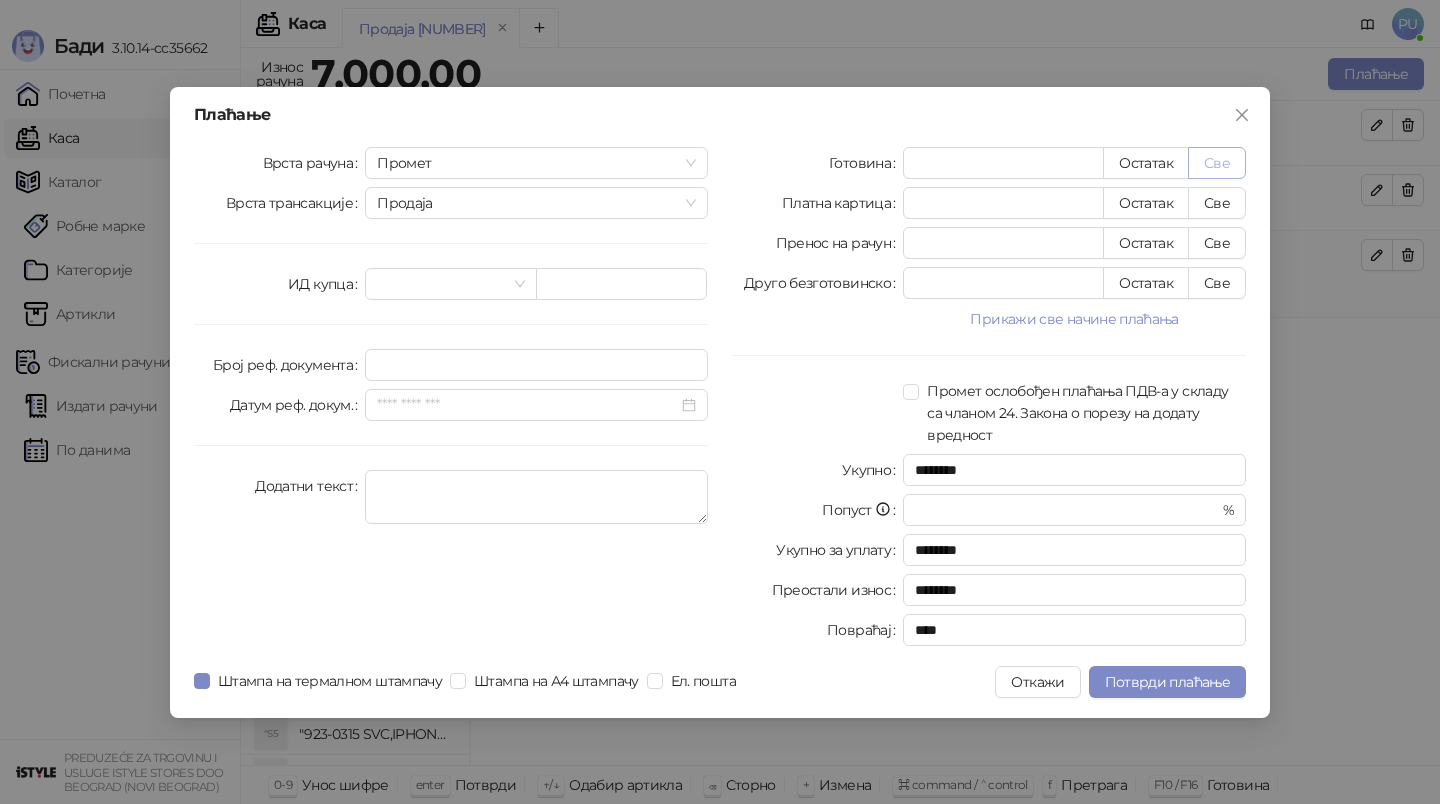 click on "Све" at bounding box center (1217, 163) 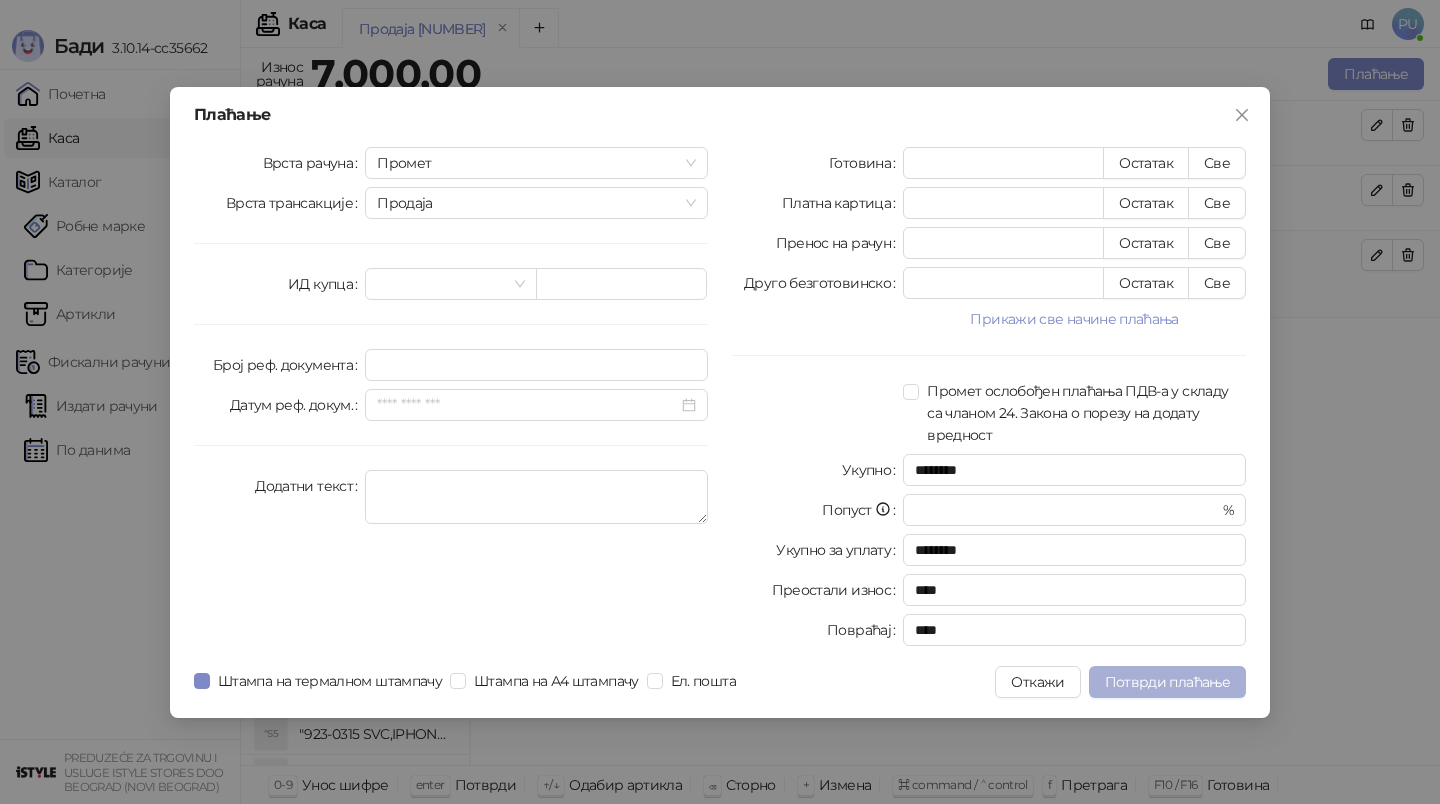 click on "Потврди плаћање" at bounding box center [1167, 682] 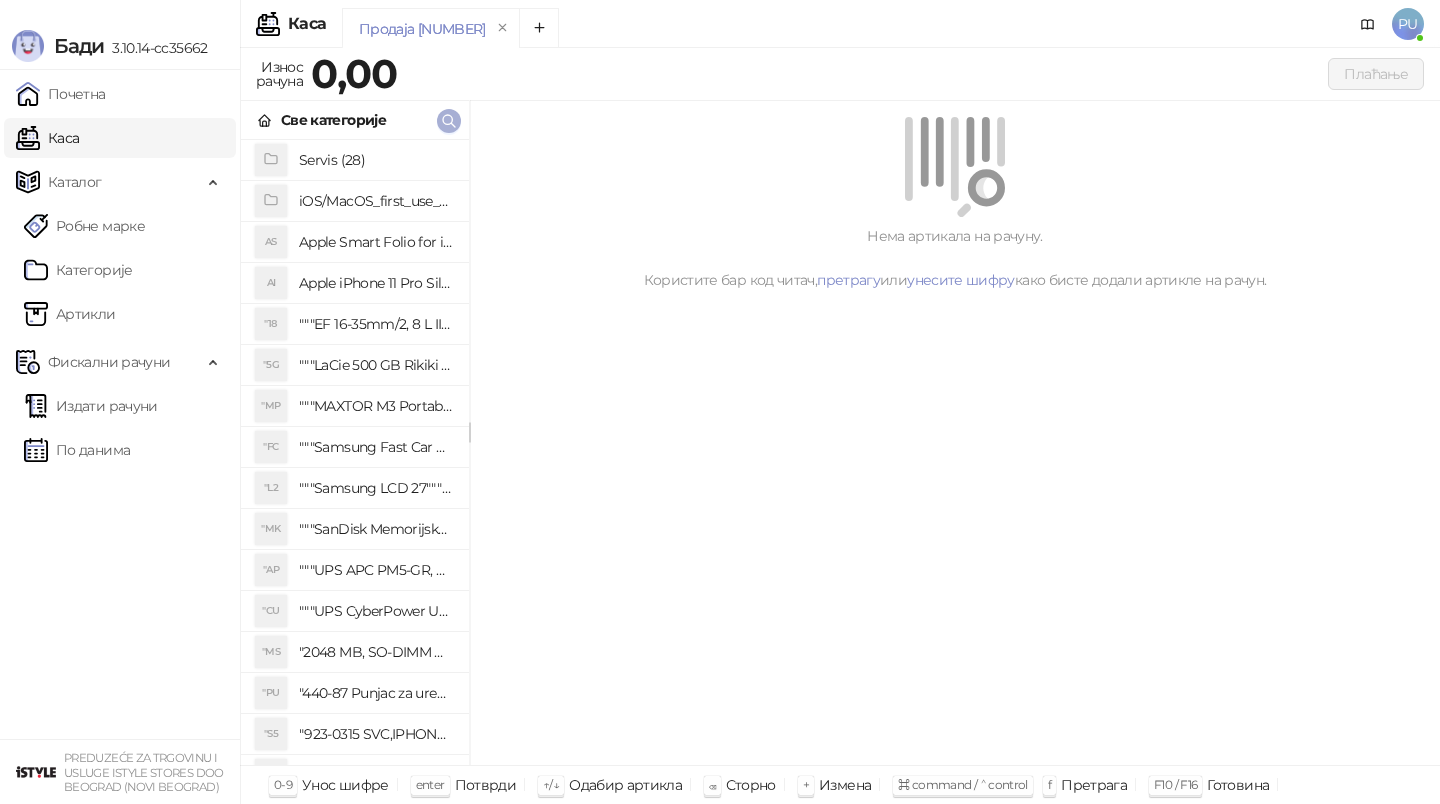 click 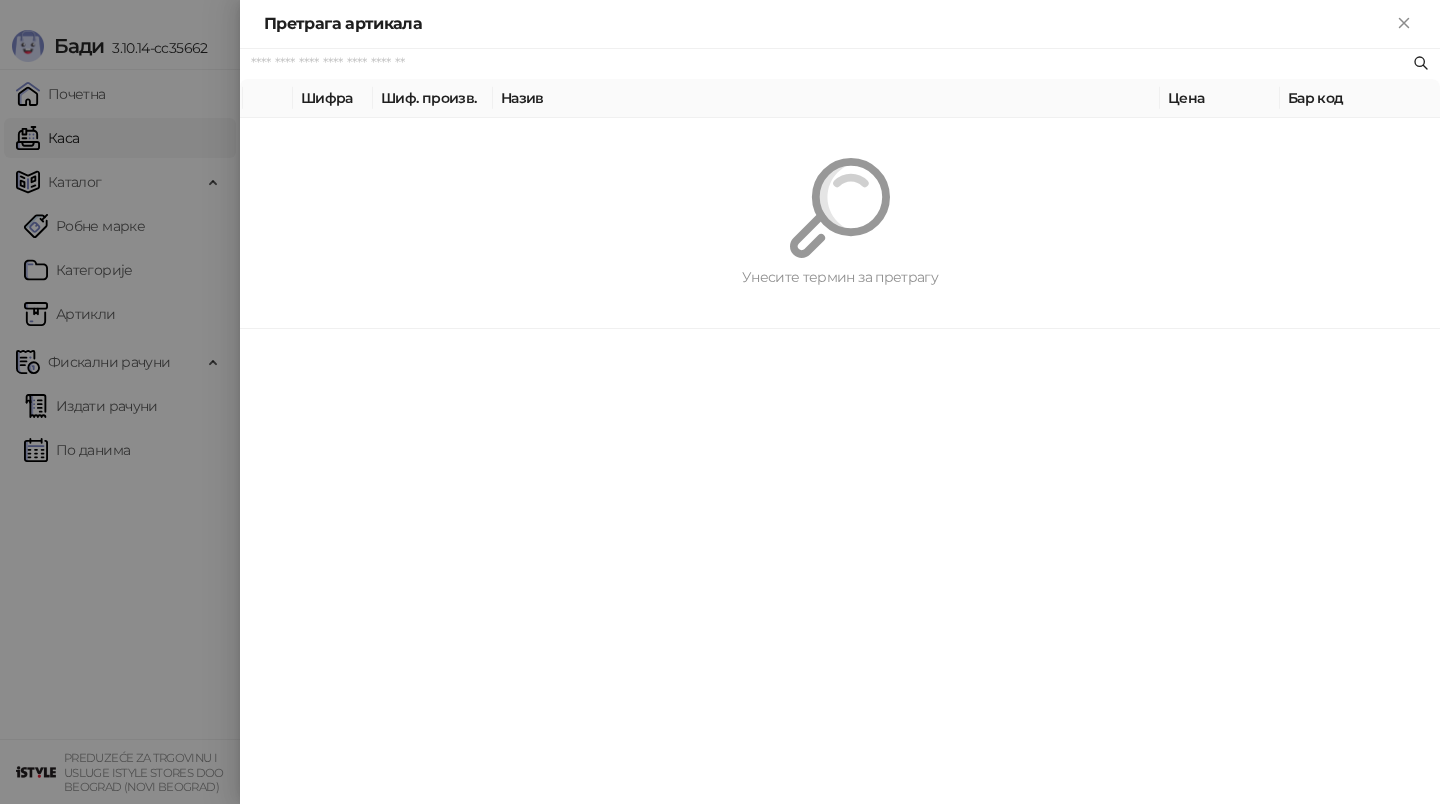 paste on "*********" 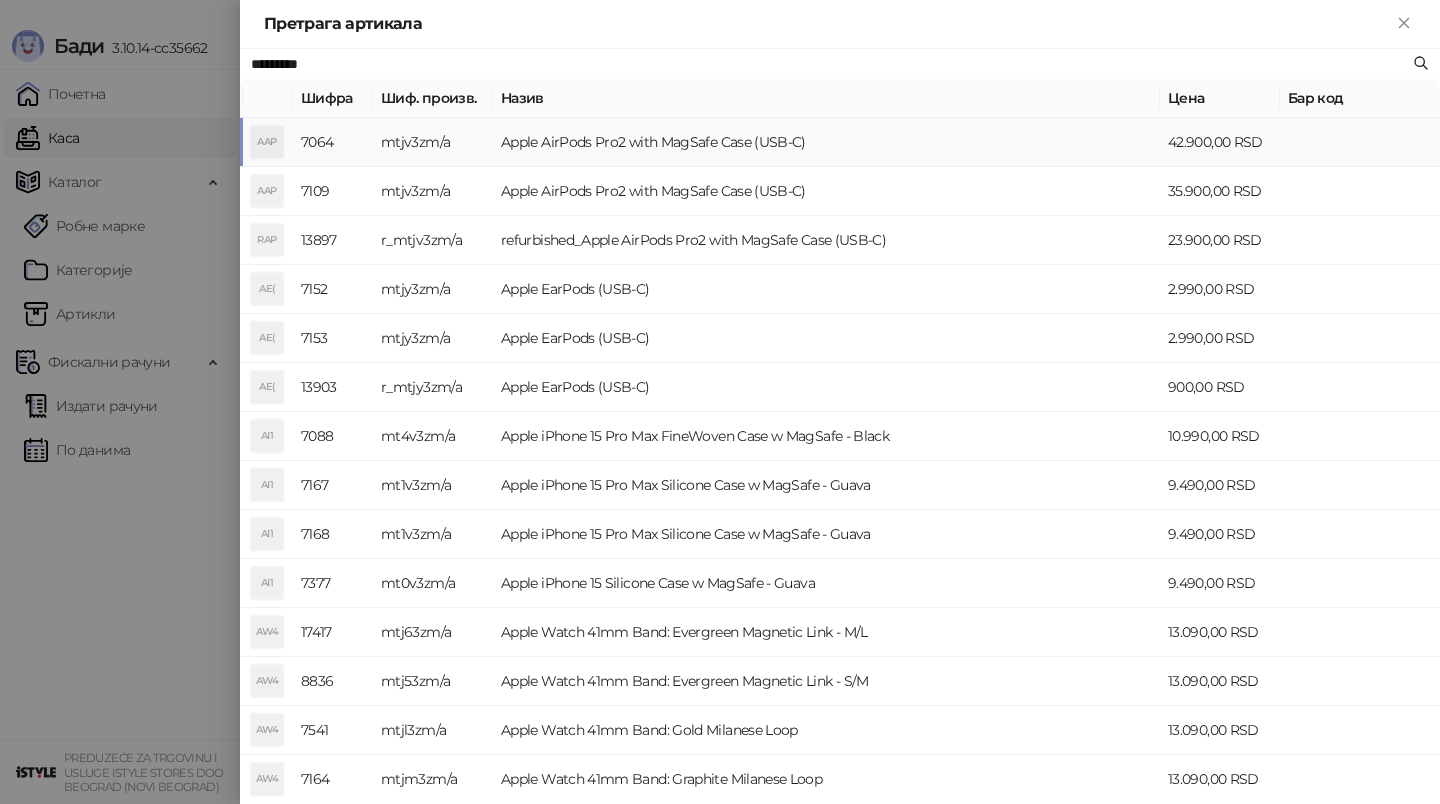 type on "*********" 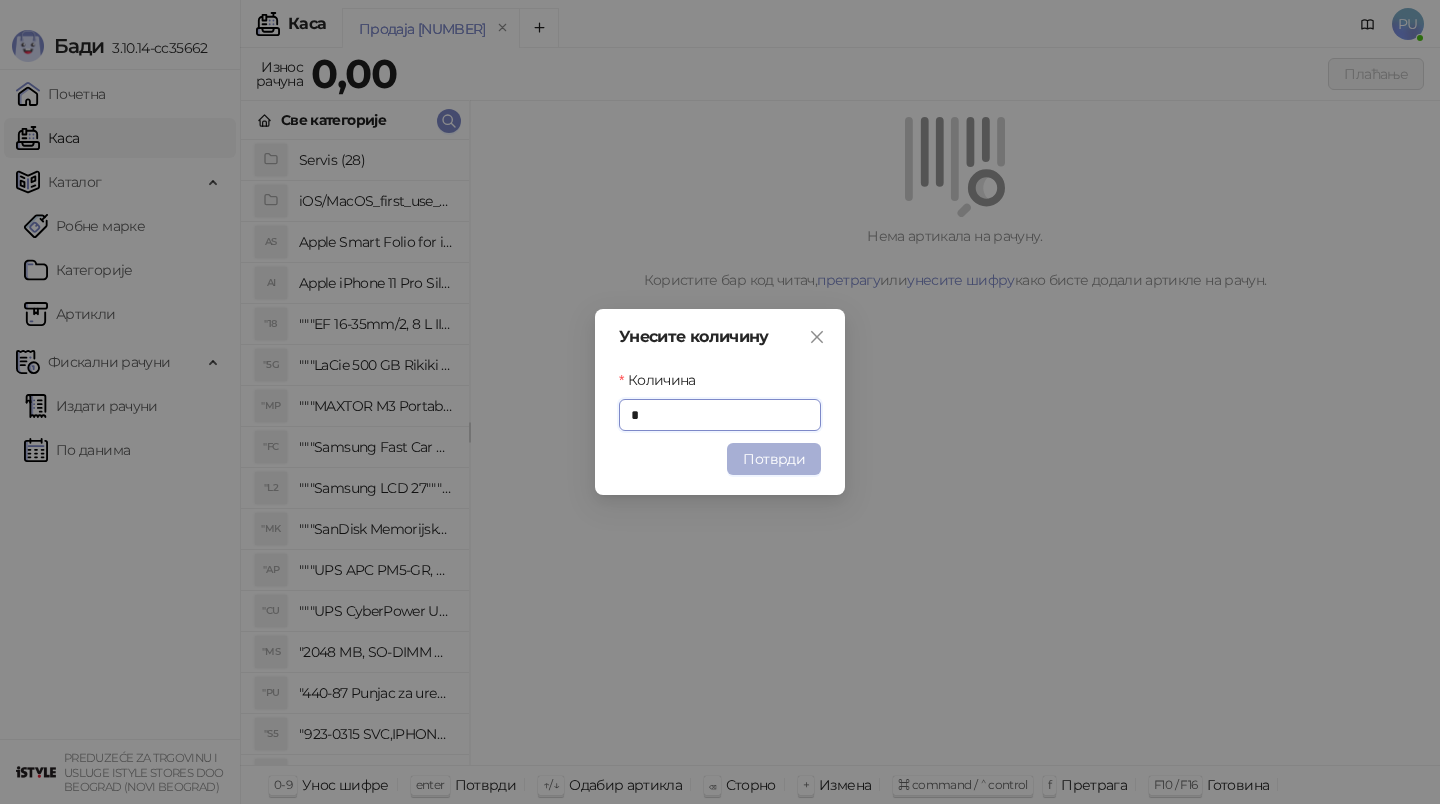 click on "Потврди" at bounding box center (774, 459) 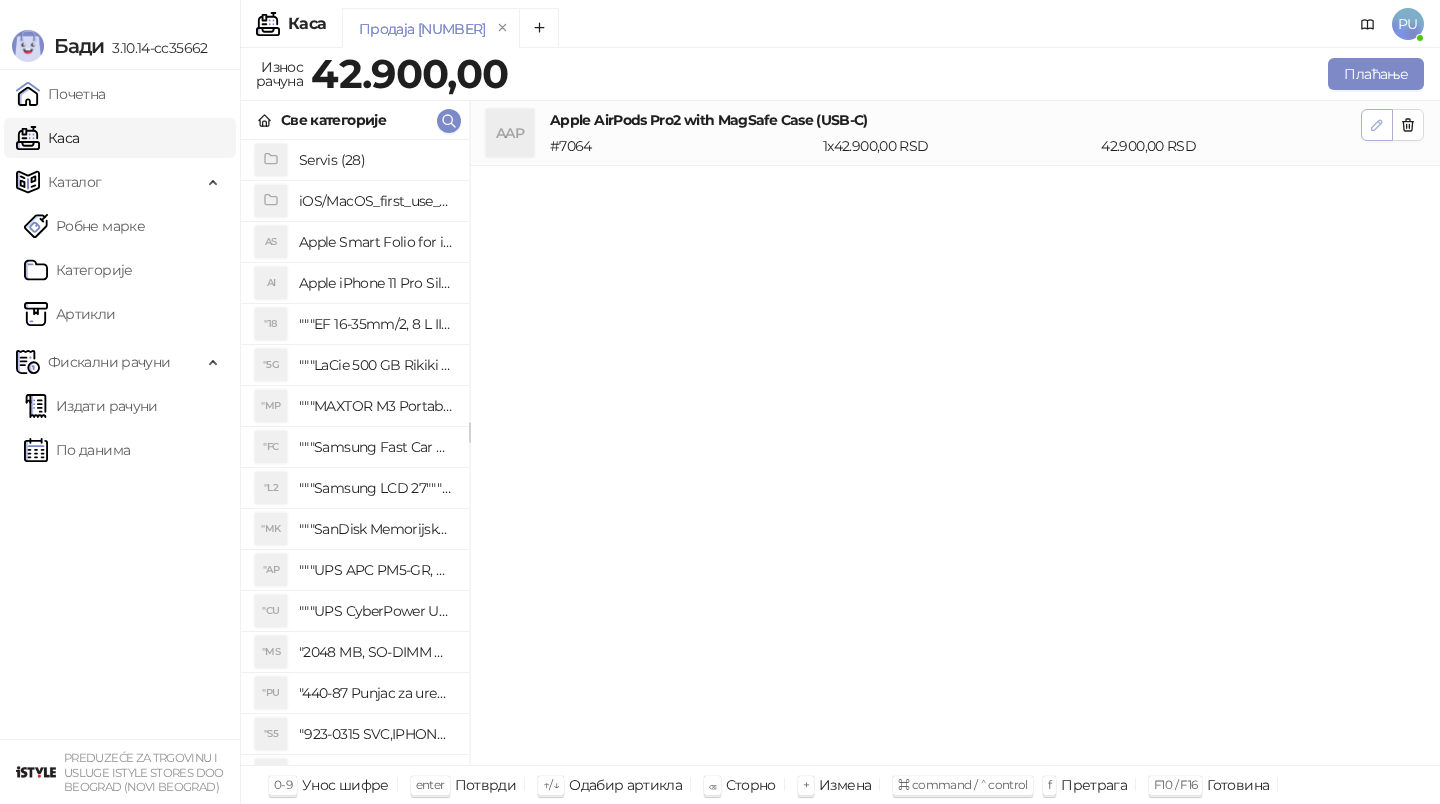 click 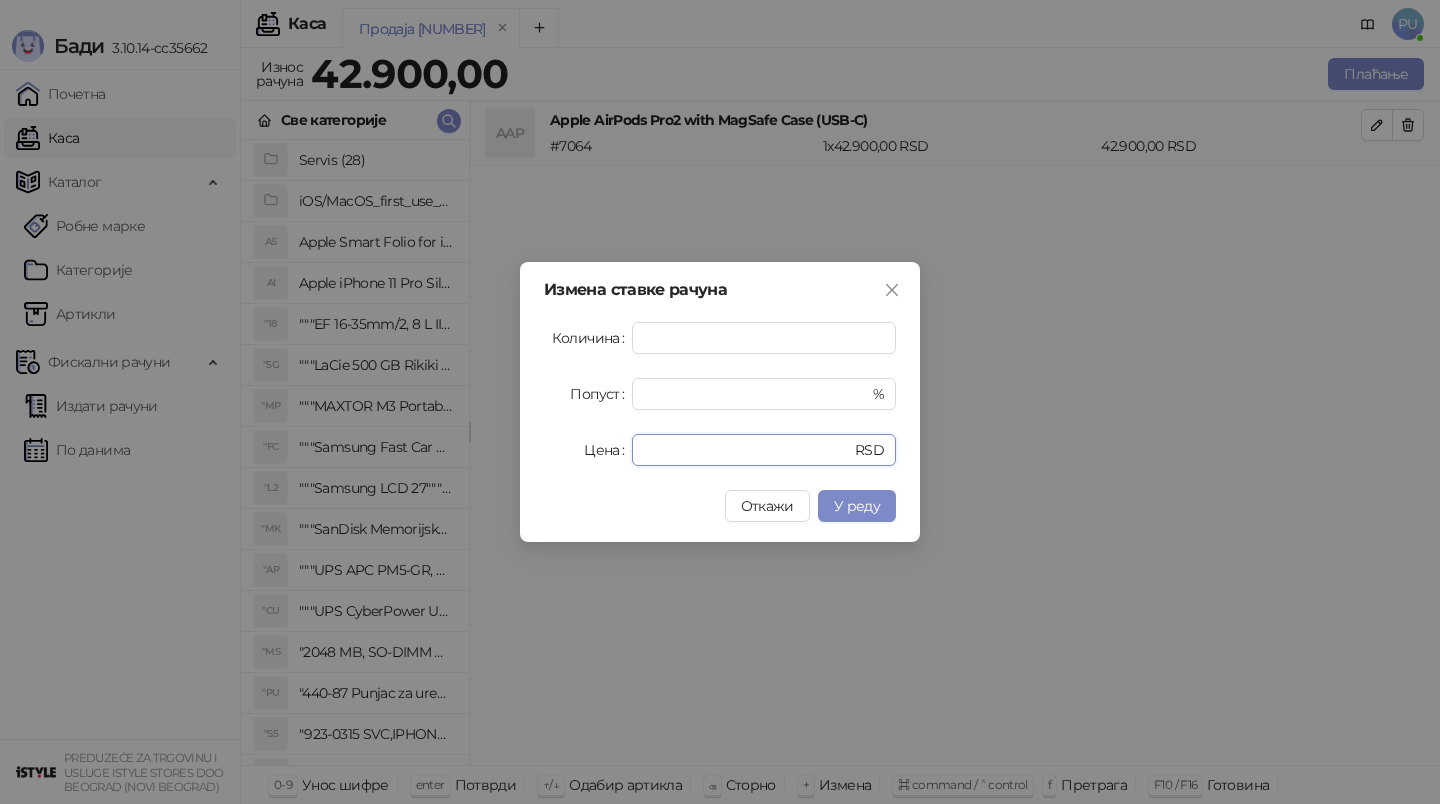 drag, startPoint x: 704, startPoint y: 441, endPoint x: 539, endPoint y: 443, distance: 165.01212 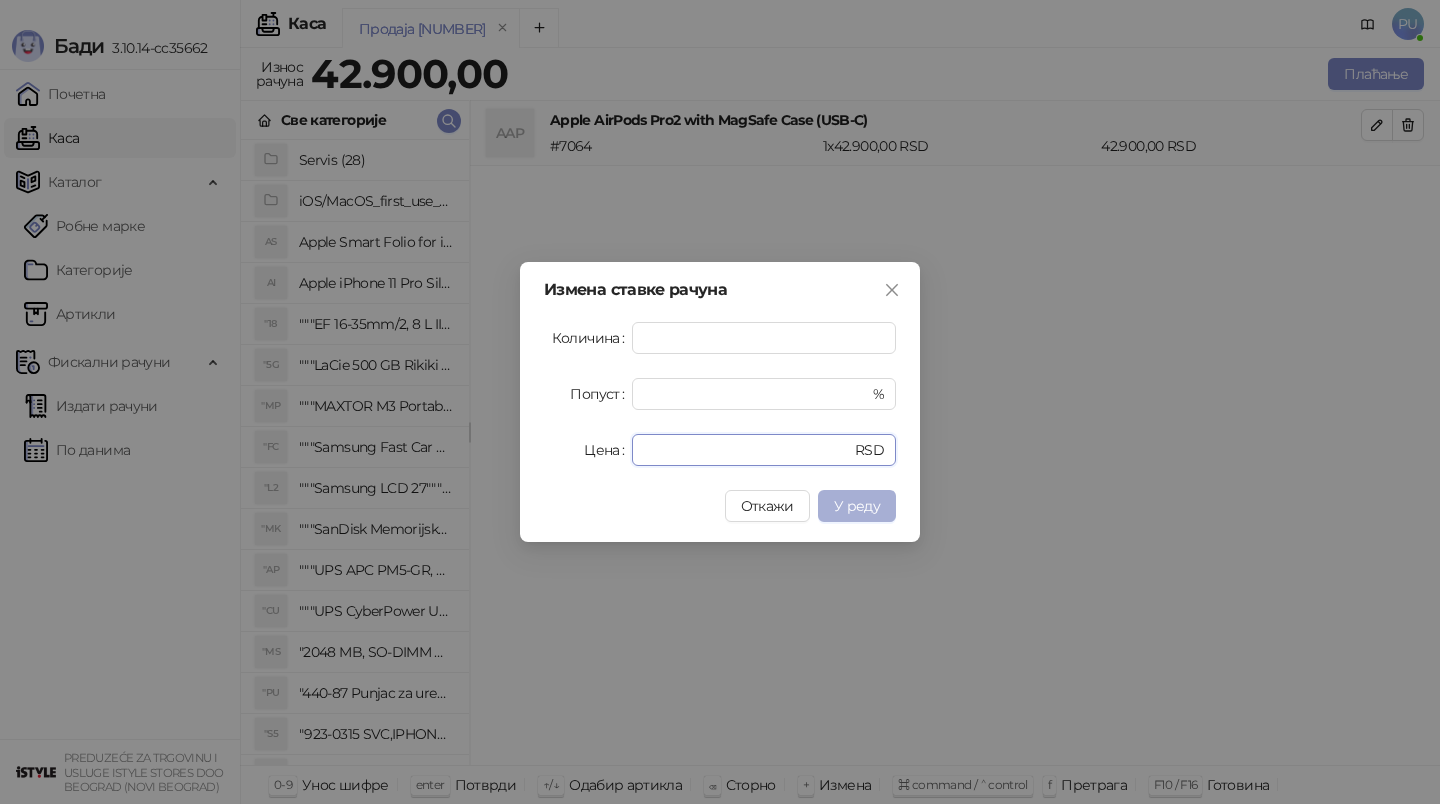 type on "*****" 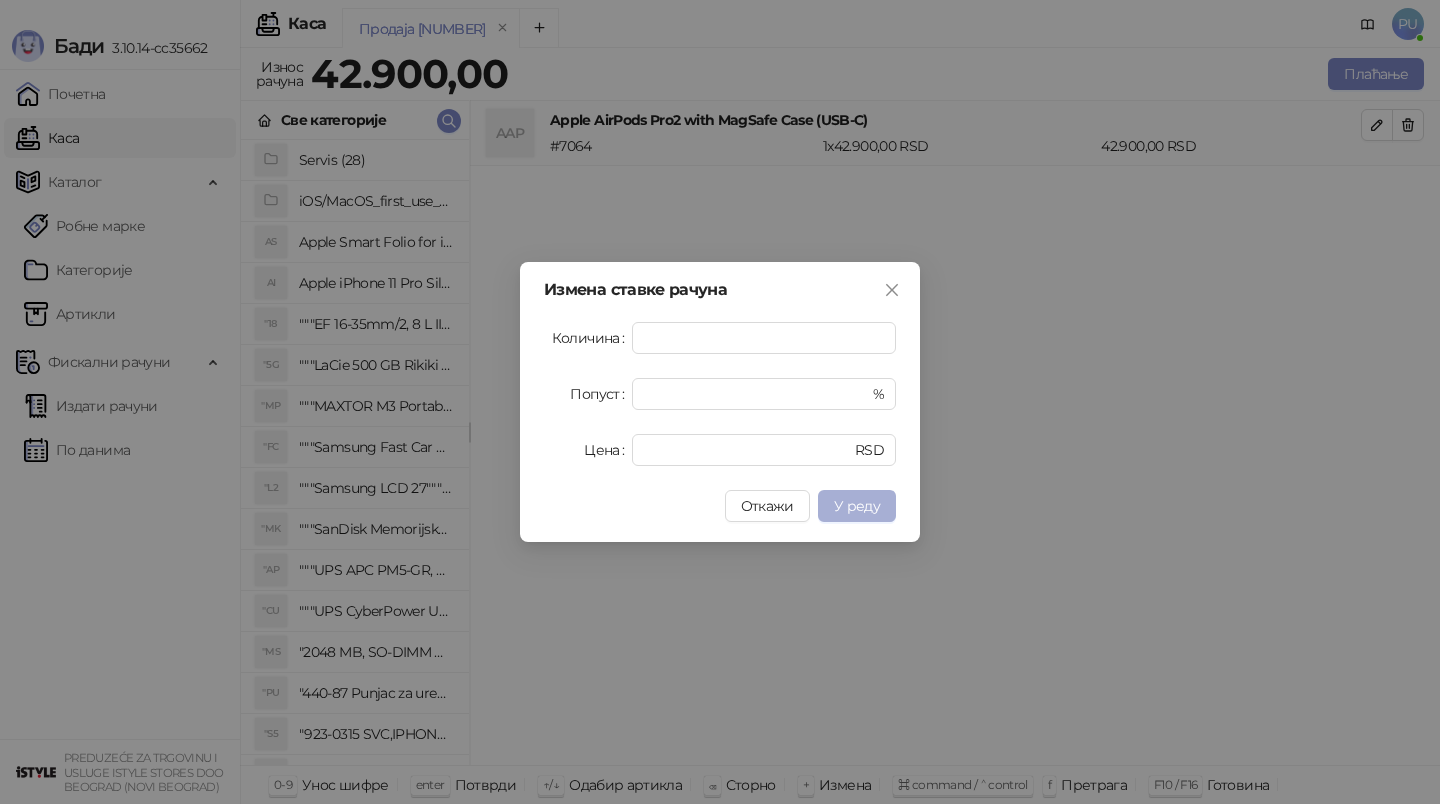 click on "У реду" at bounding box center (857, 506) 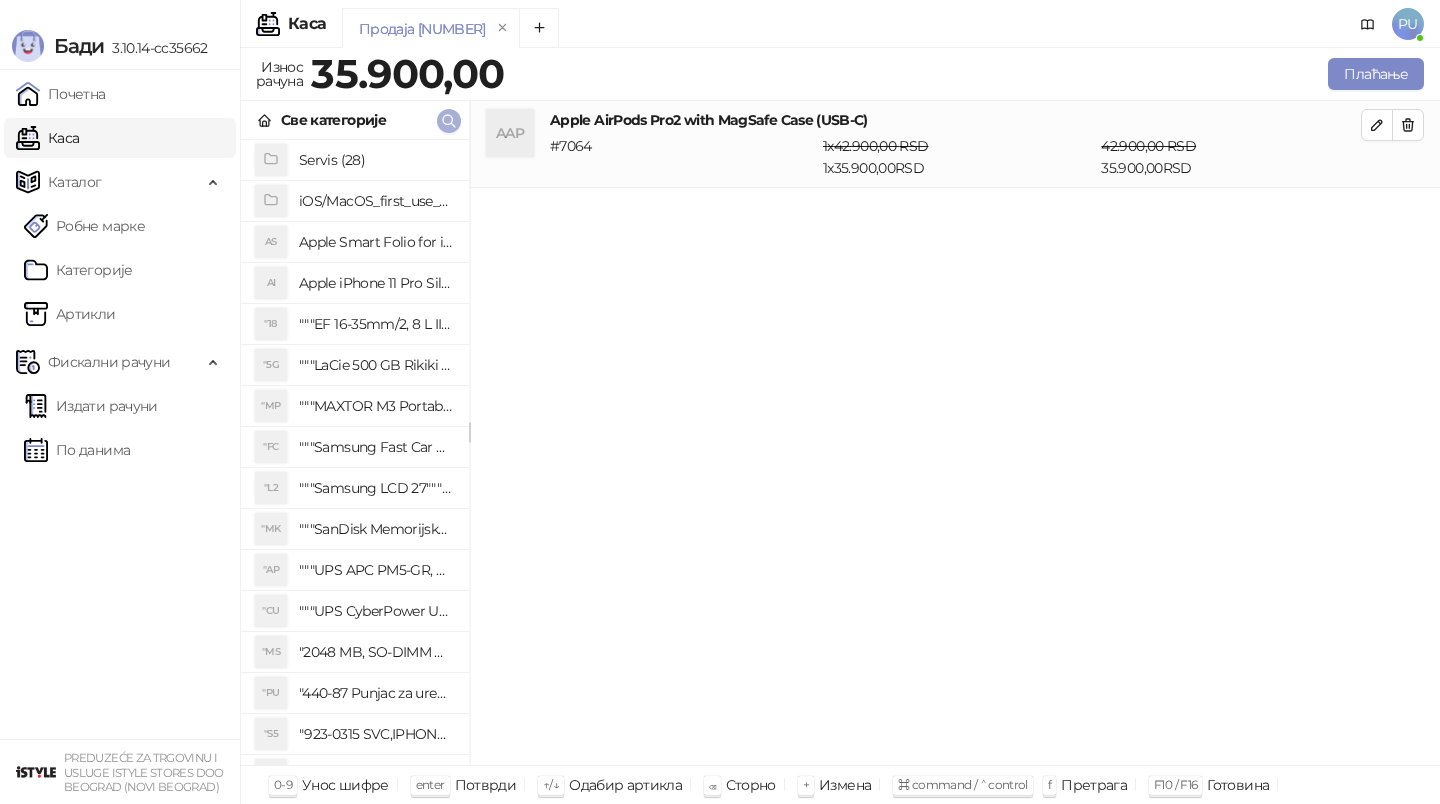 click 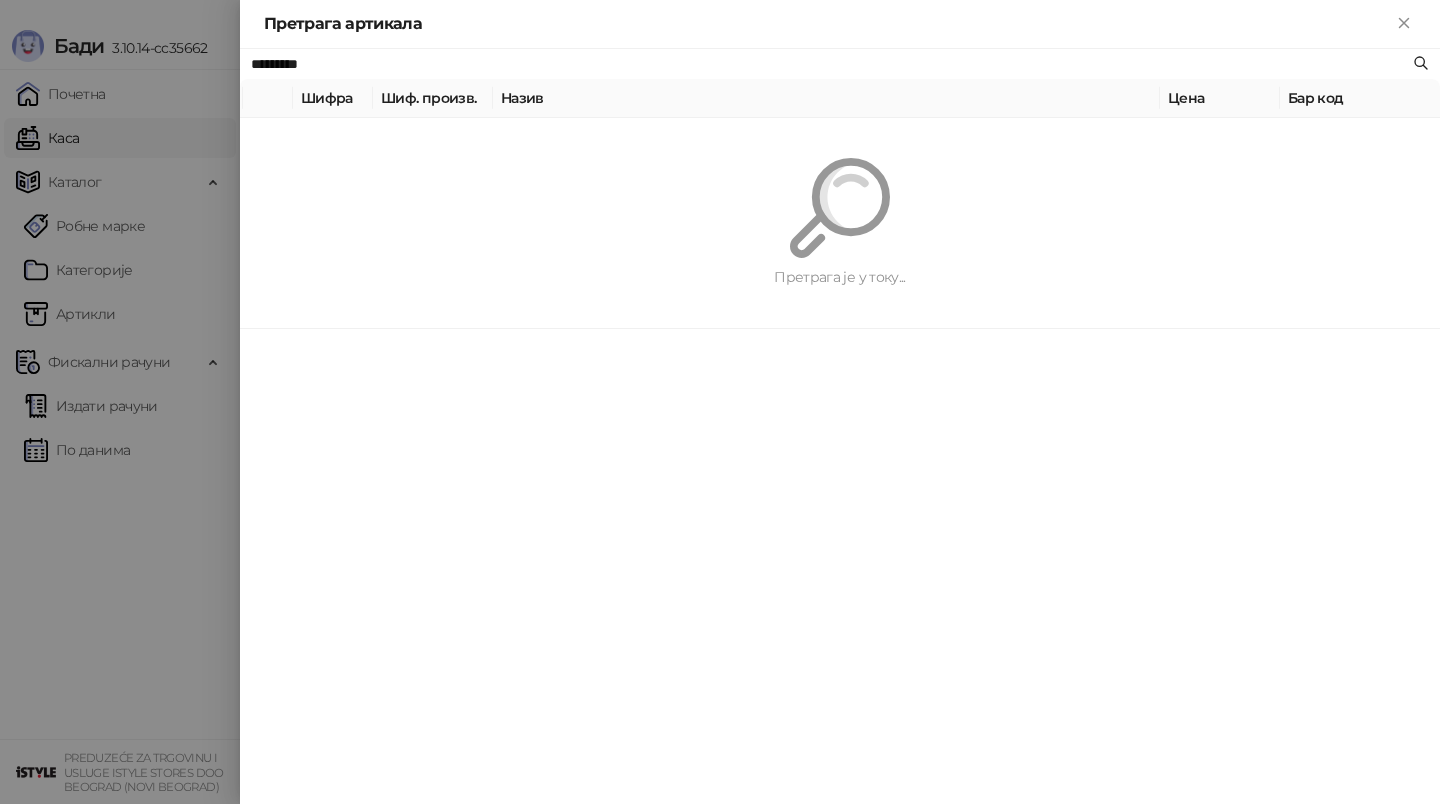 paste on "**********" 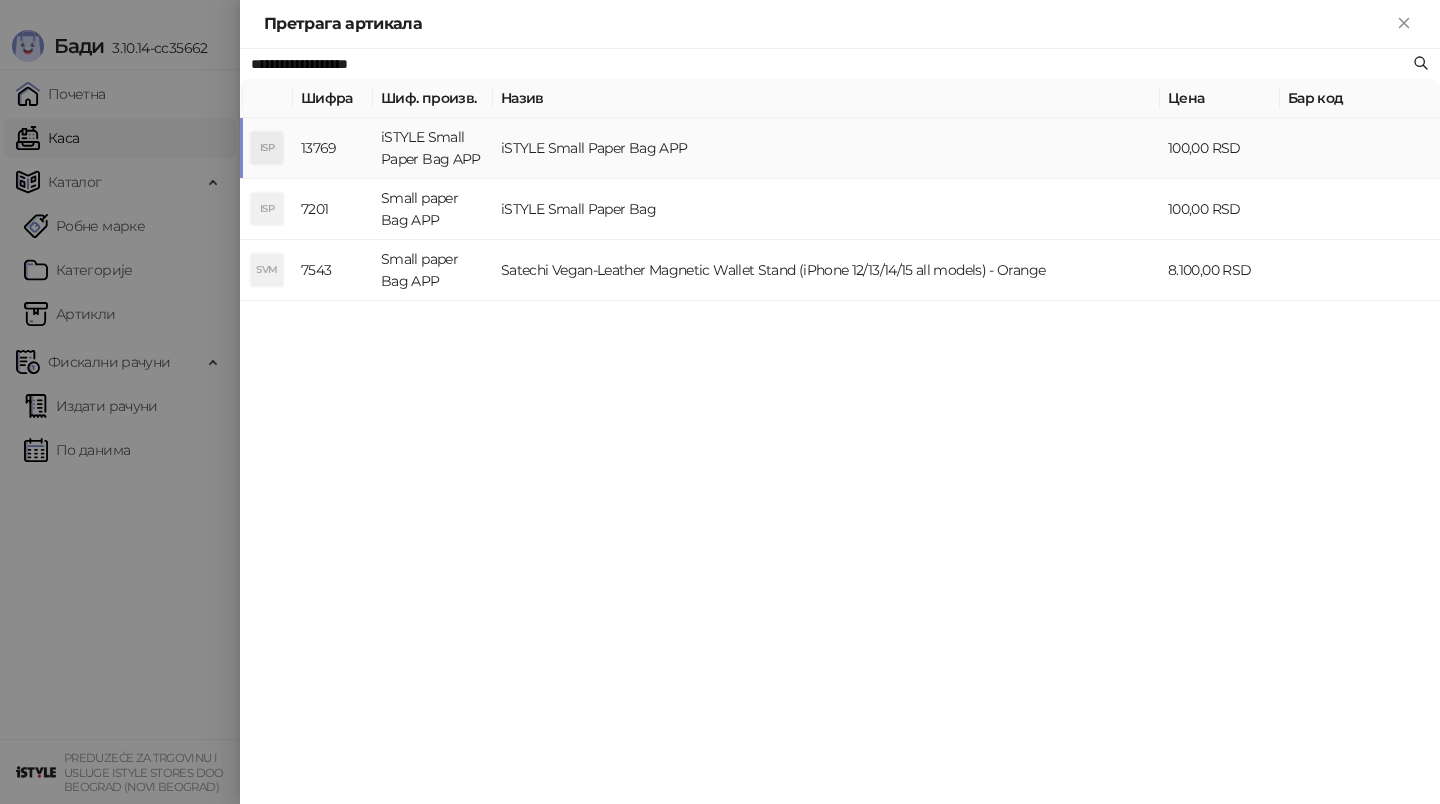click on "iSTYLE Small Paper Bag APP" at bounding box center (826, 148) 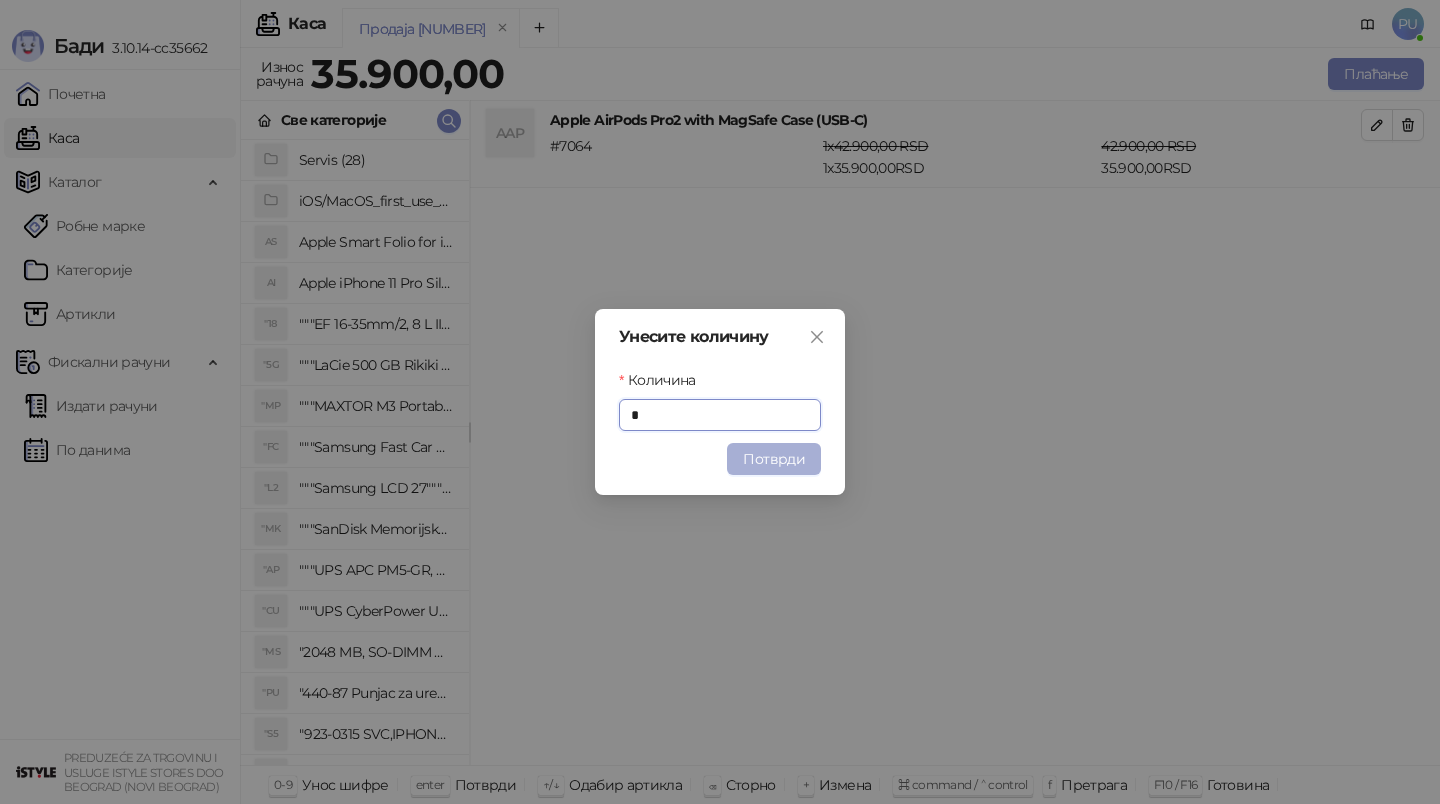click on "Потврди" at bounding box center [774, 459] 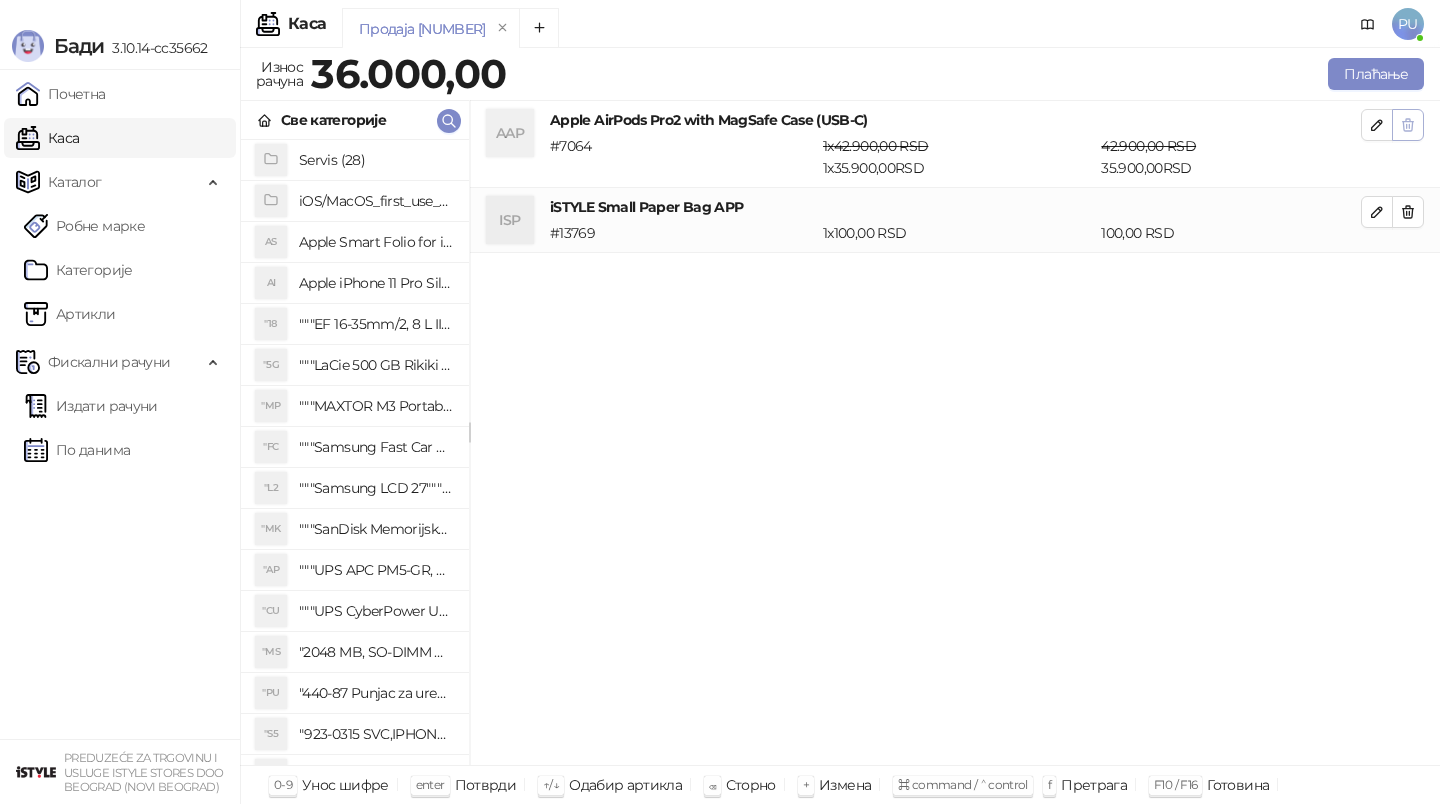 click at bounding box center [1408, 125] 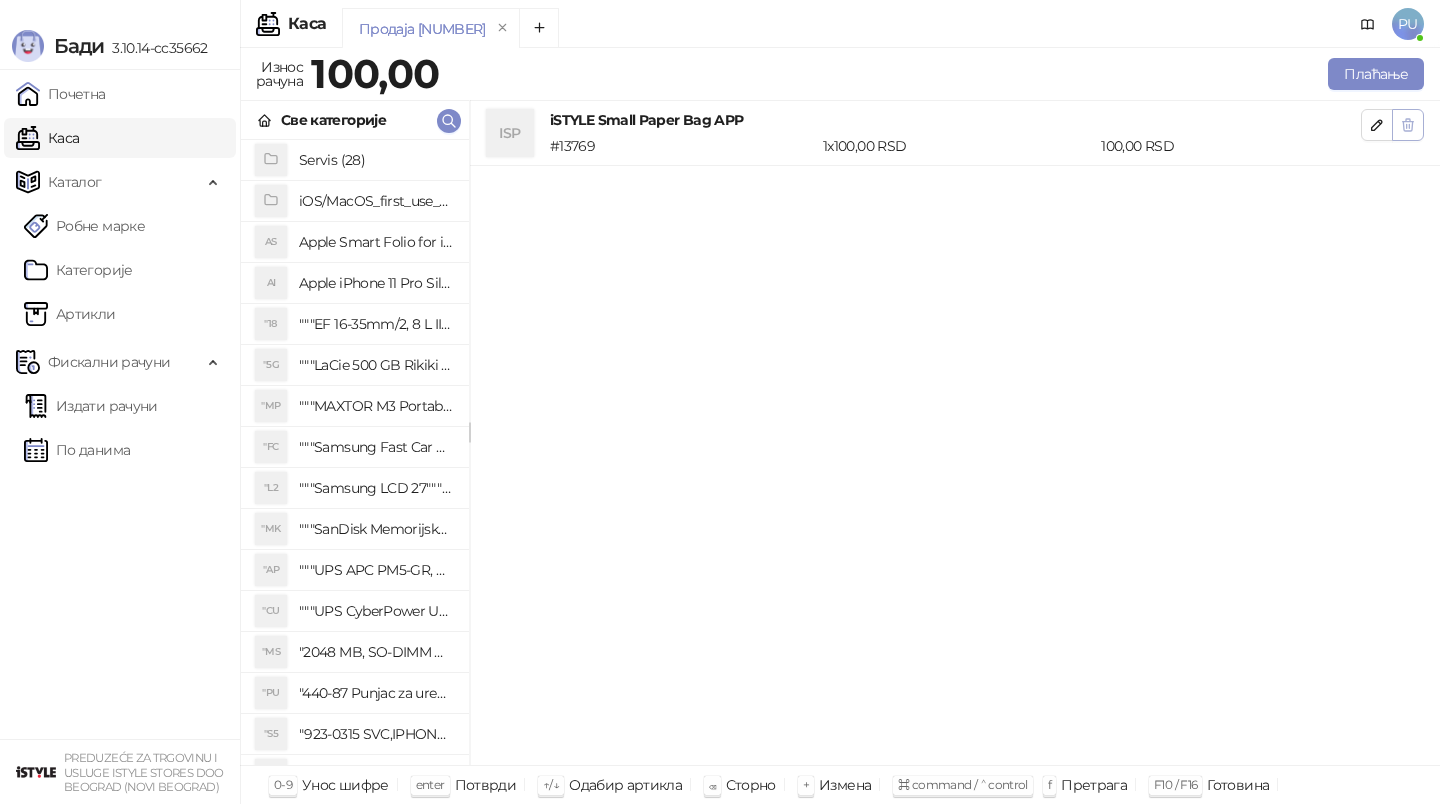 click 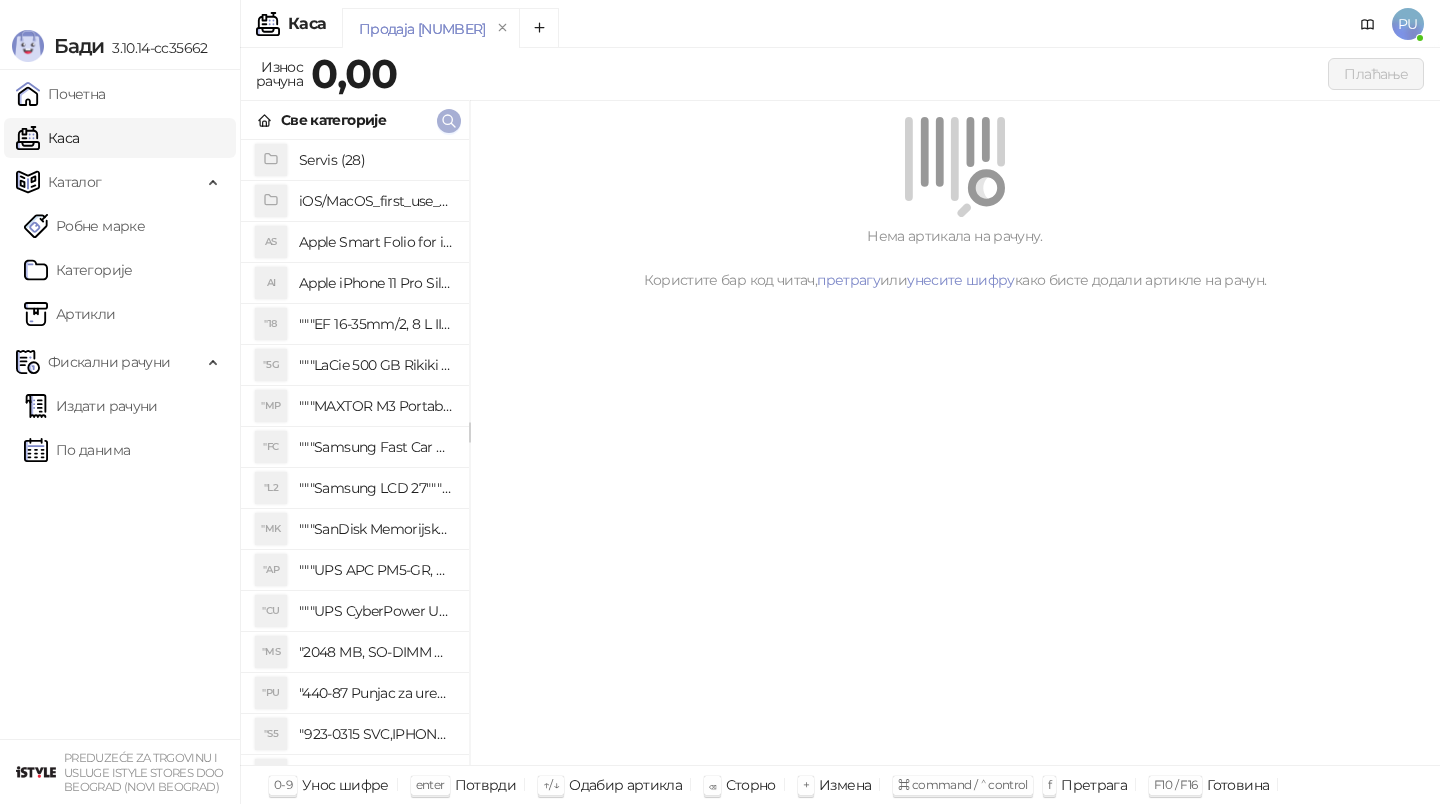 click at bounding box center [449, 121] 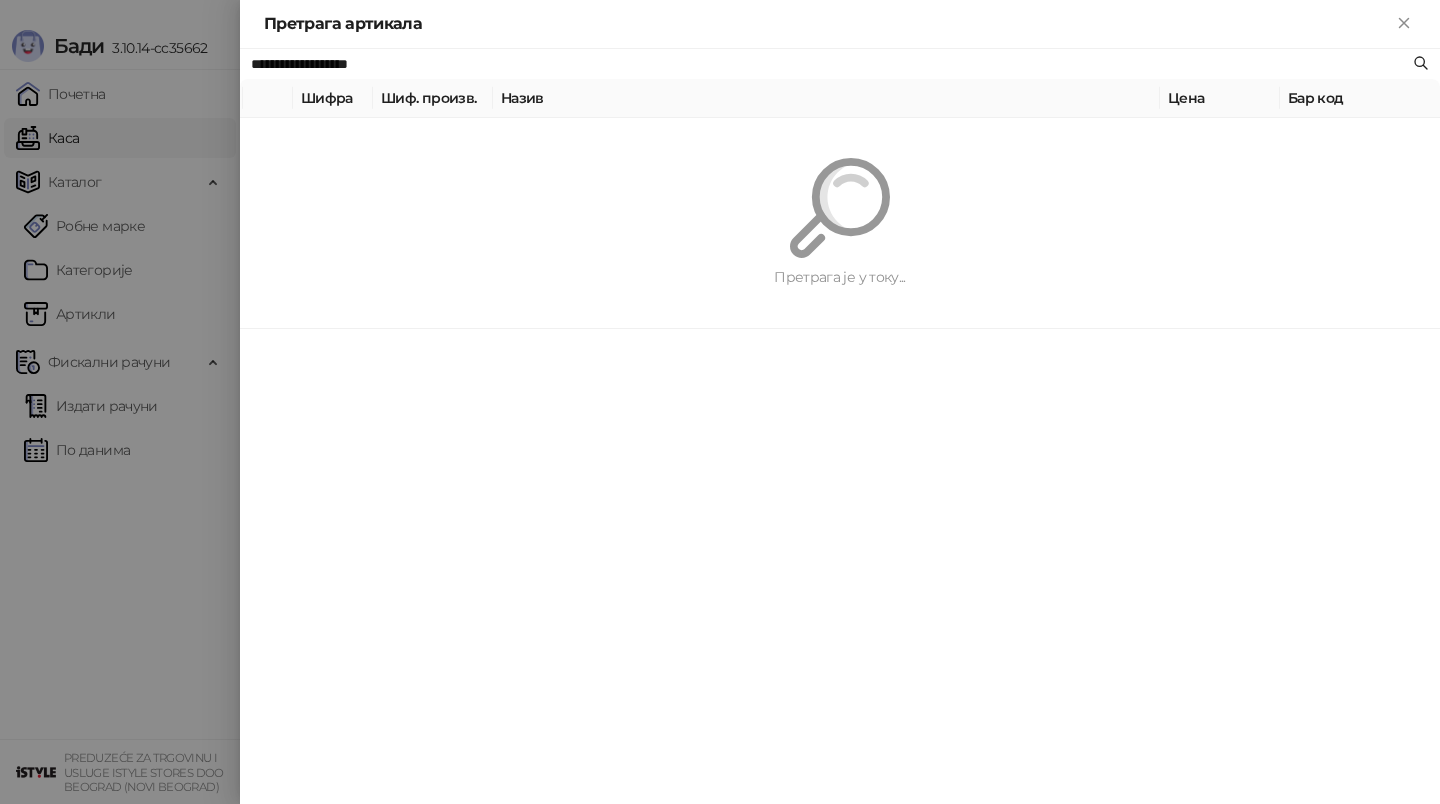 paste 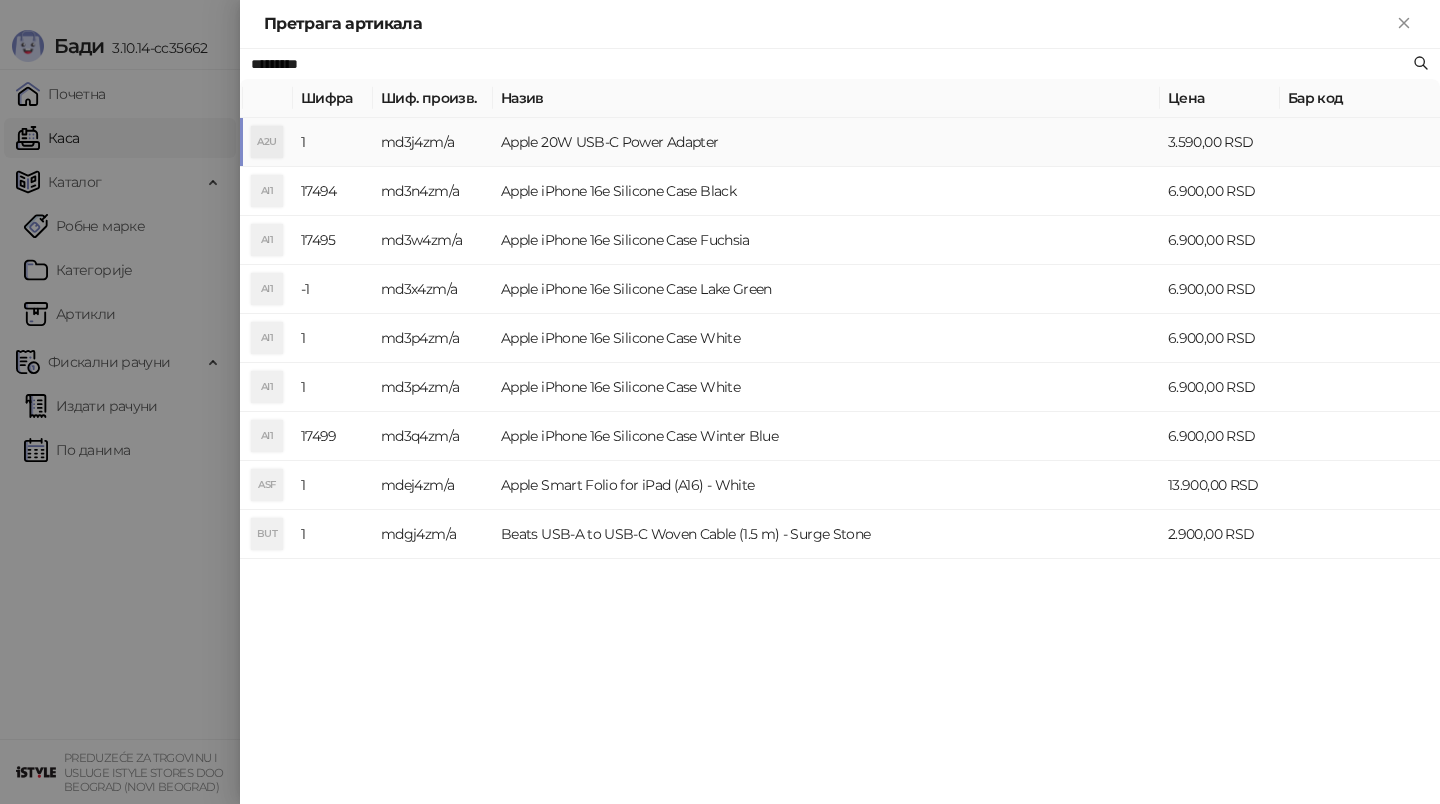 click on "Apple 20W USB-C Power Adapter" at bounding box center (826, 142) 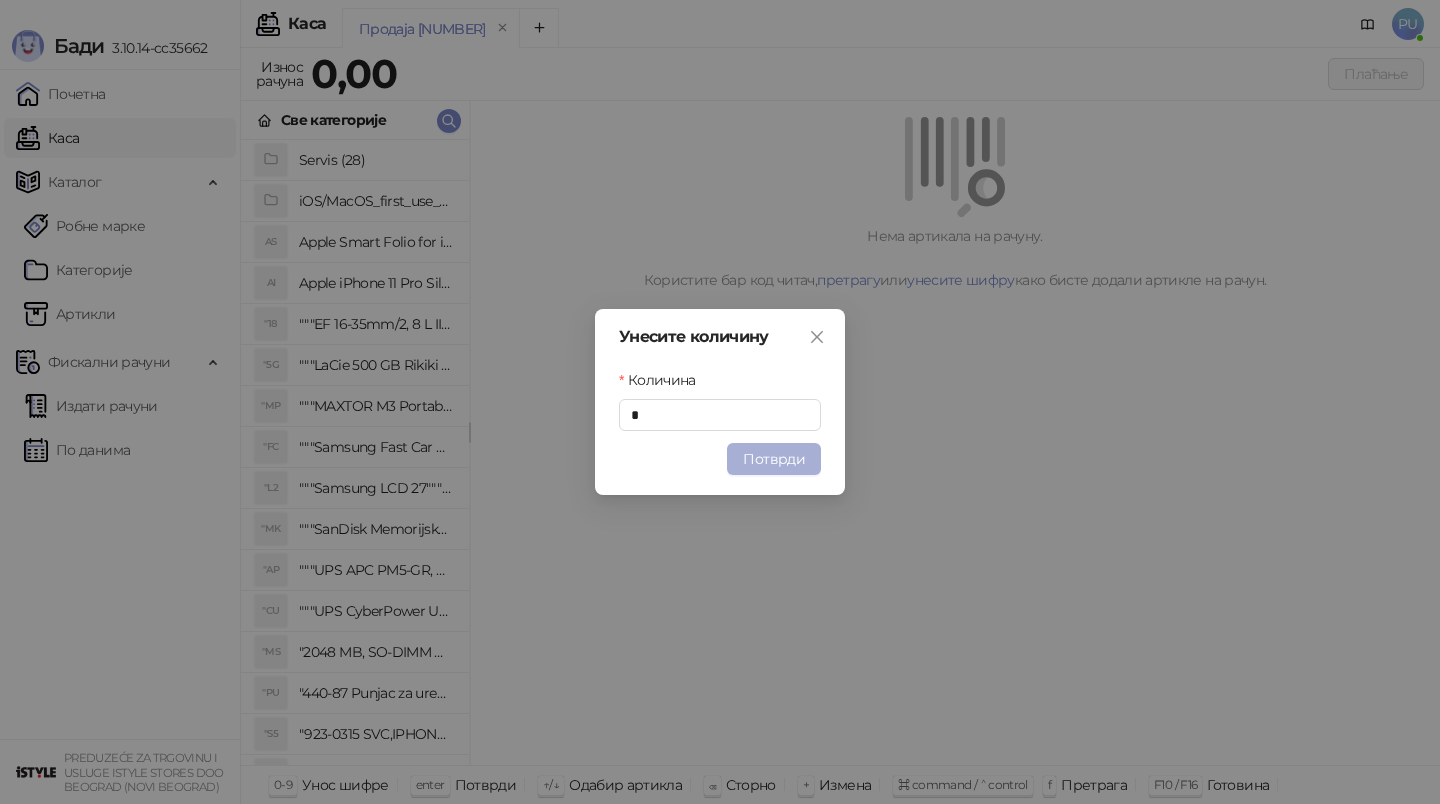click on "Потврди" at bounding box center [774, 459] 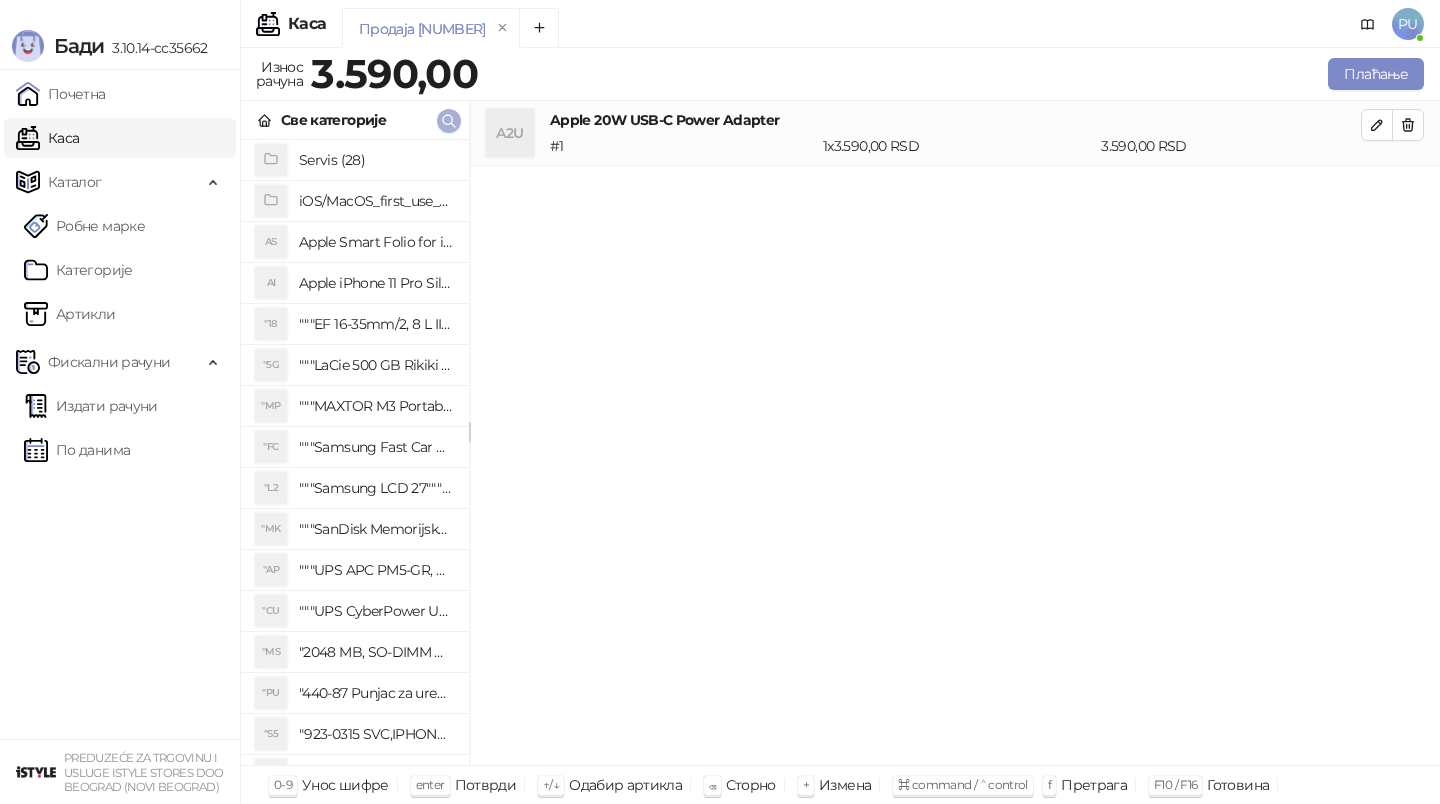 click at bounding box center (449, 121) 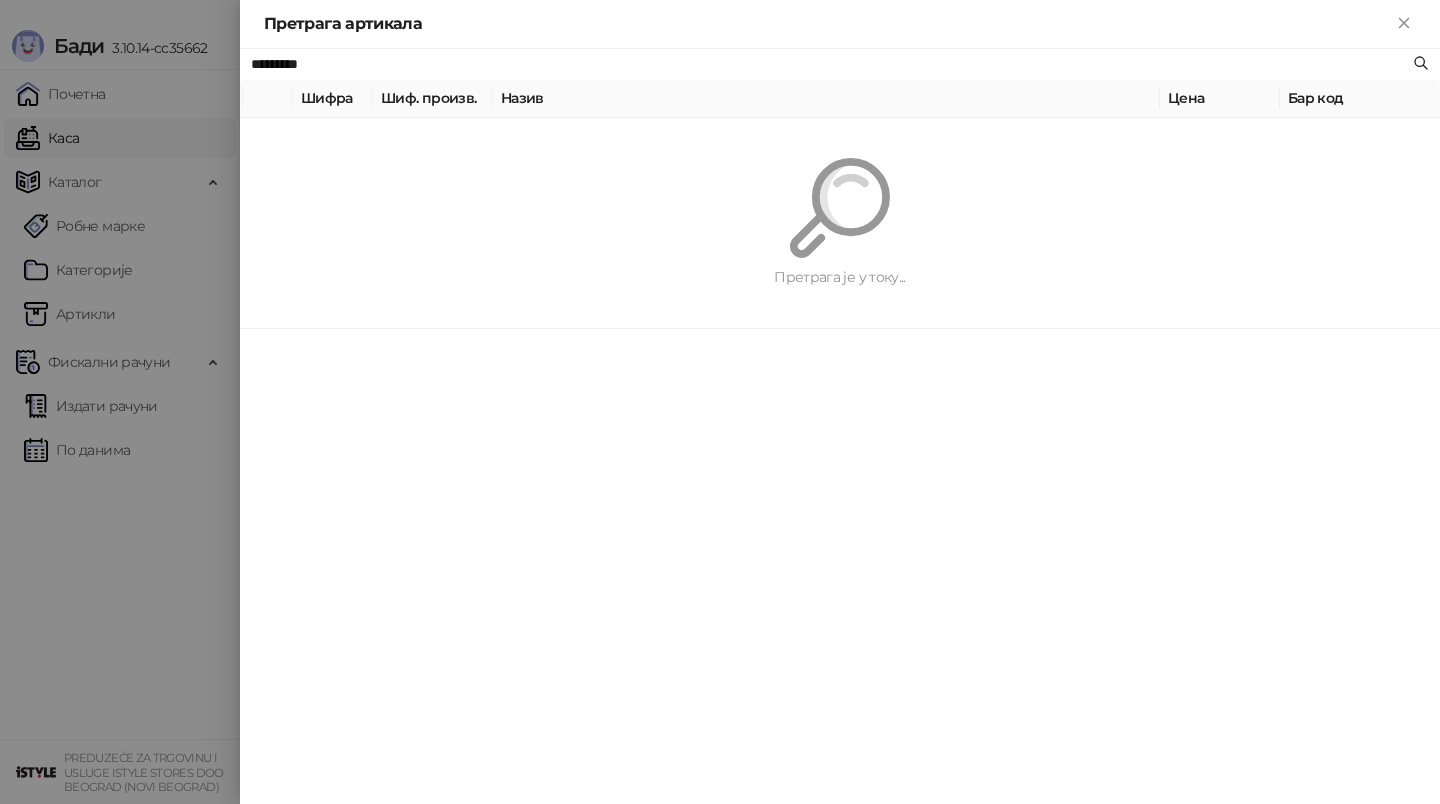 paste on "**********" 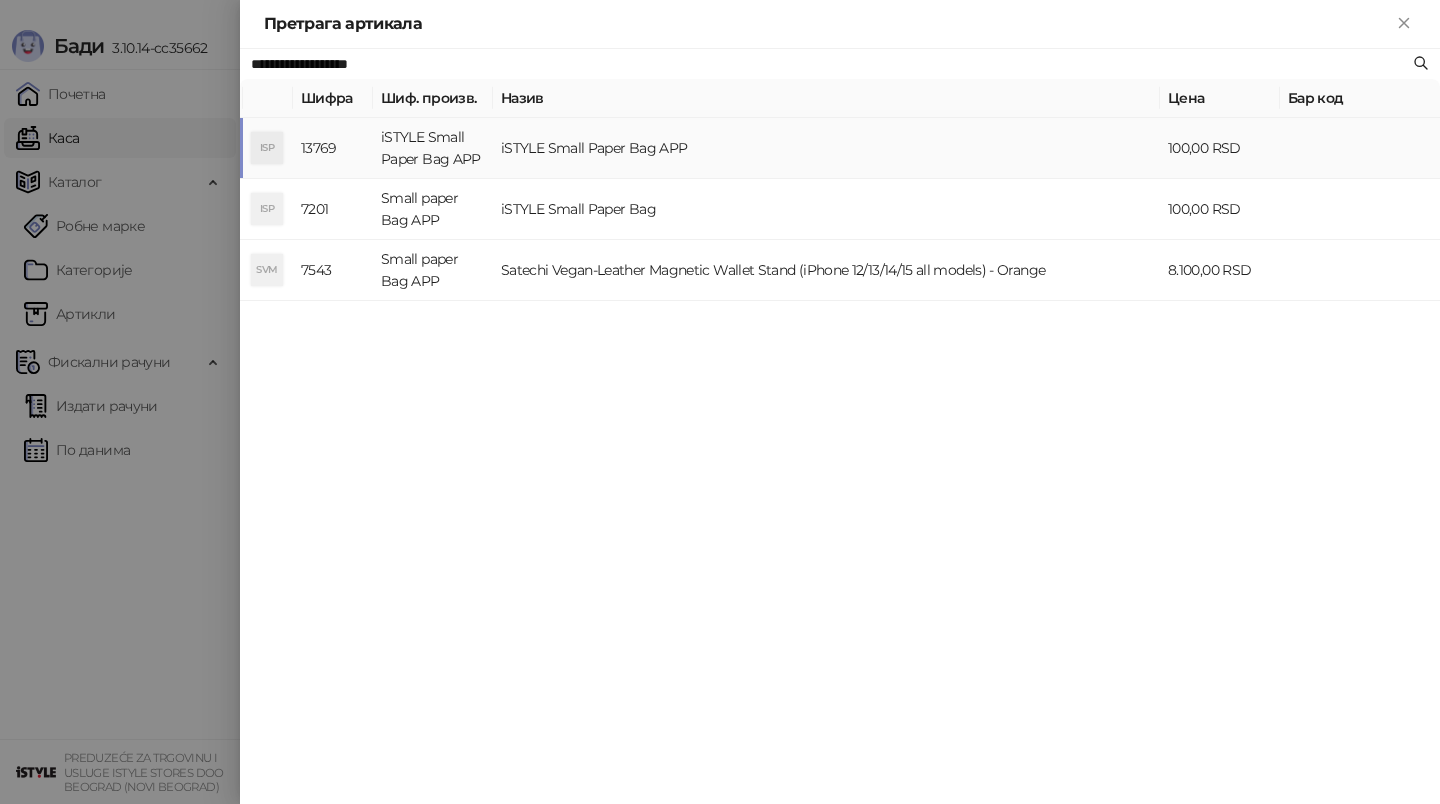type on "**********" 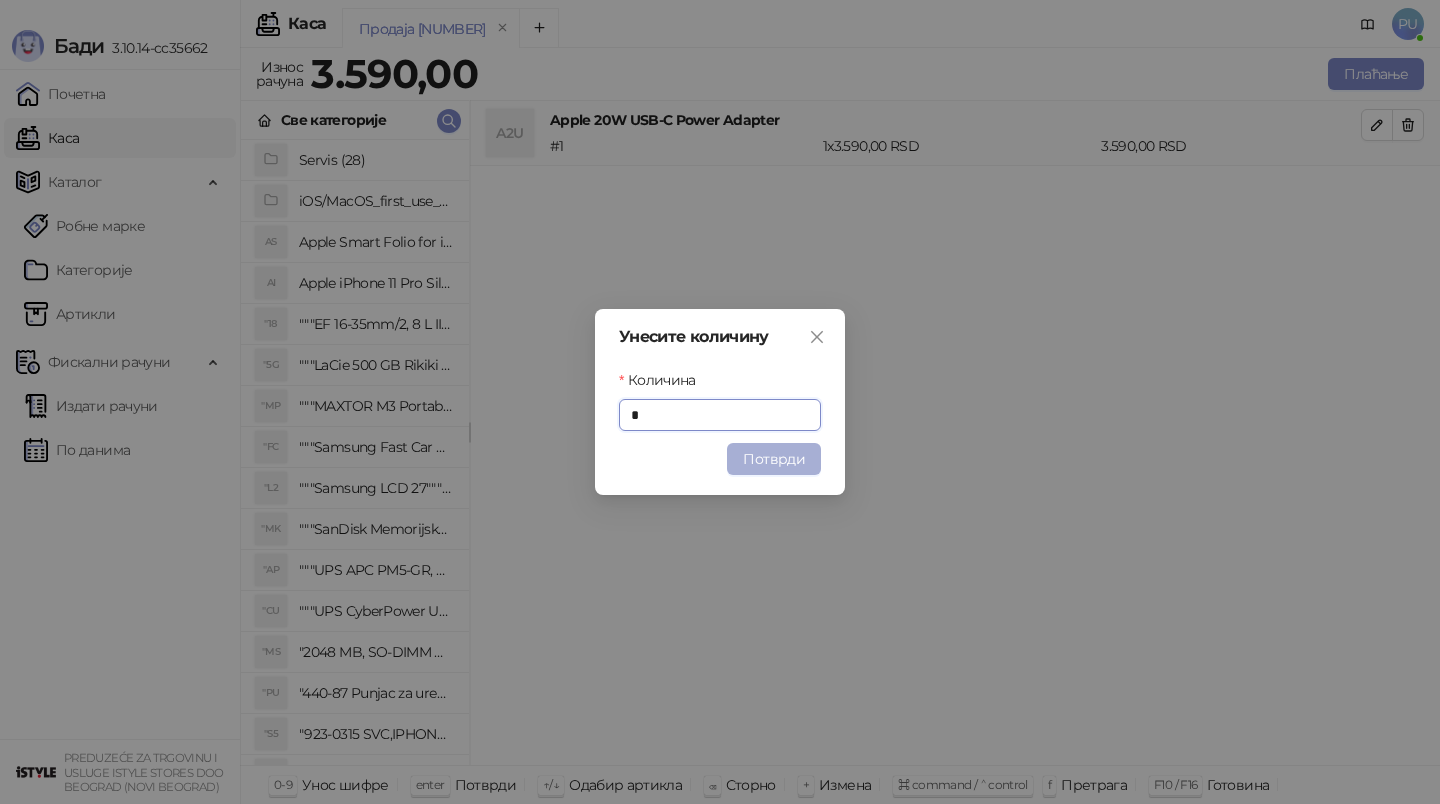 click on "Потврди" at bounding box center [774, 459] 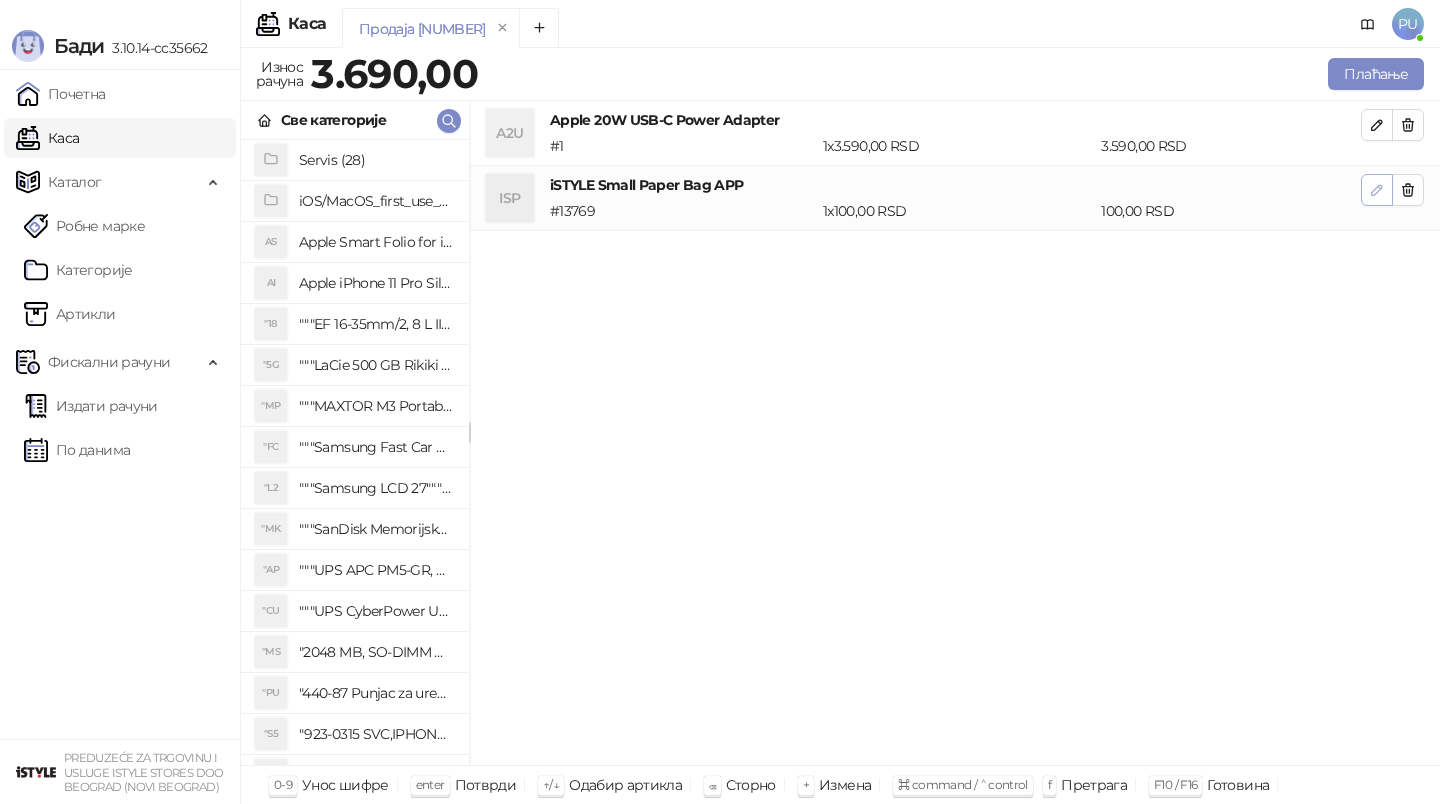 click 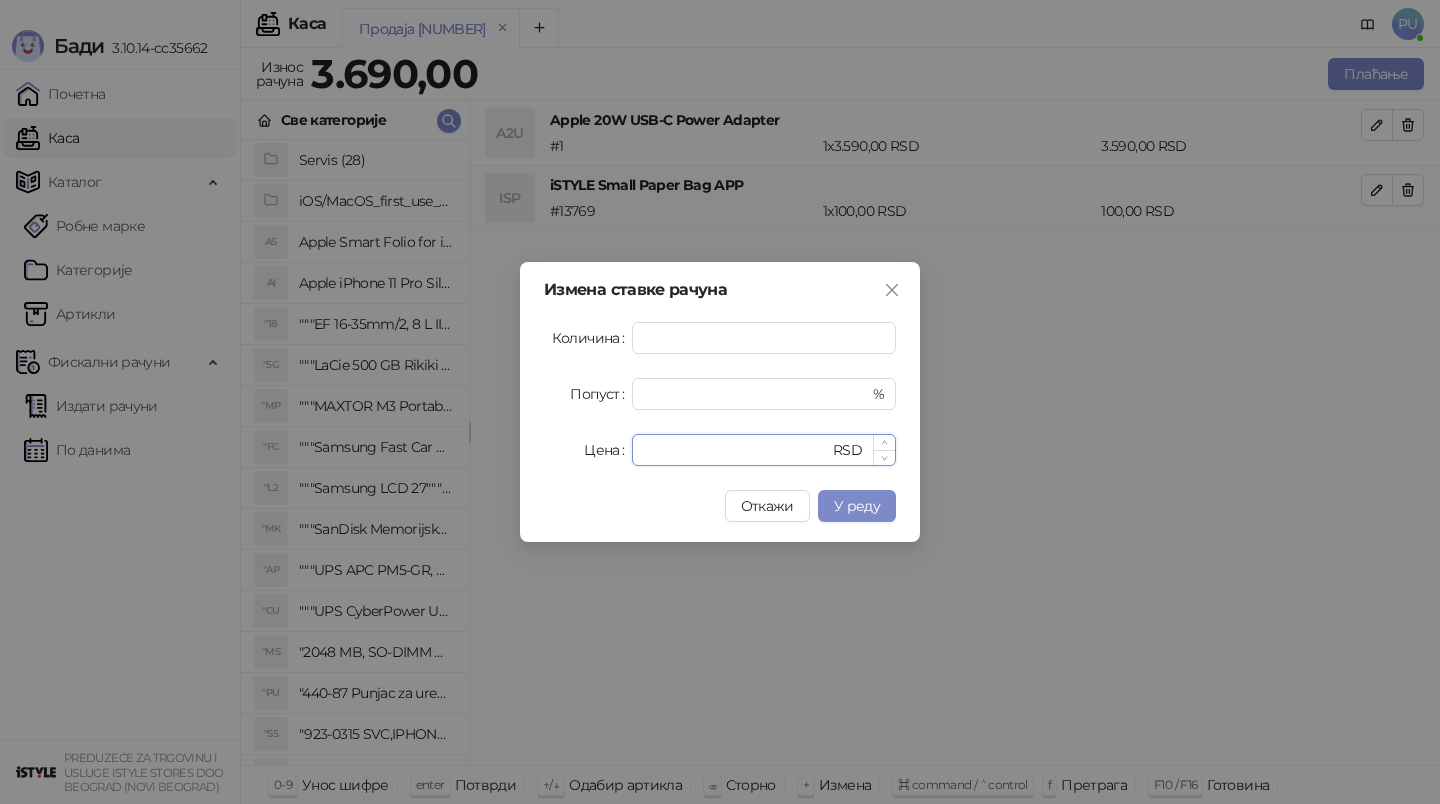 click on "***" at bounding box center (736, 450) 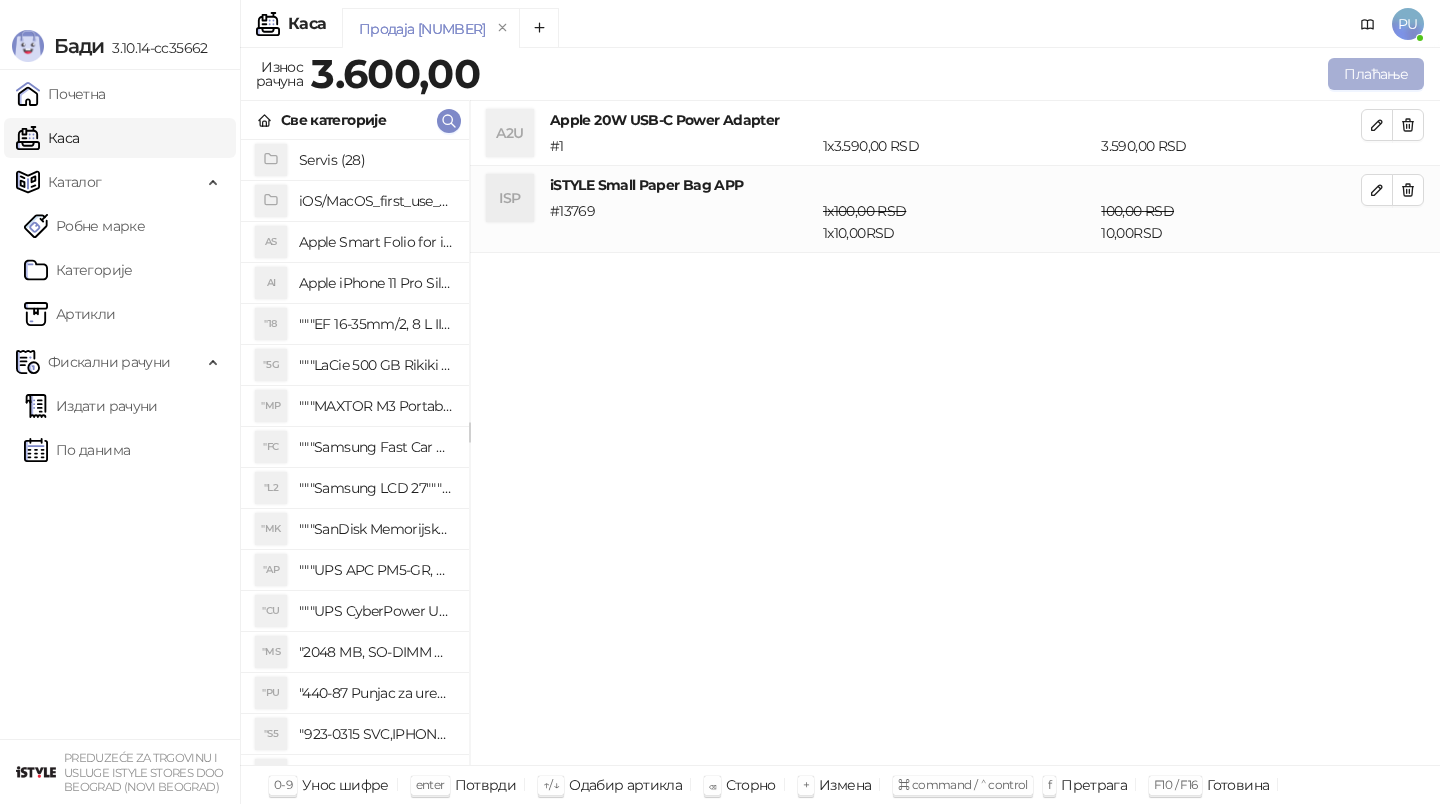 click on "Плаћање" at bounding box center [1376, 74] 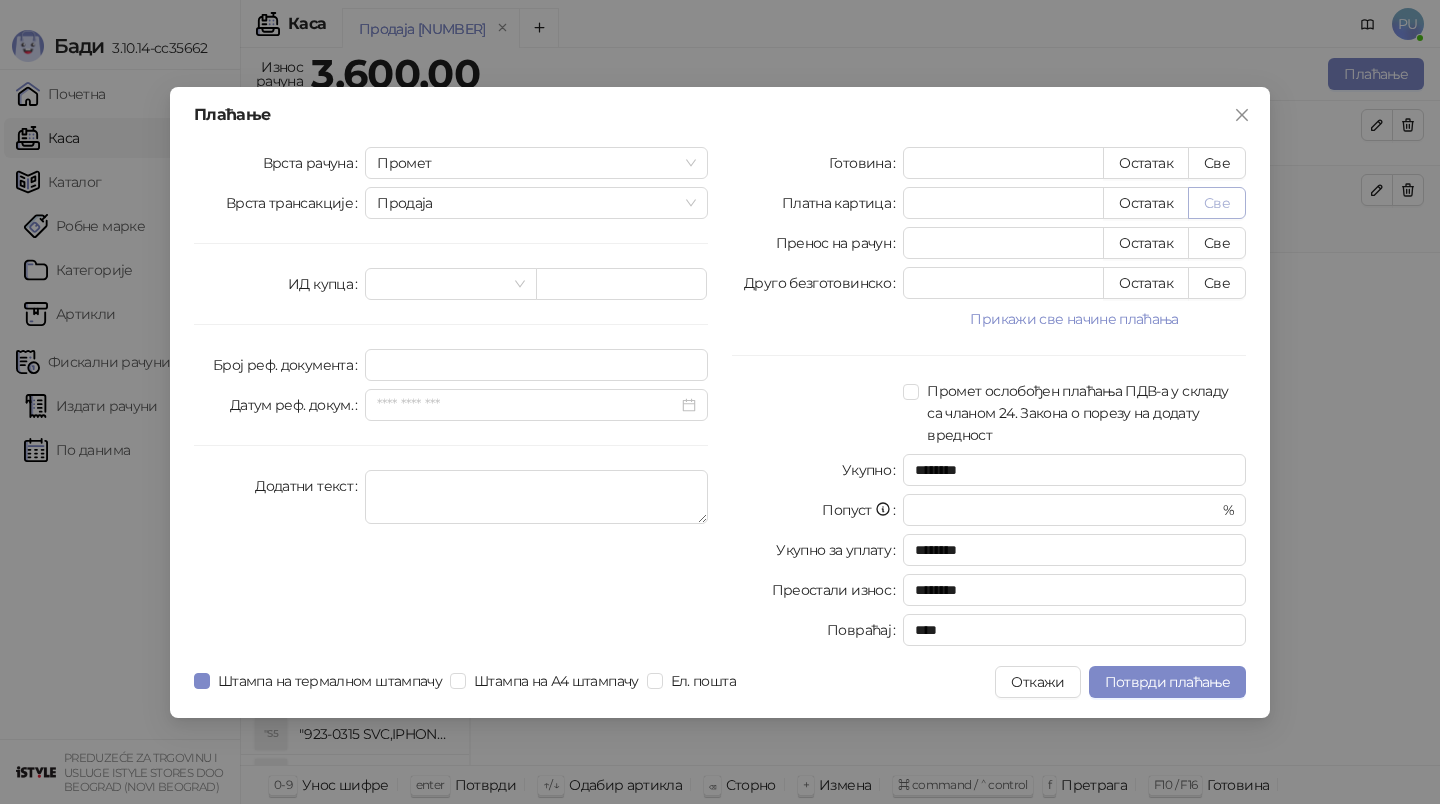 click on "Све" at bounding box center [1217, 203] 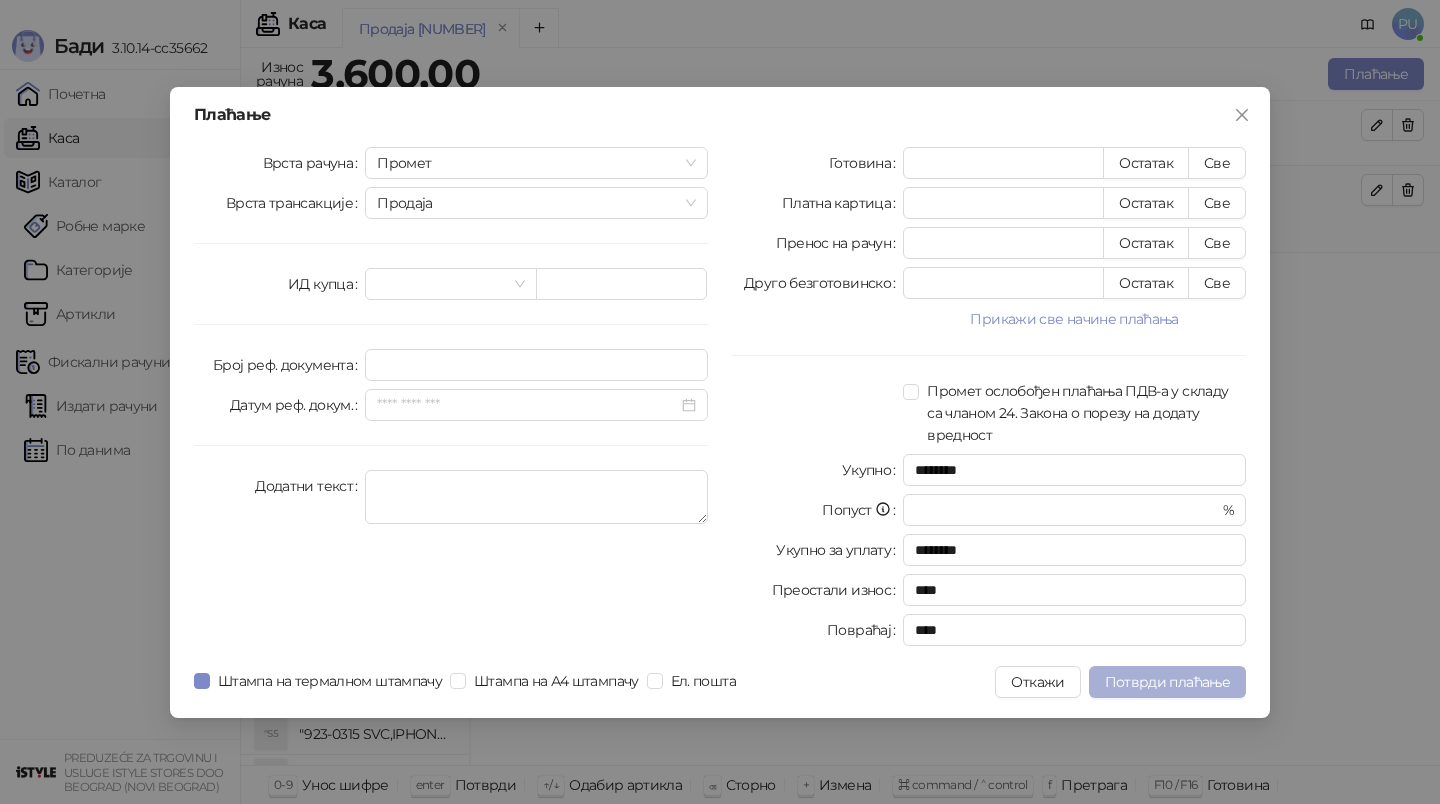 click on "Потврди плаћање" at bounding box center [1167, 682] 